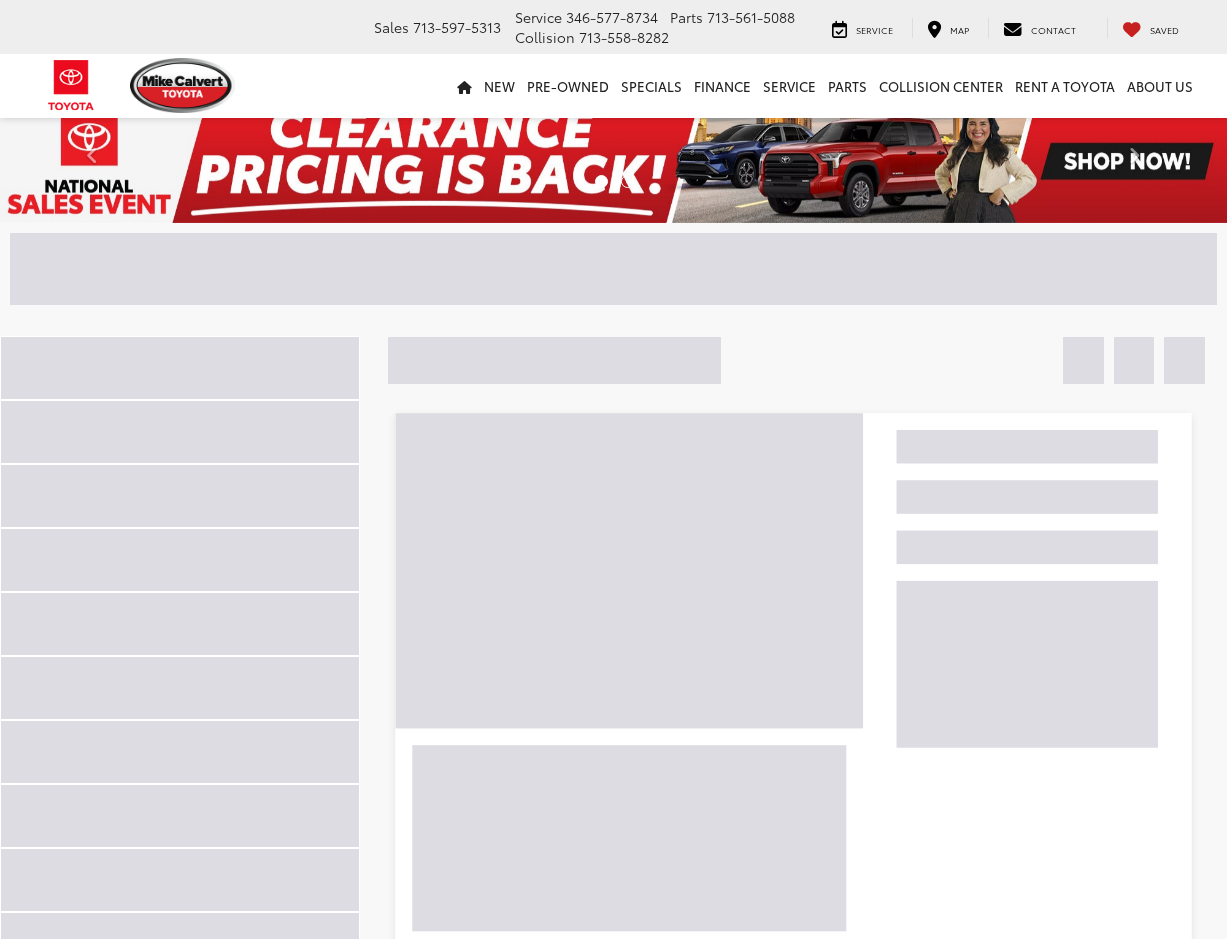 scroll, scrollTop: 0, scrollLeft: 0, axis: both 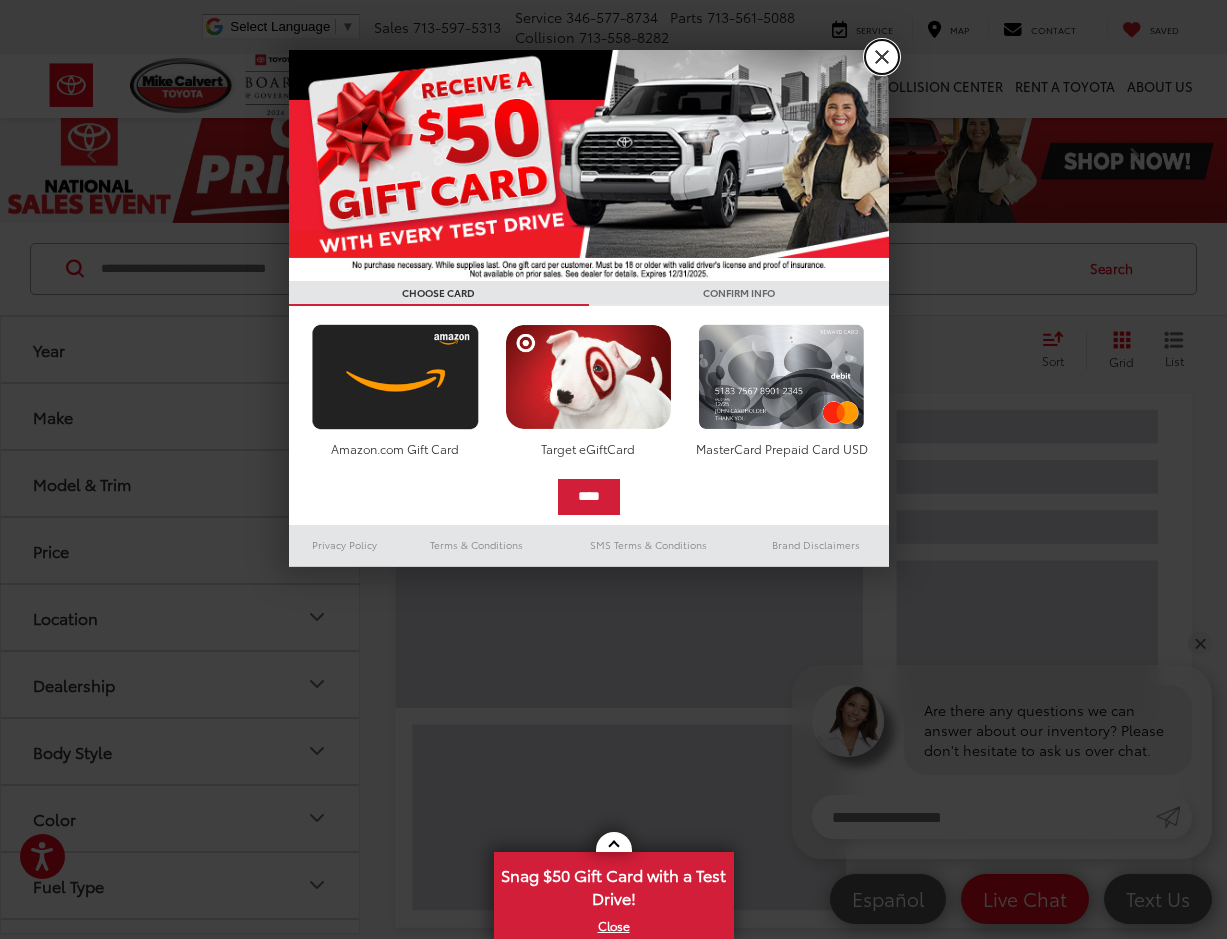 click on "X" at bounding box center (882, 57) 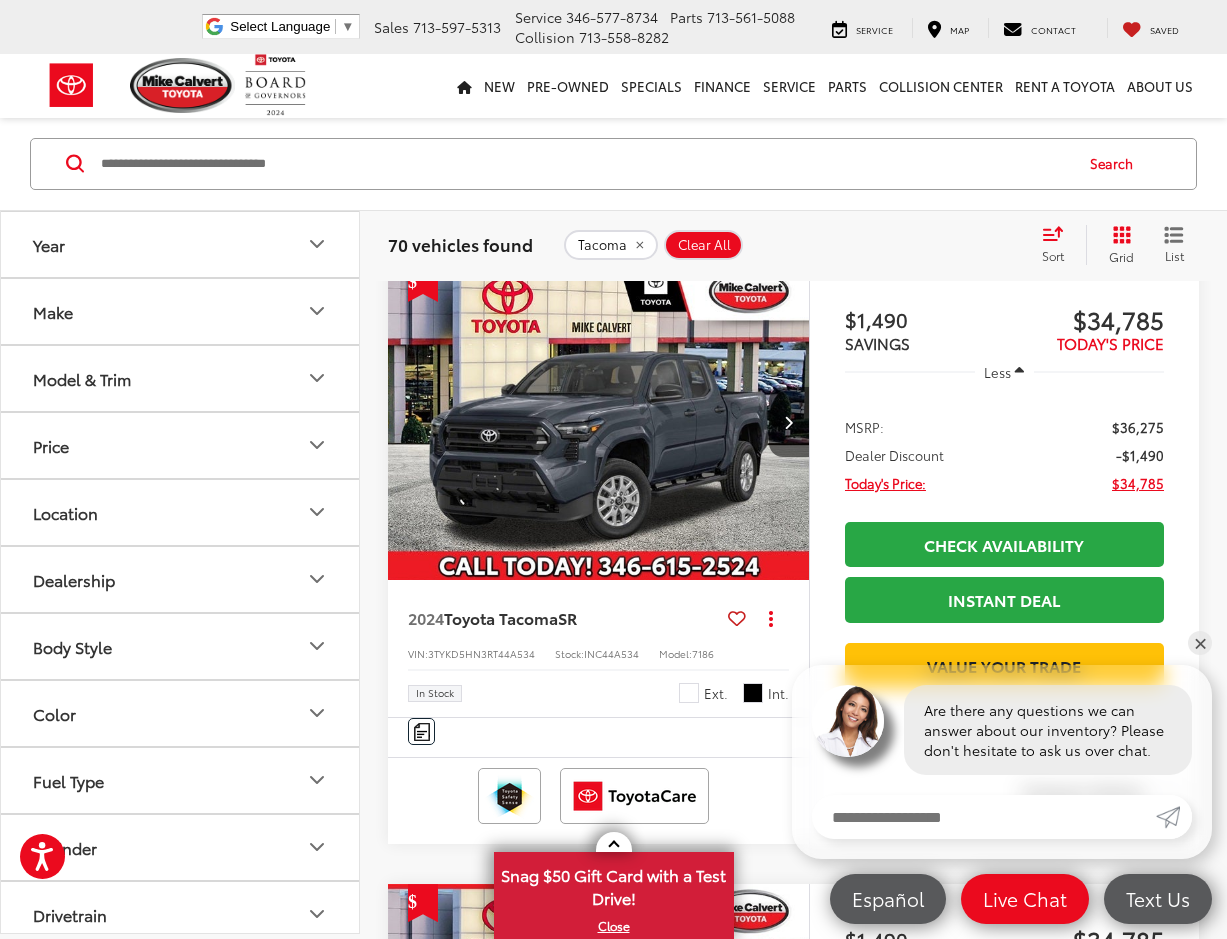 scroll, scrollTop: 1400, scrollLeft: 0, axis: vertical 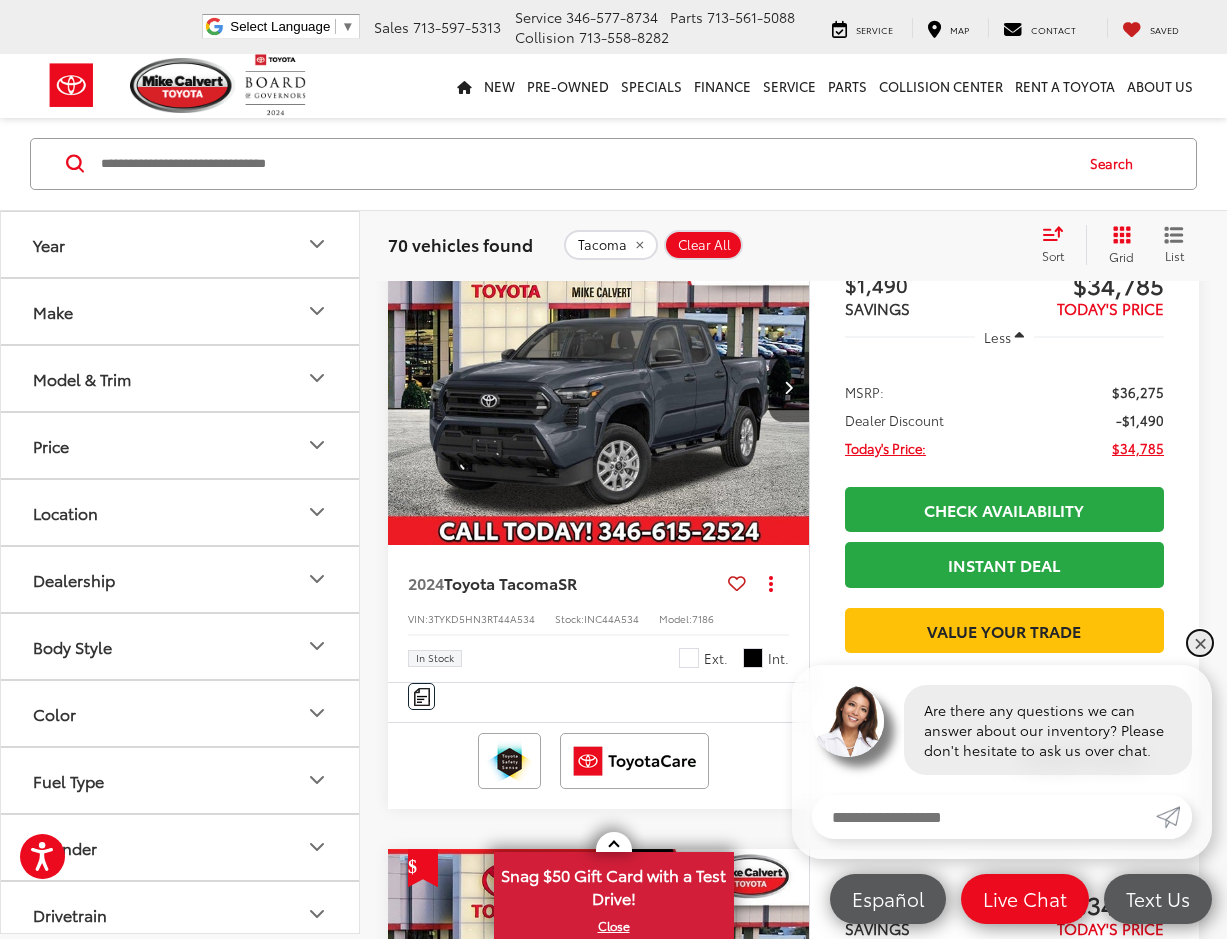 click on "✕" at bounding box center (1200, 643) 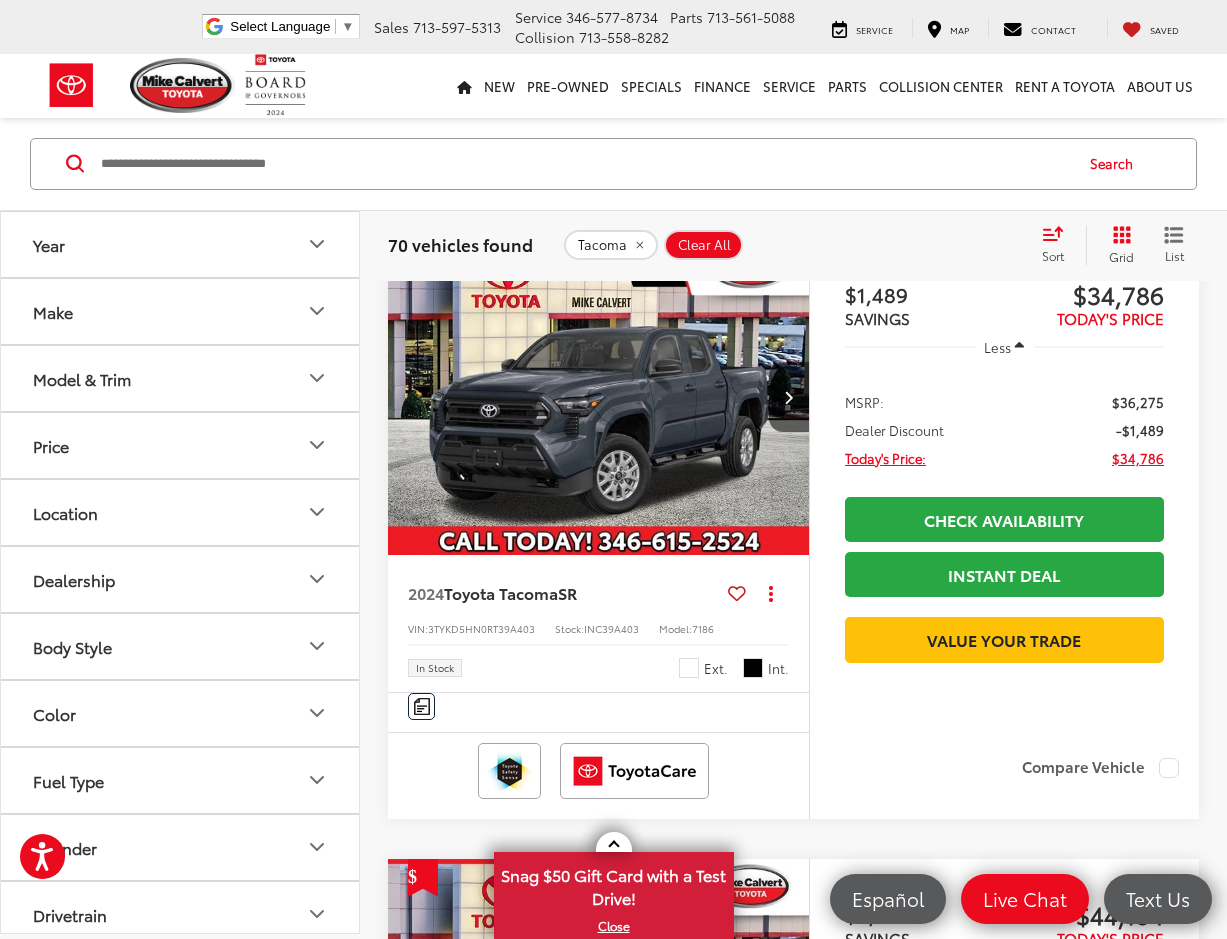 scroll, scrollTop: 0, scrollLeft: 0, axis: both 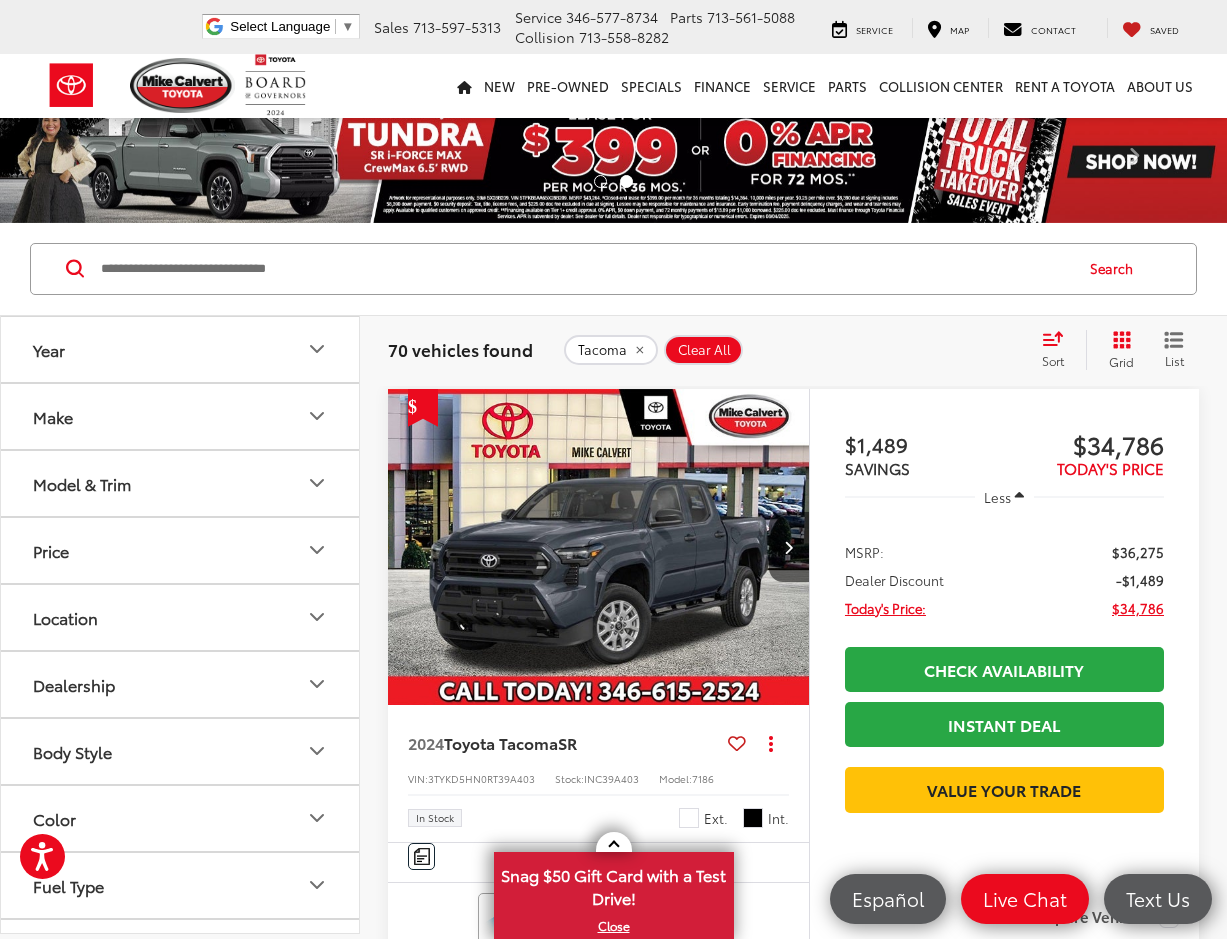 click 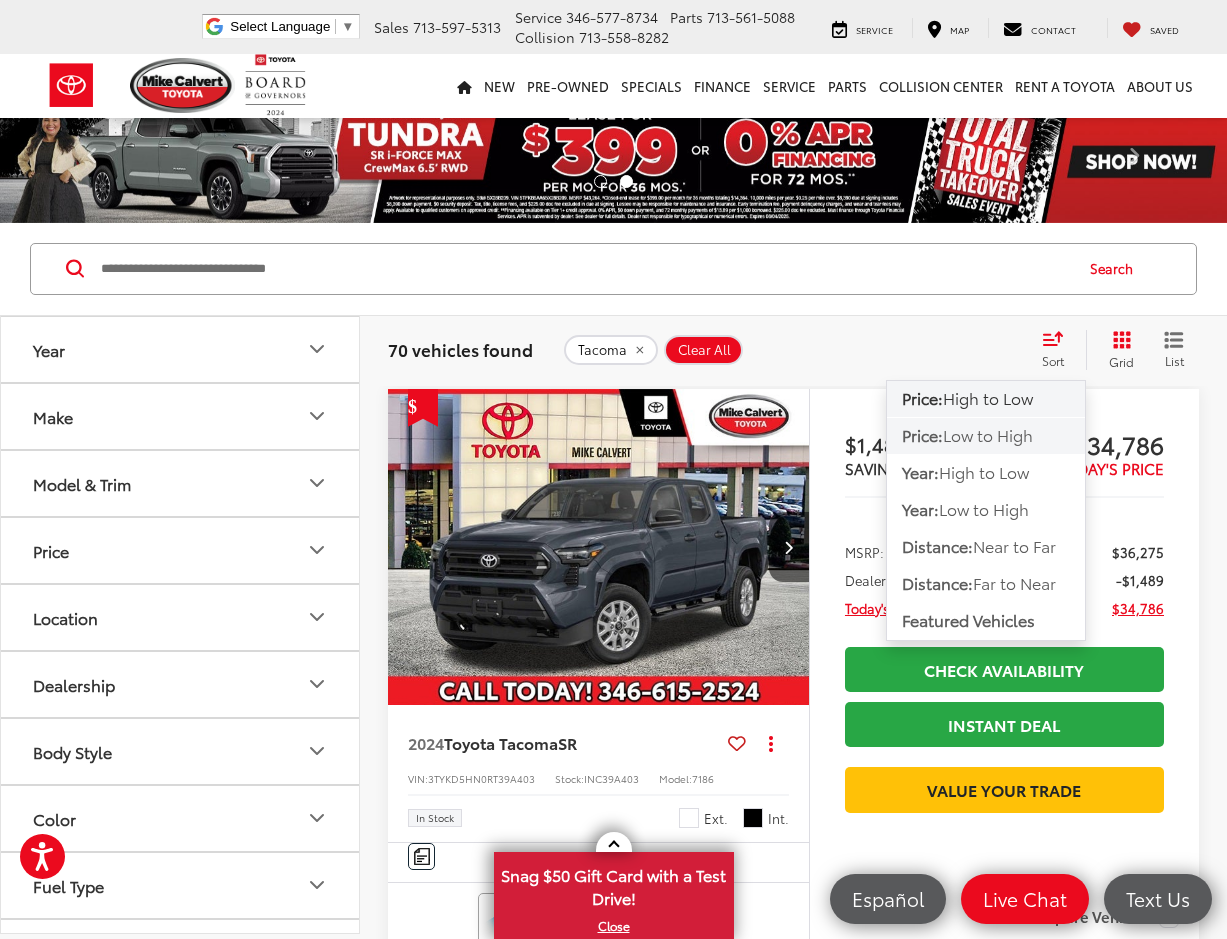 click on "Low to High" at bounding box center (988, 434) 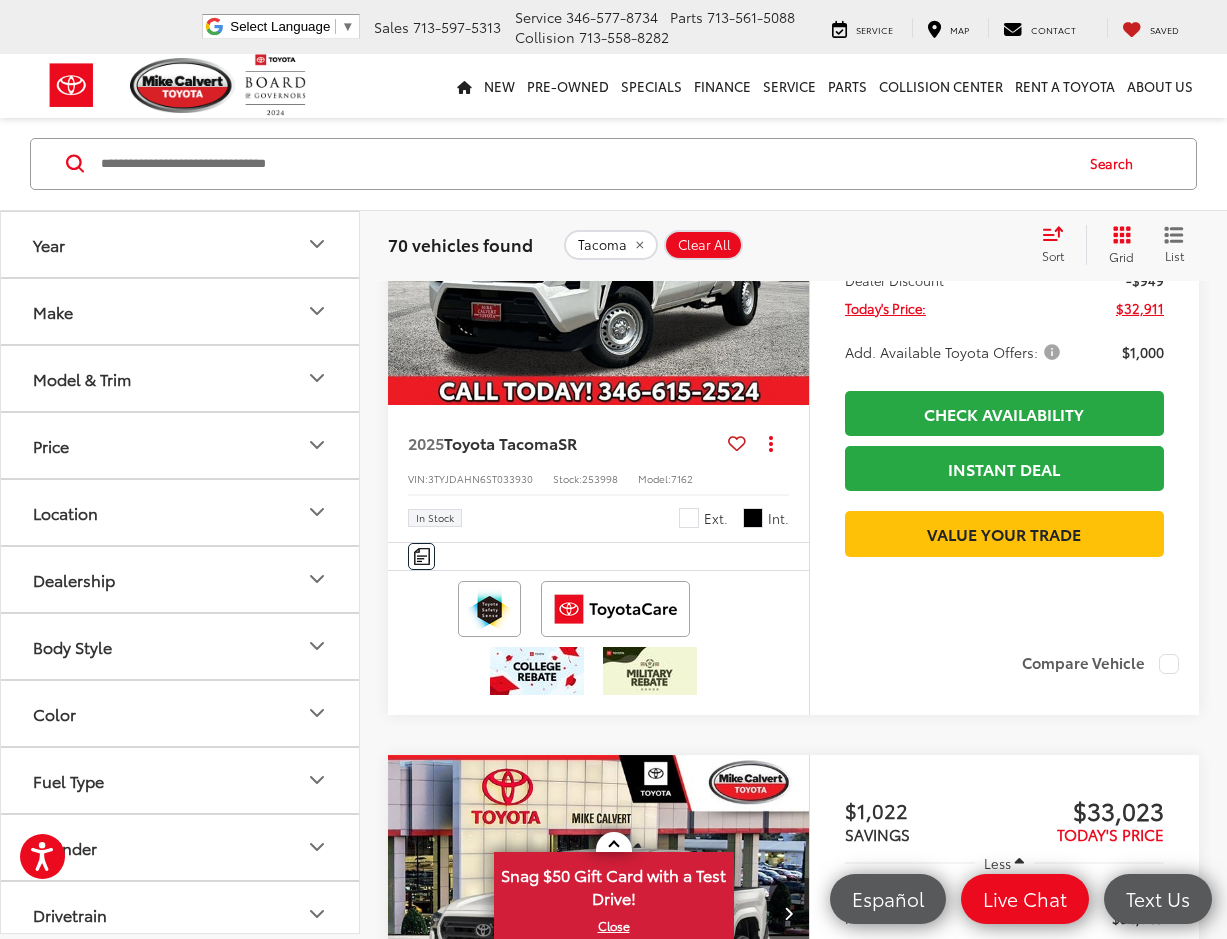 scroll, scrollTop: 200, scrollLeft: 0, axis: vertical 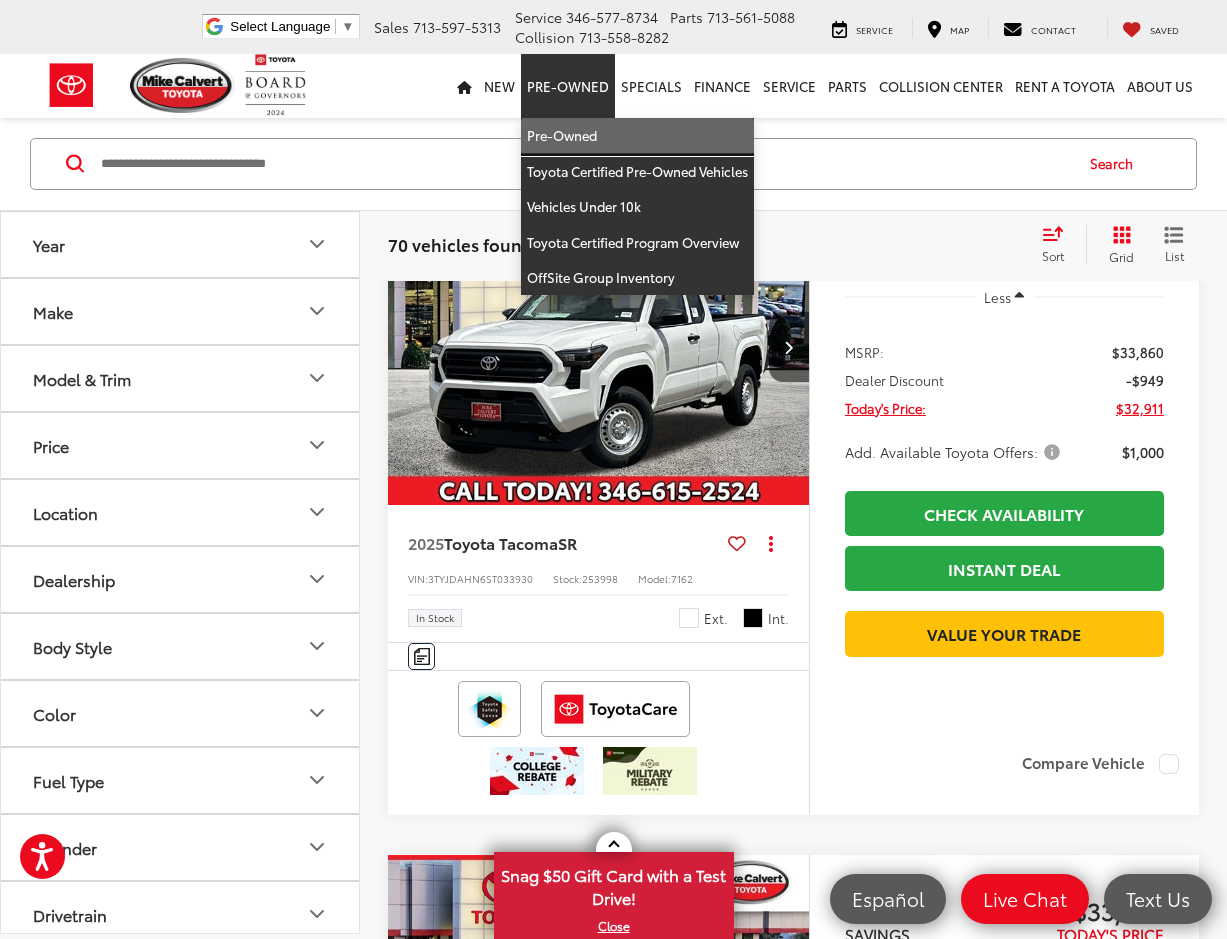 click on "Pre-Owned" at bounding box center (637, 136) 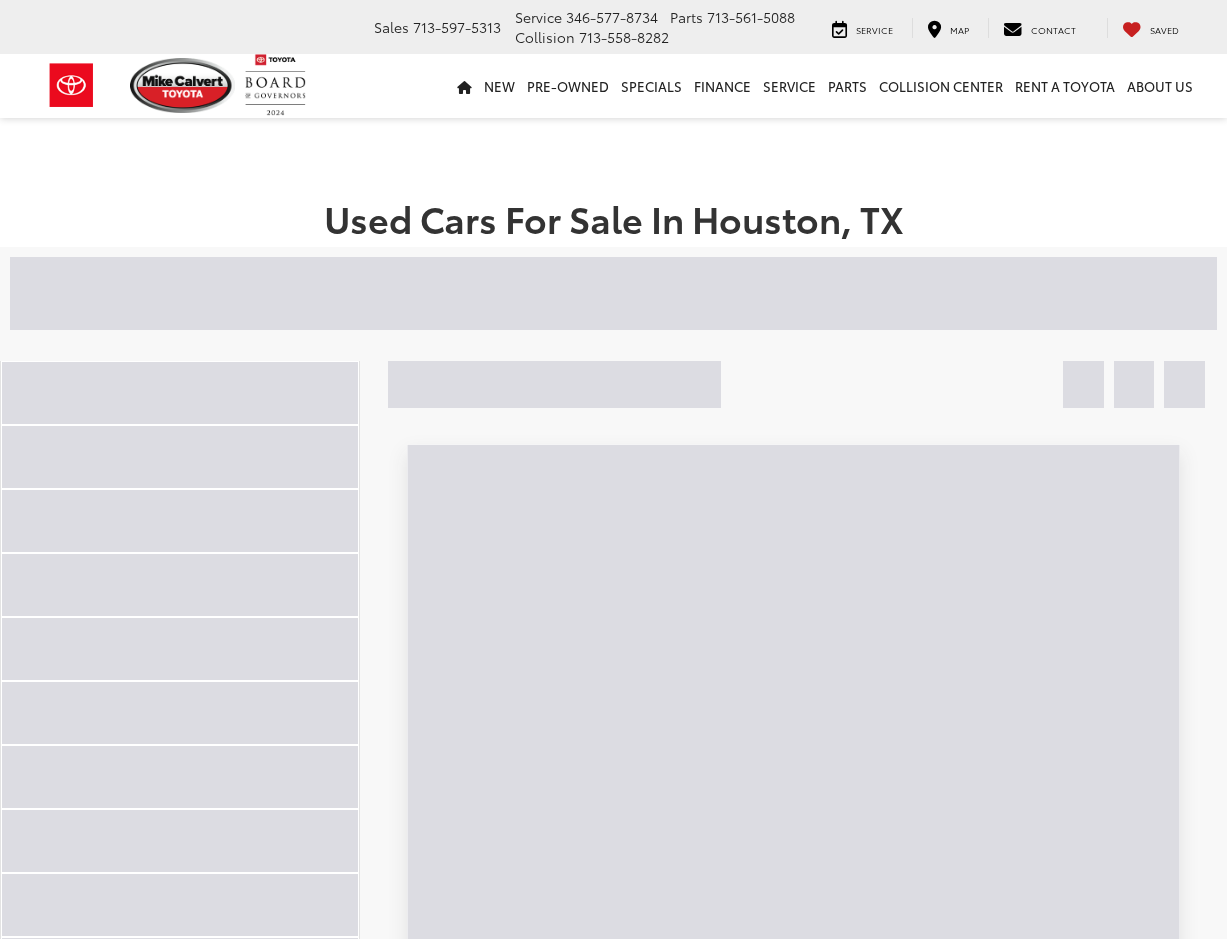 scroll, scrollTop: 0, scrollLeft: 0, axis: both 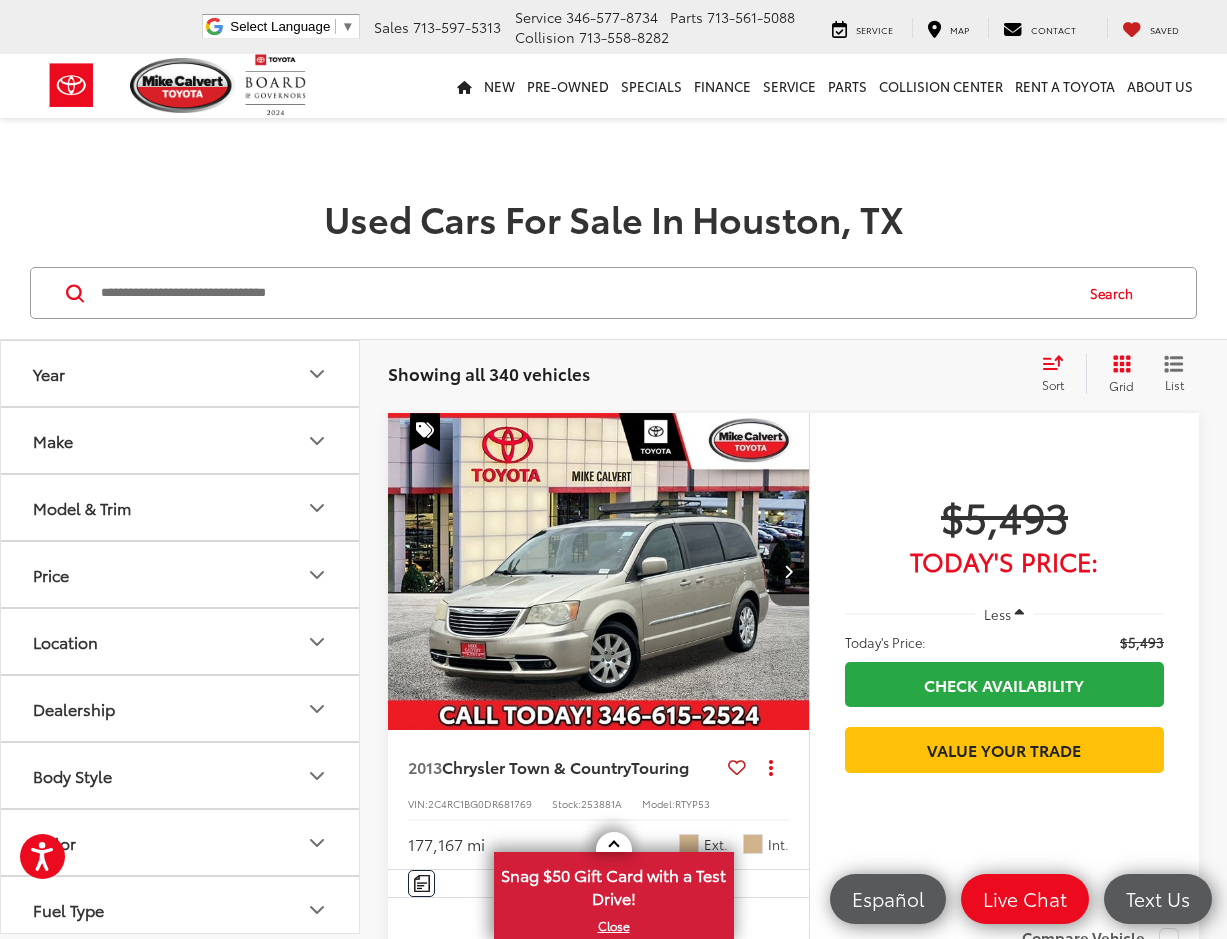 click on "Sort" at bounding box center (1053, 384) 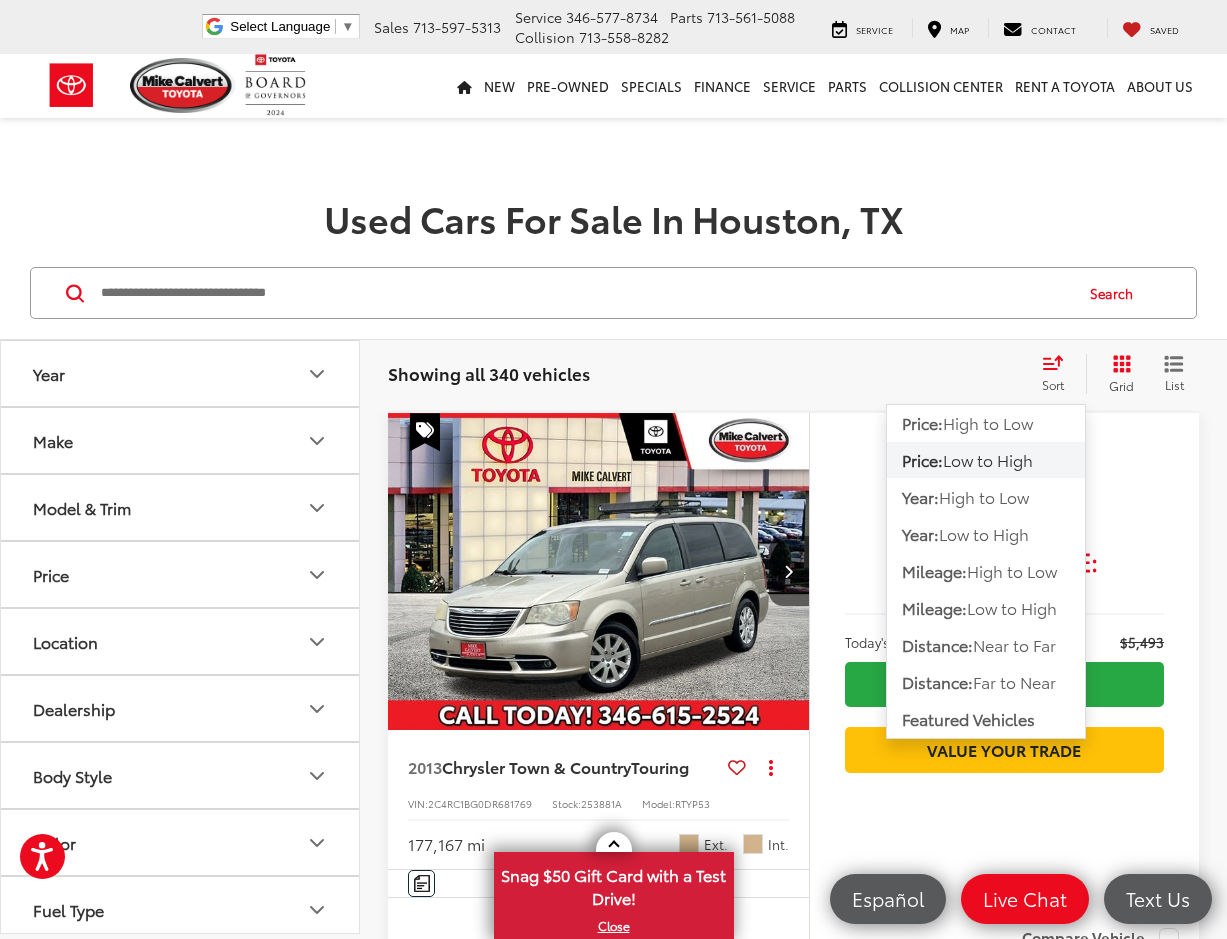 click on "Low to High" at bounding box center (988, 459) 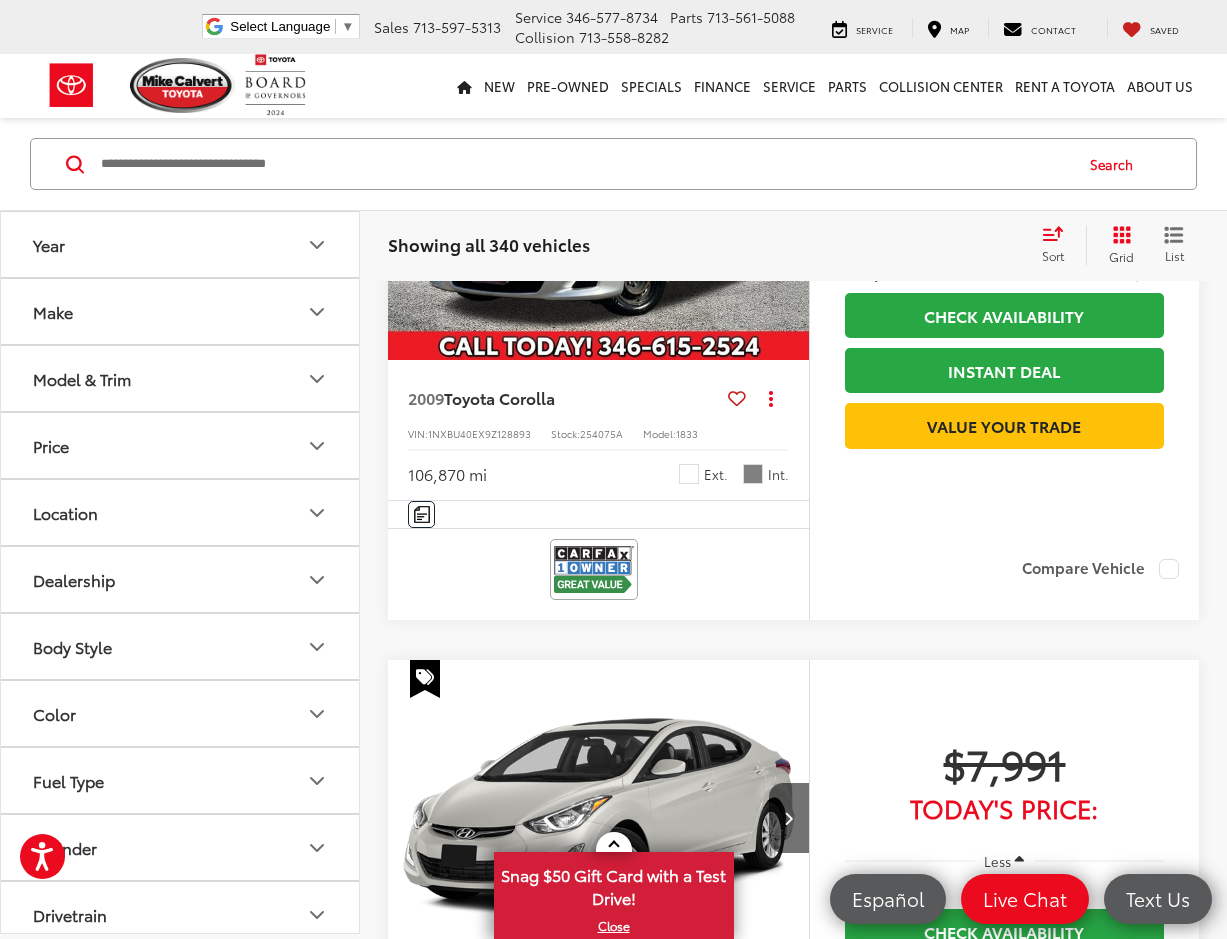scroll, scrollTop: 5400, scrollLeft: 0, axis: vertical 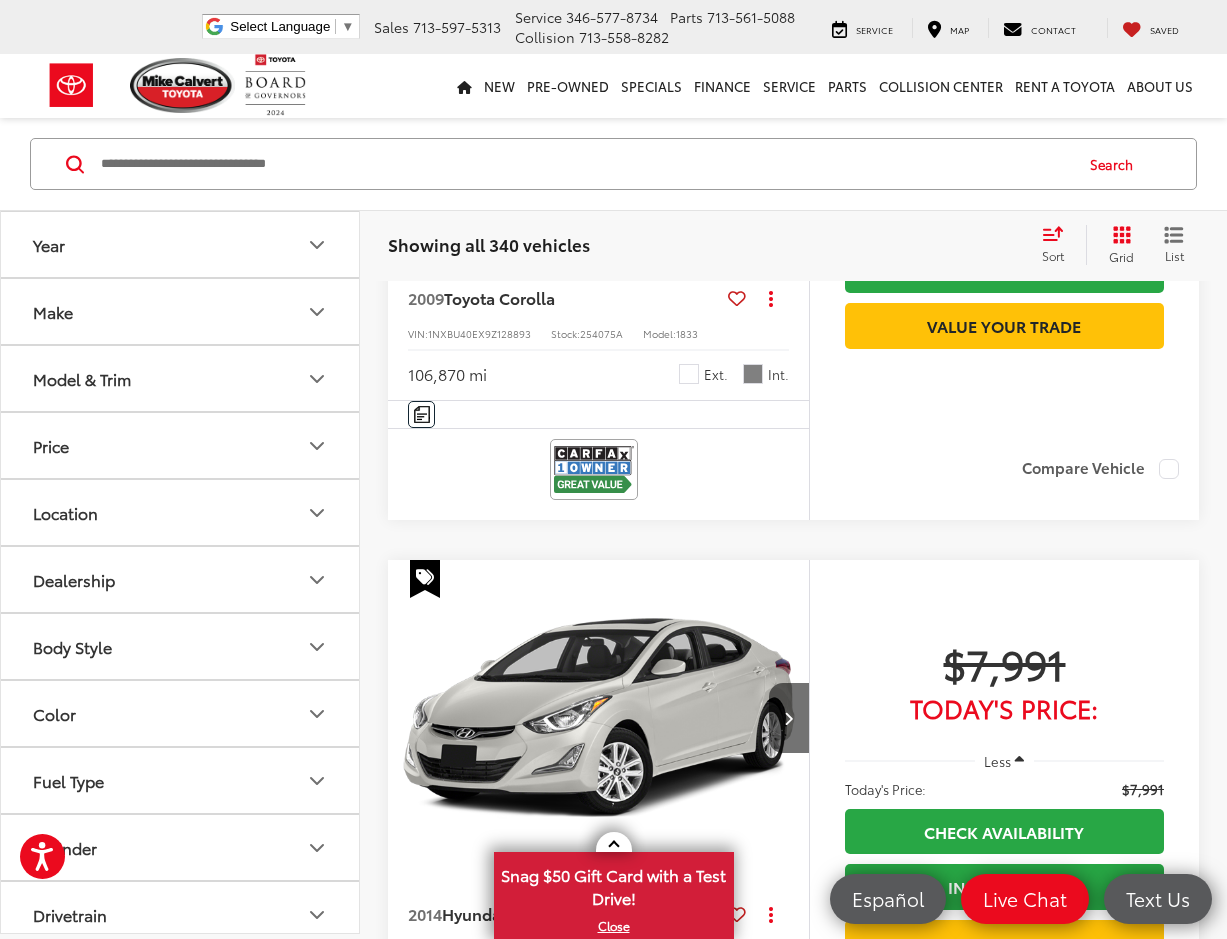 click at bounding box center [788, 102] 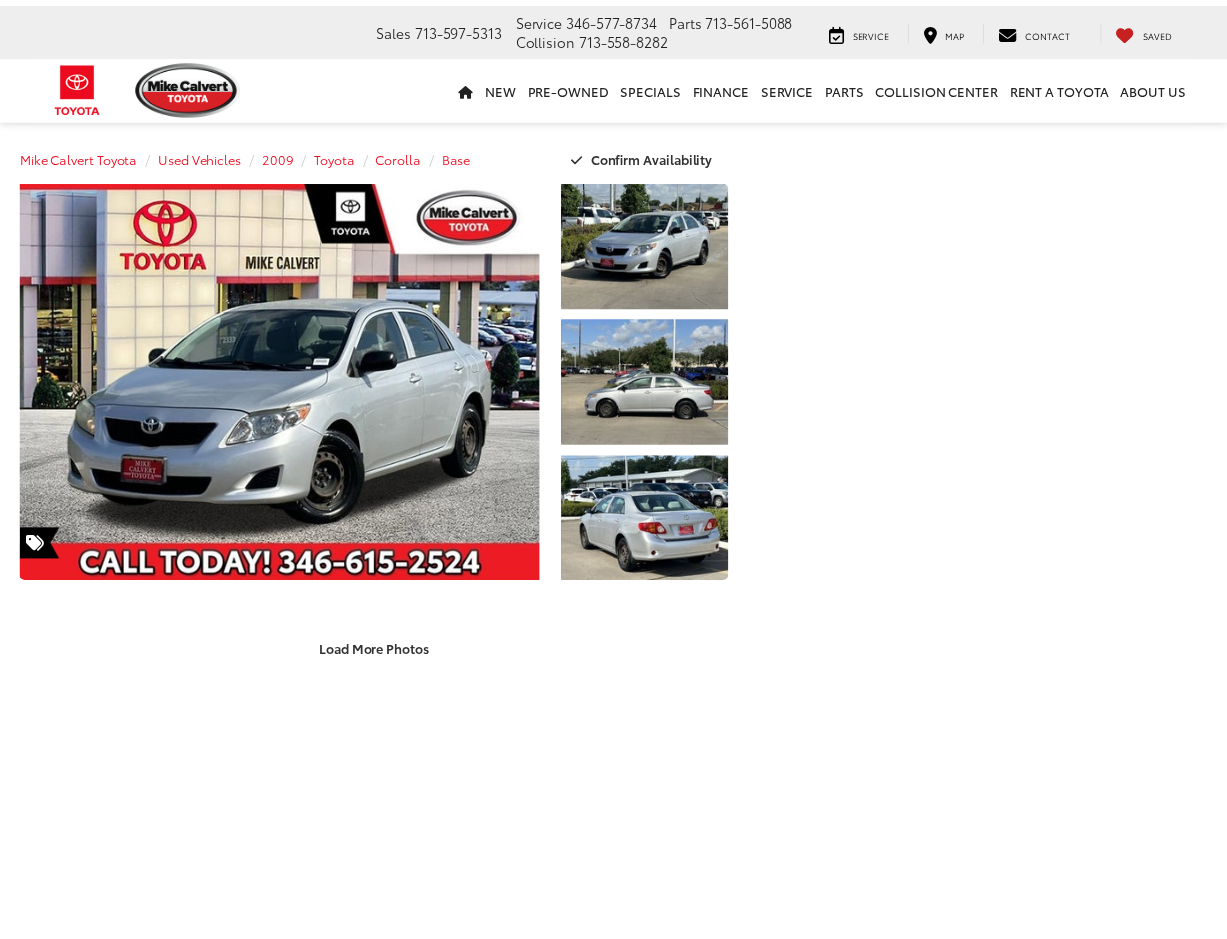 scroll, scrollTop: 0, scrollLeft: 0, axis: both 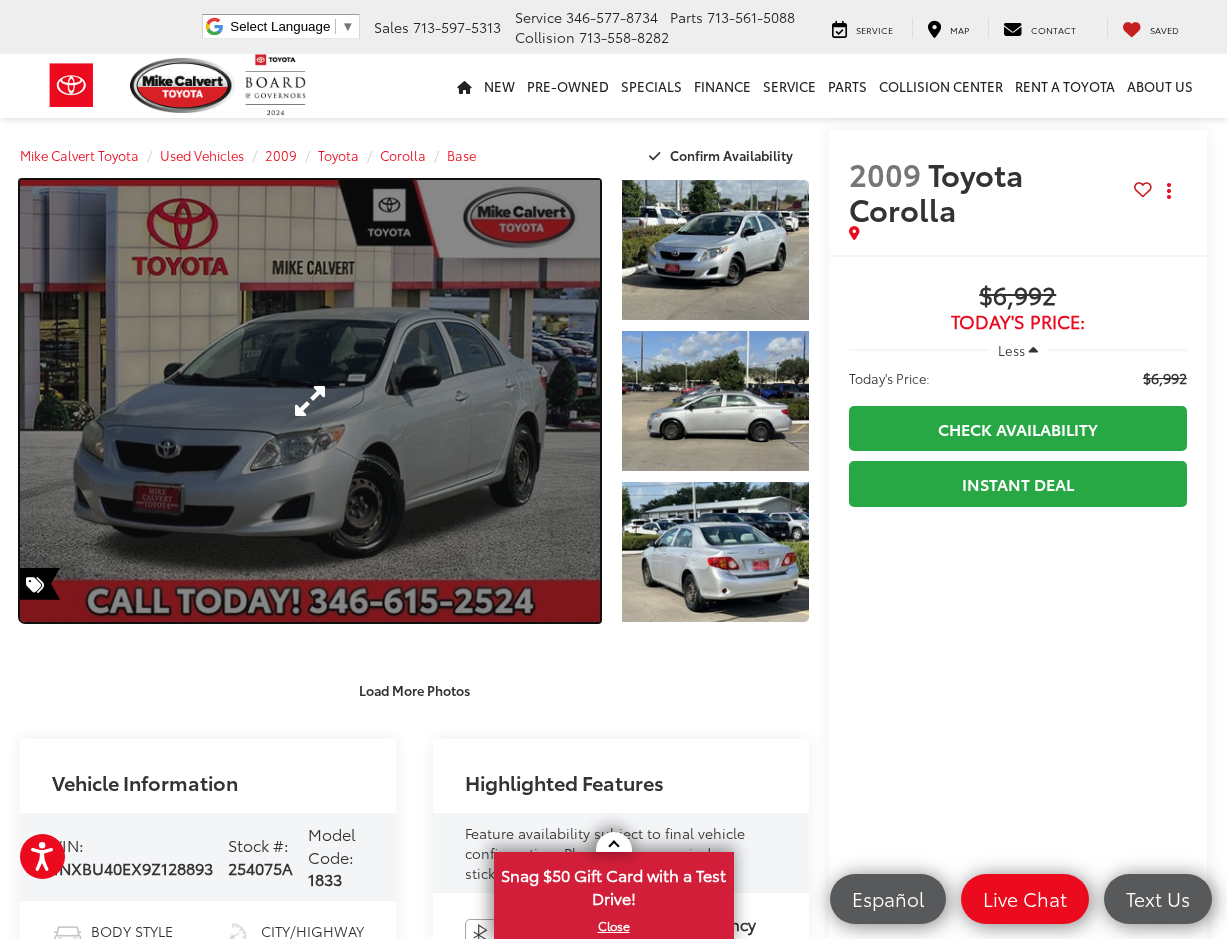 click at bounding box center (310, 401) 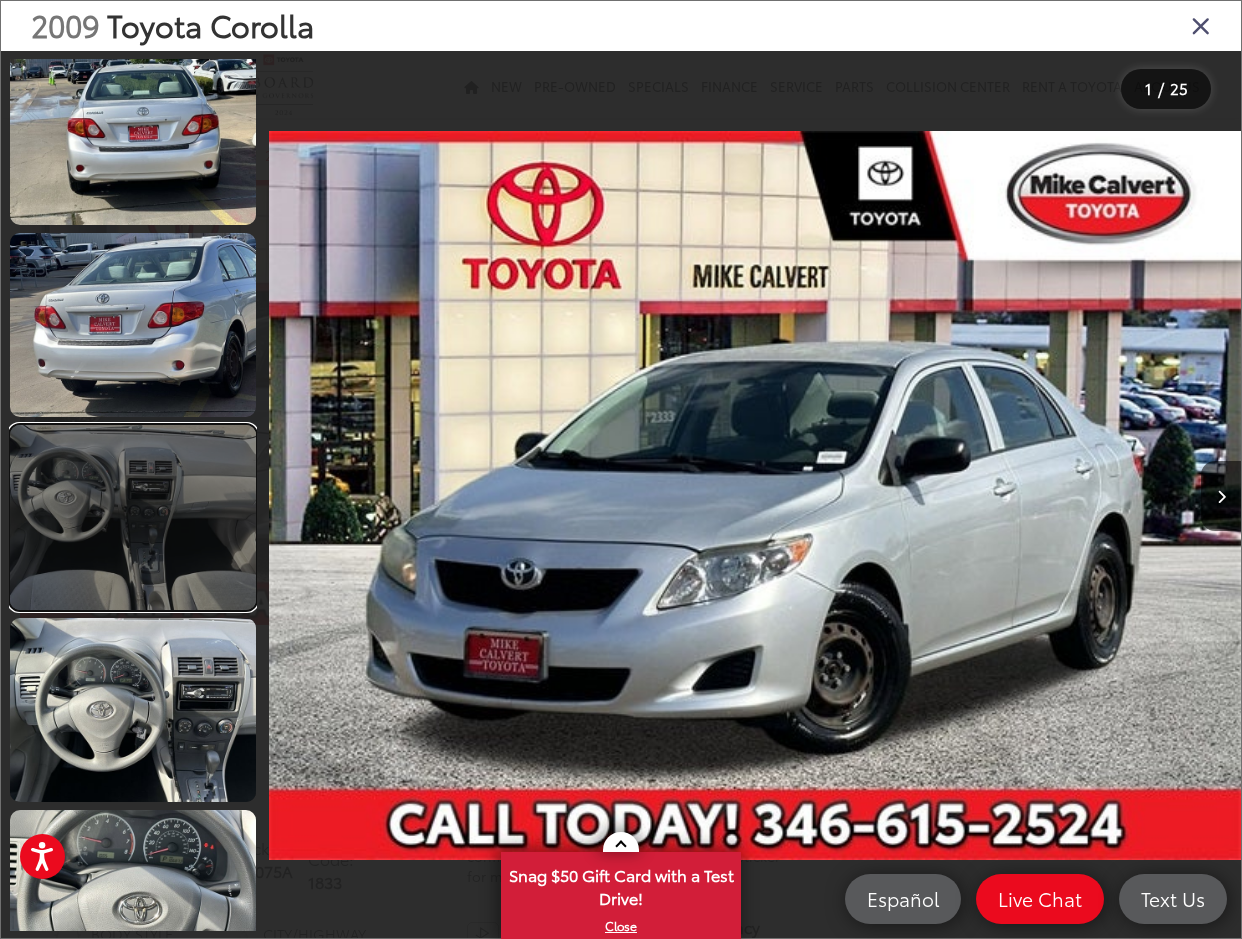 click at bounding box center (133, 517) 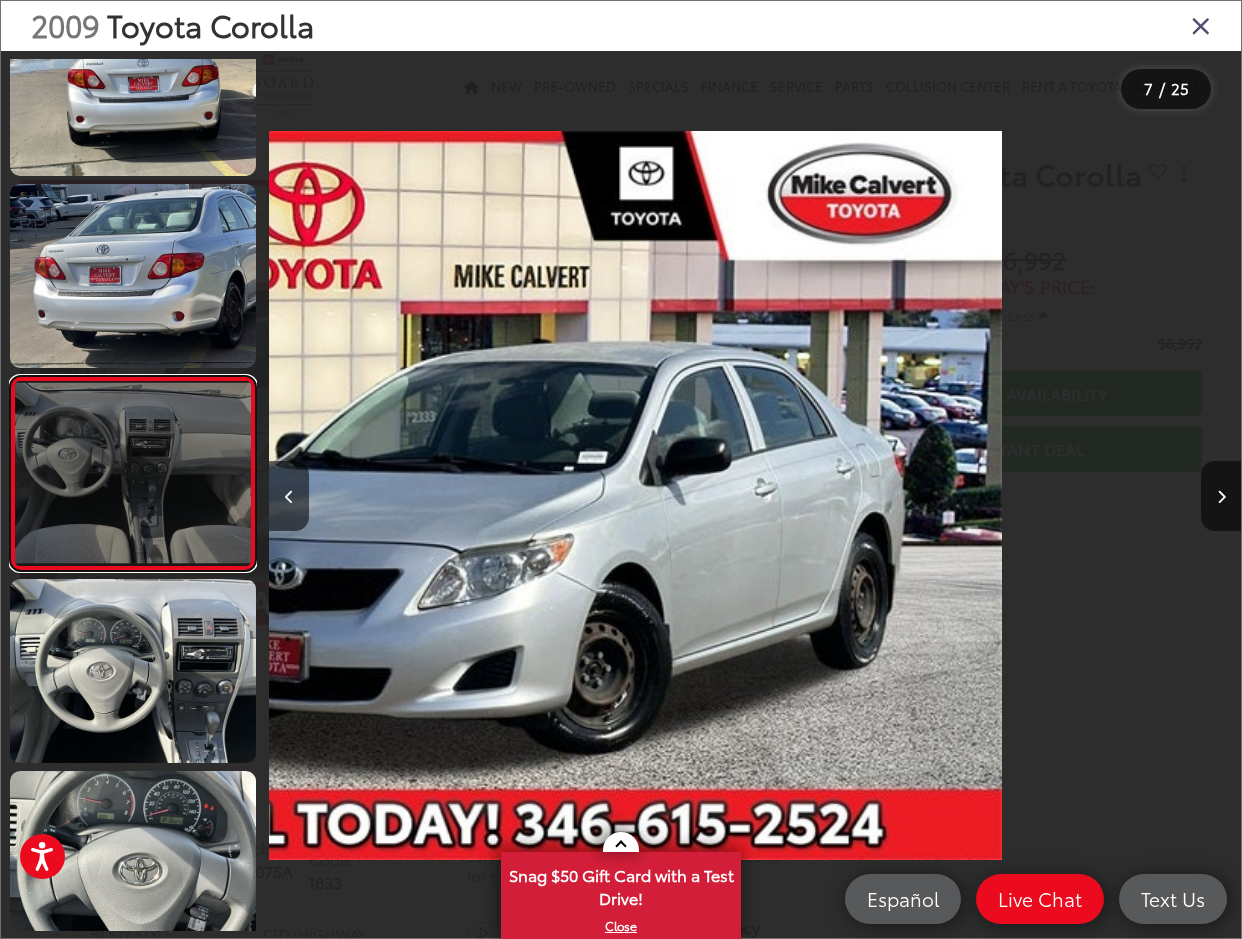scroll, scrollTop: 875, scrollLeft: 0, axis: vertical 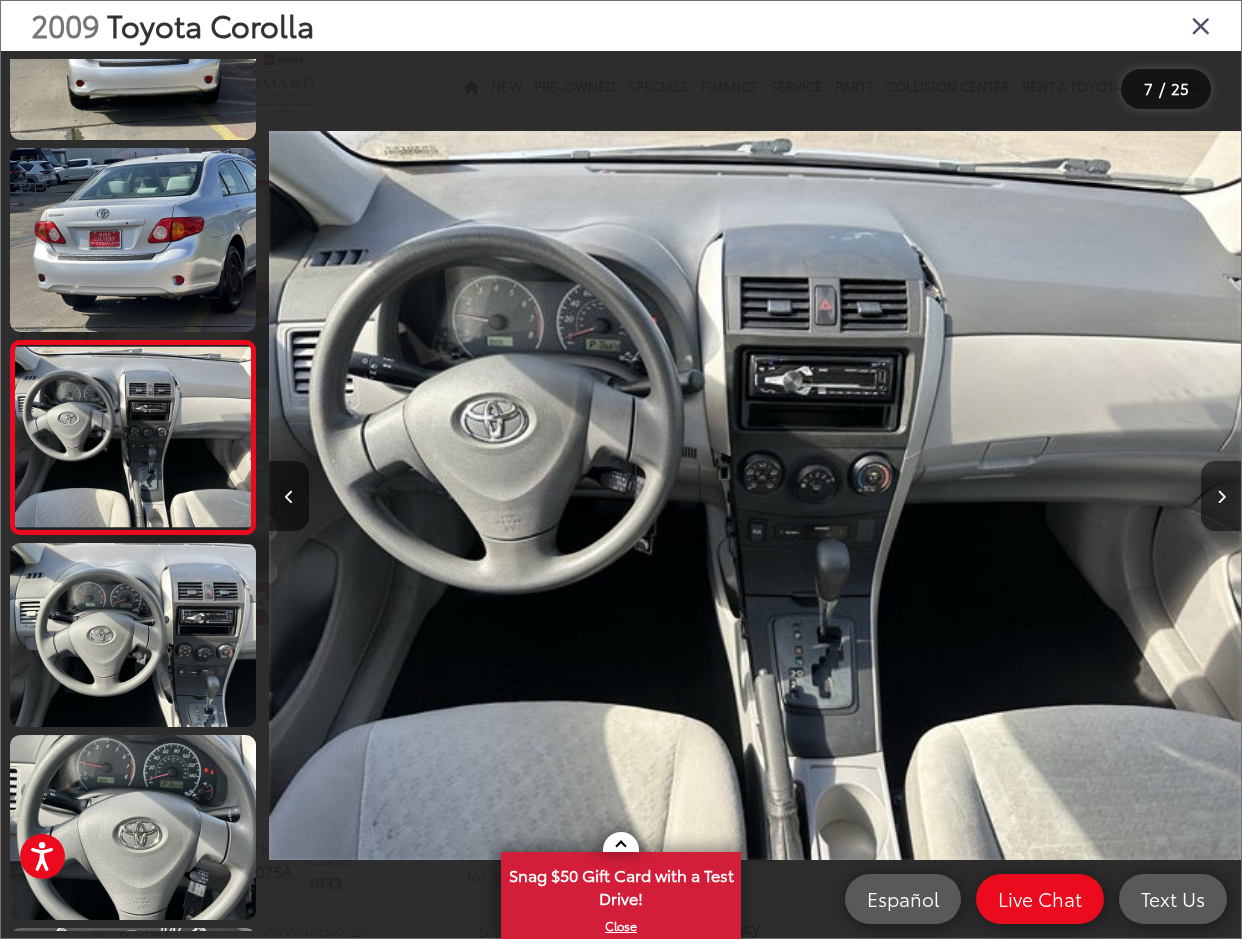 click at bounding box center [1221, 496] 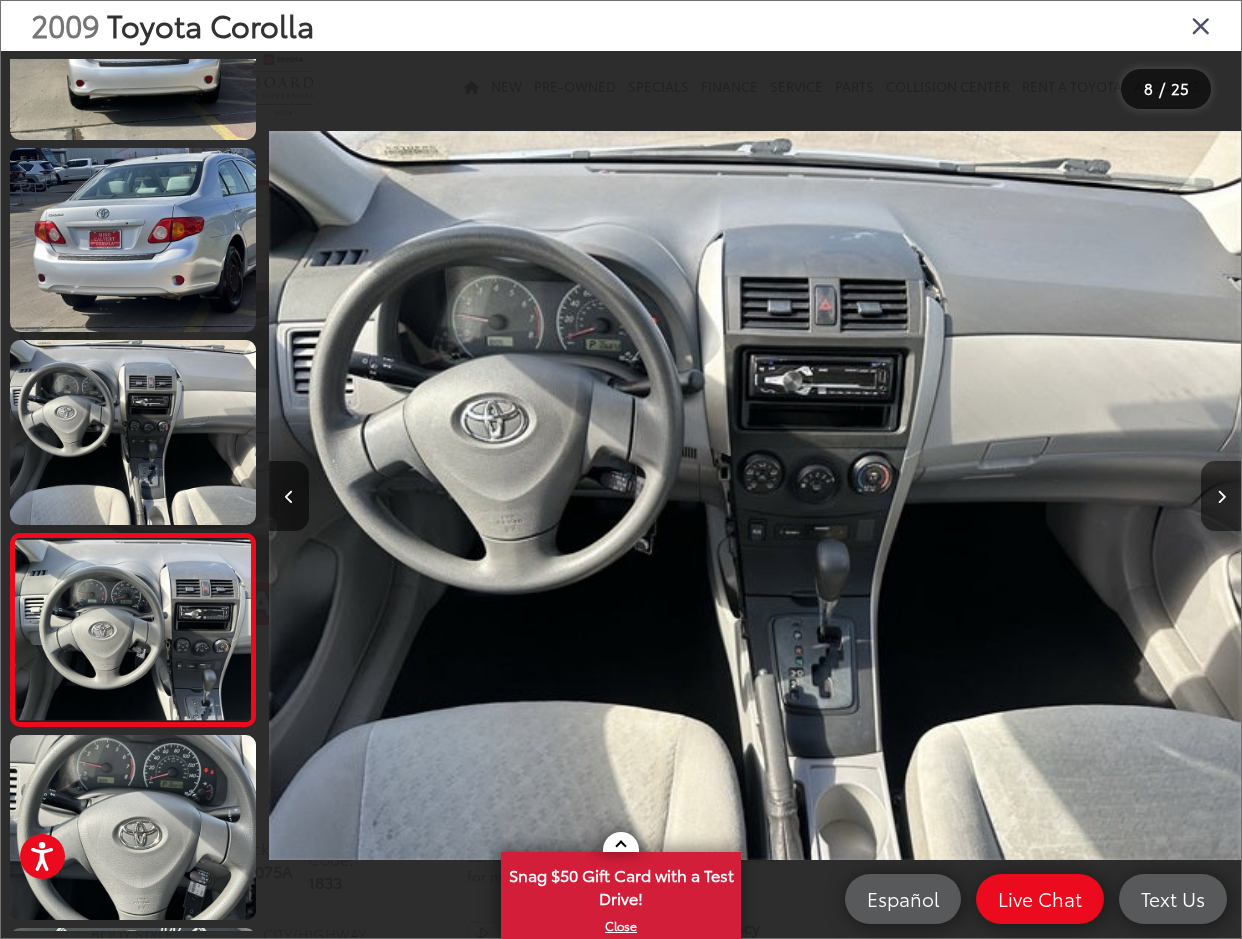 scroll, scrollTop: 0, scrollLeft: 5933, axis: horizontal 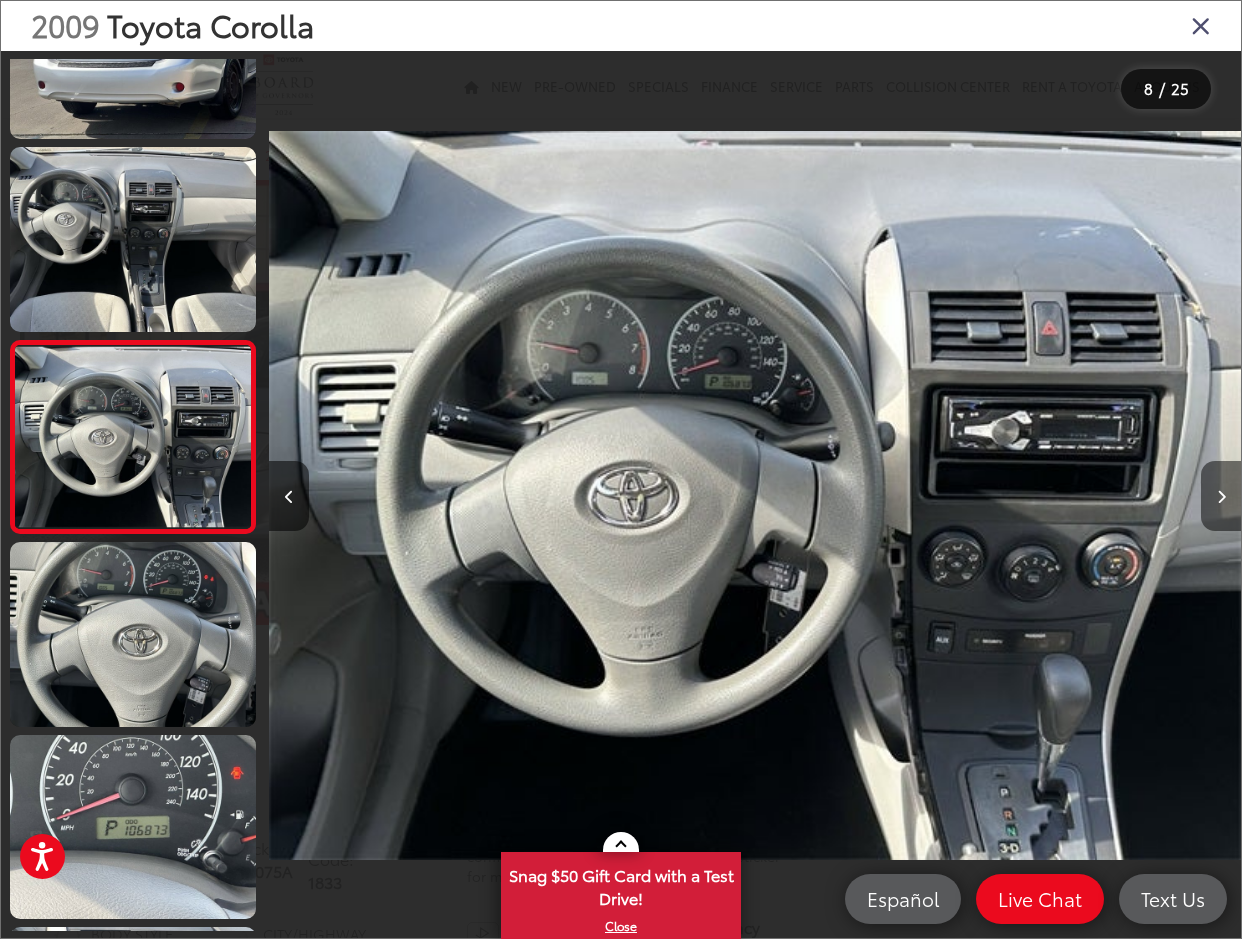 click at bounding box center [1221, 496] 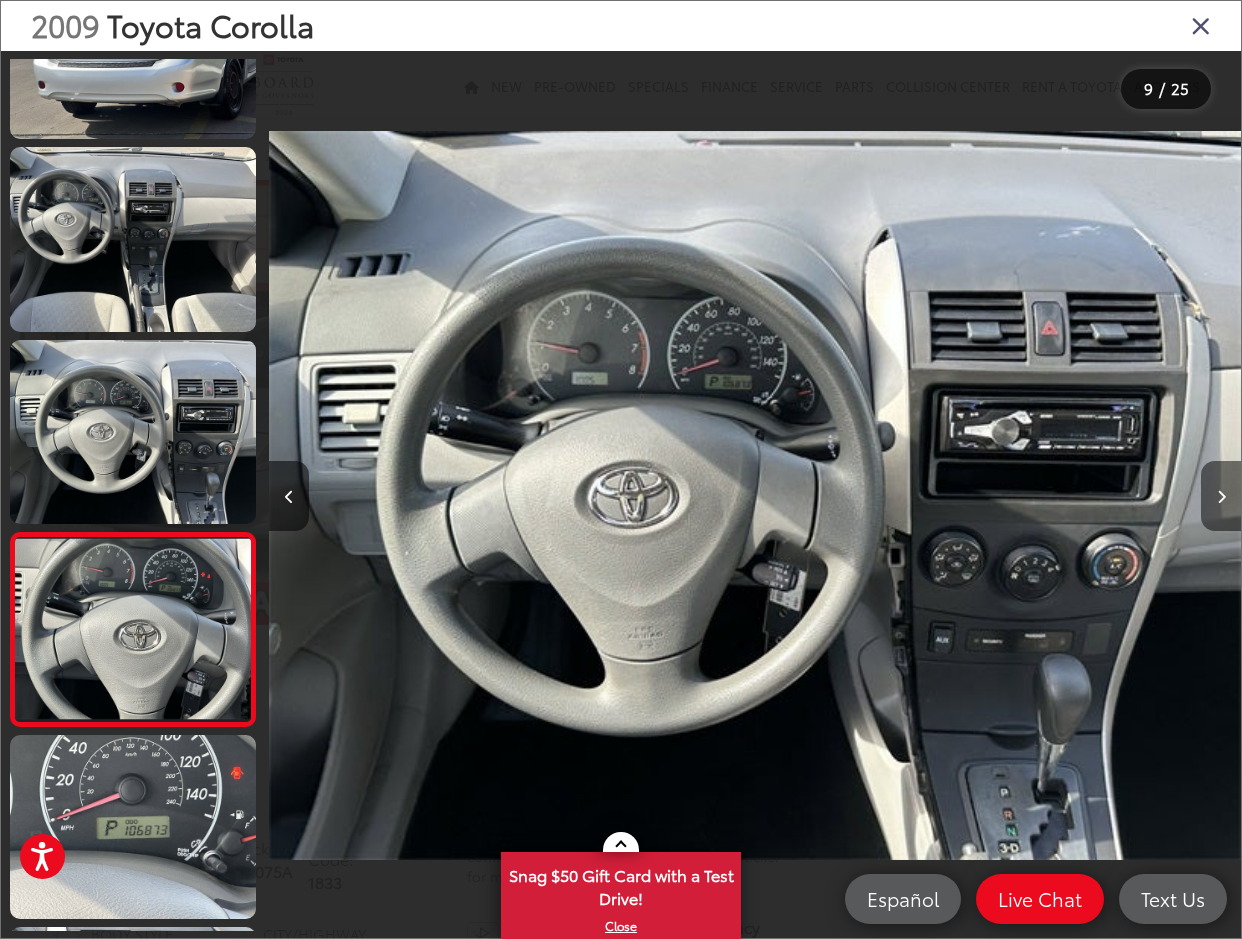 scroll, scrollTop: 0, scrollLeft: 6905, axis: horizontal 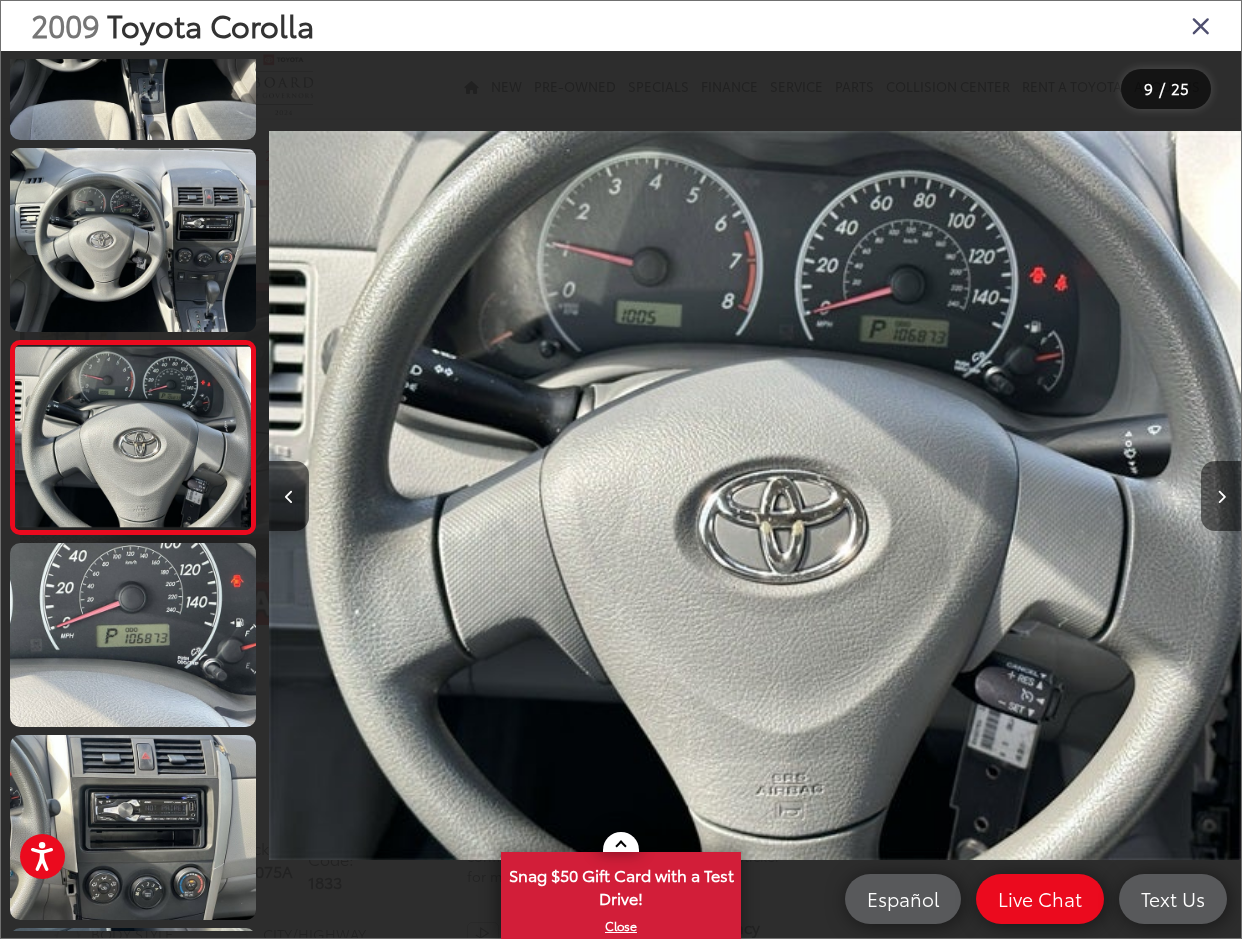 click at bounding box center [1221, 496] 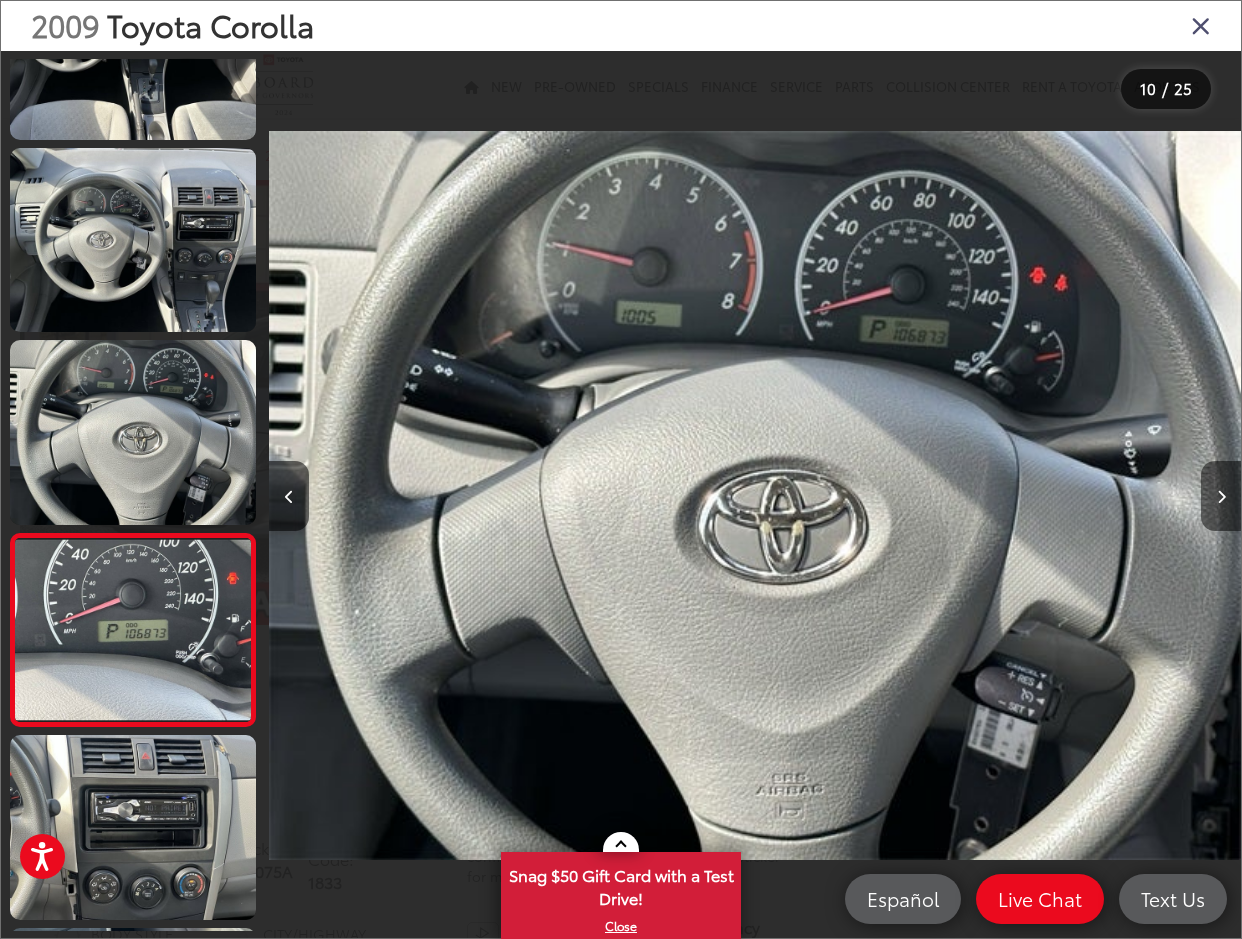 scroll, scrollTop: 0, scrollLeft: 7909, axis: horizontal 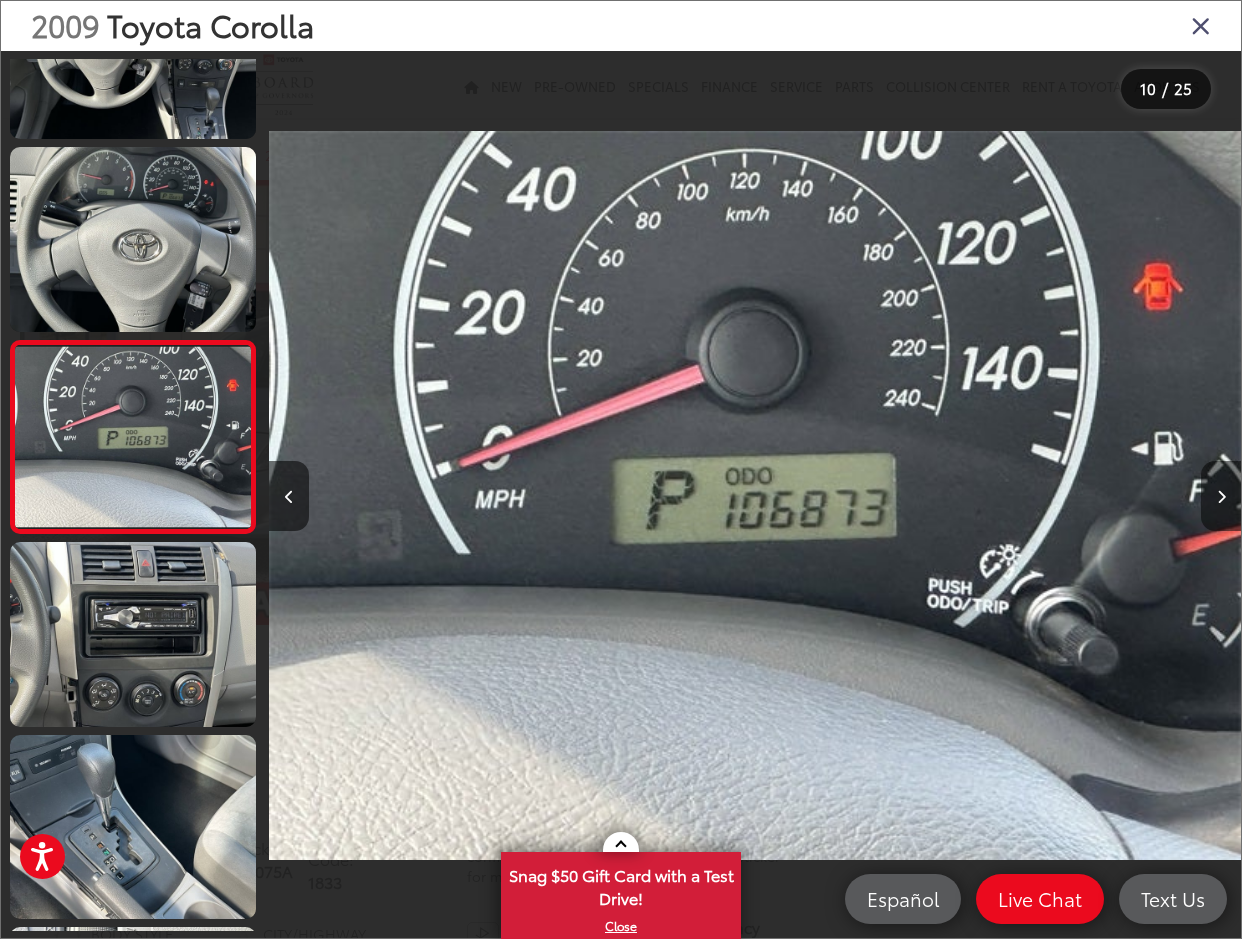 click at bounding box center [1221, 496] 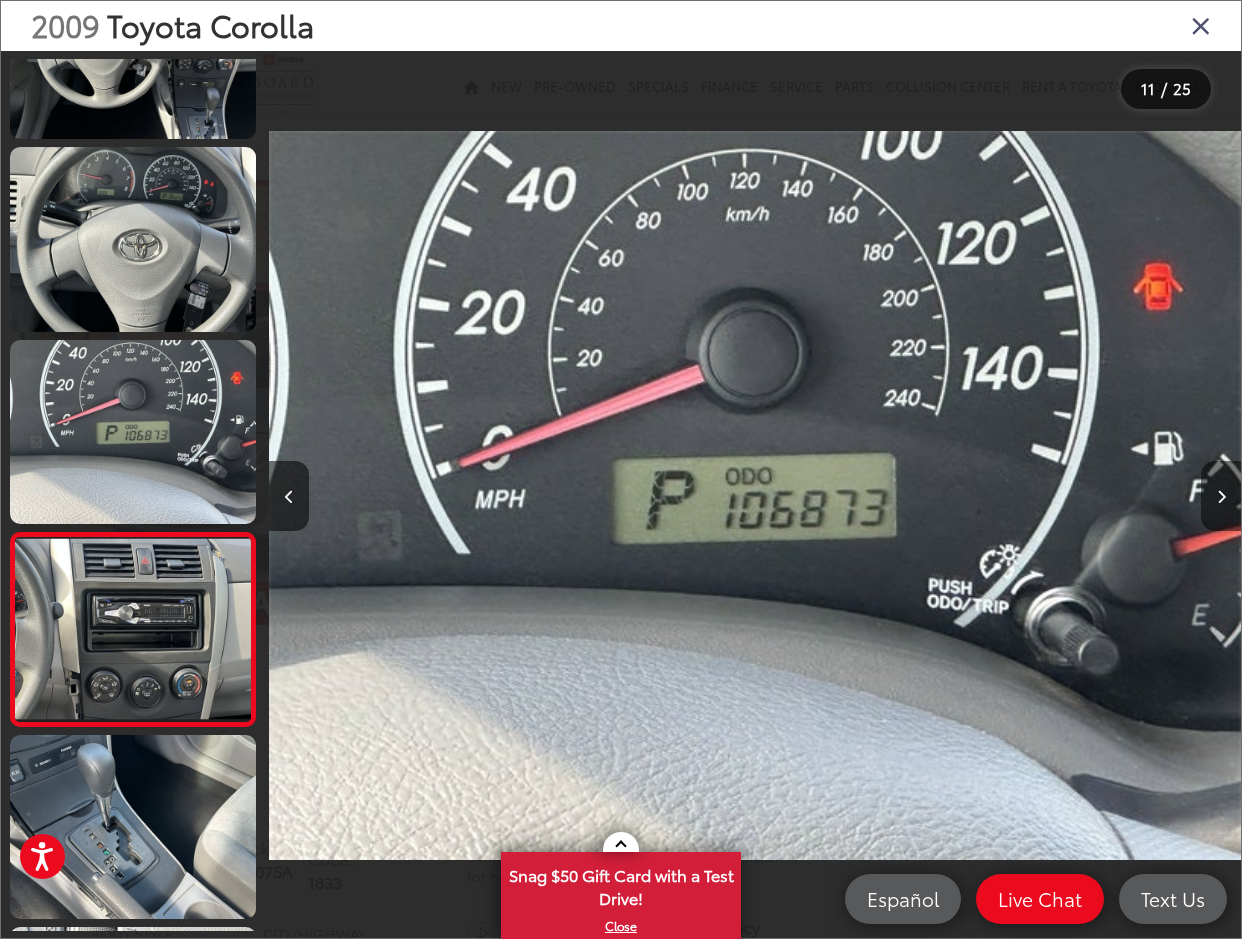 scroll, scrollTop: 0, scrollLeft: 8849, axis: horizontal 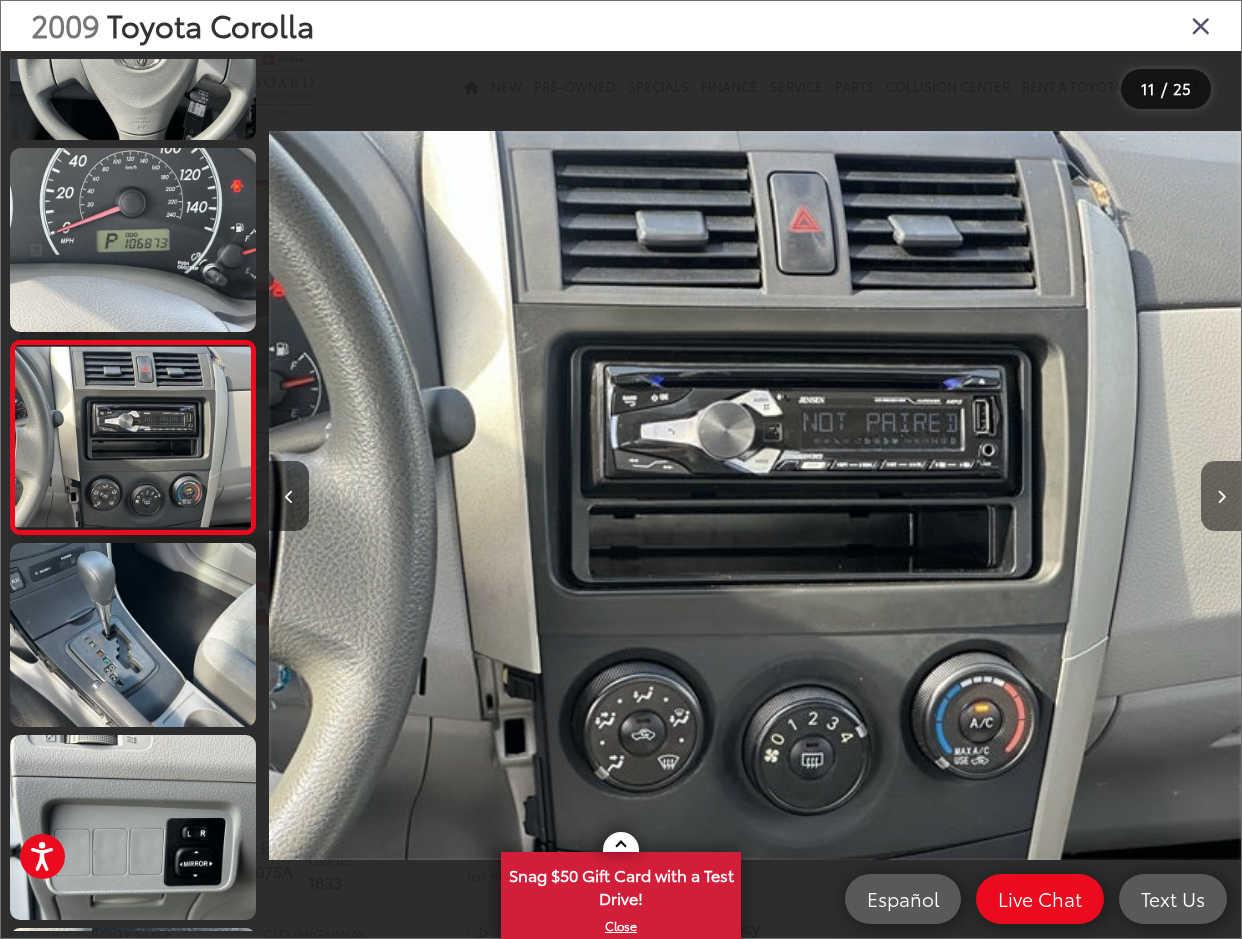 click at bounding box center (1221, 496) 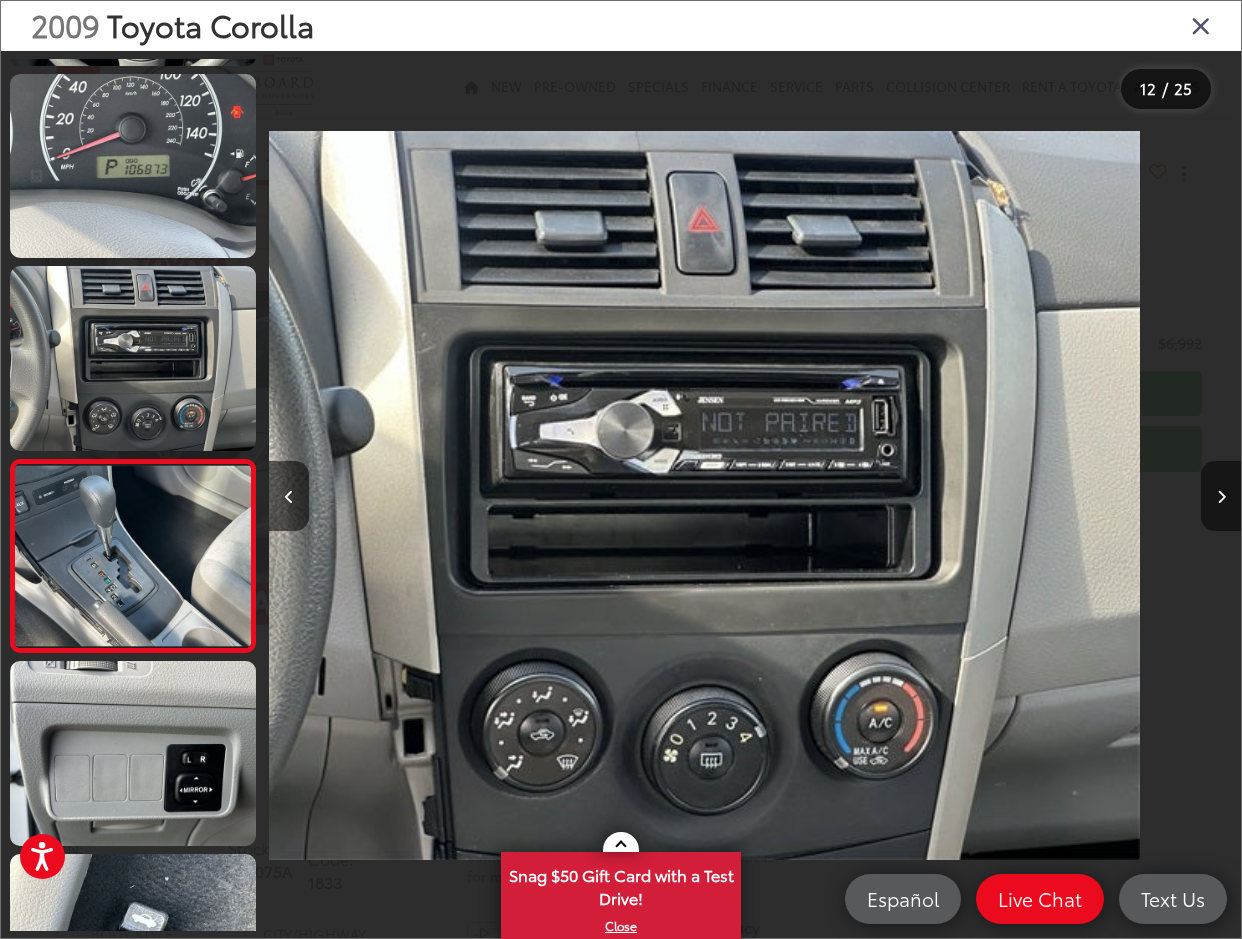 scroll, scrollTop: 1821, scrollLeft: 0, axis: vertical 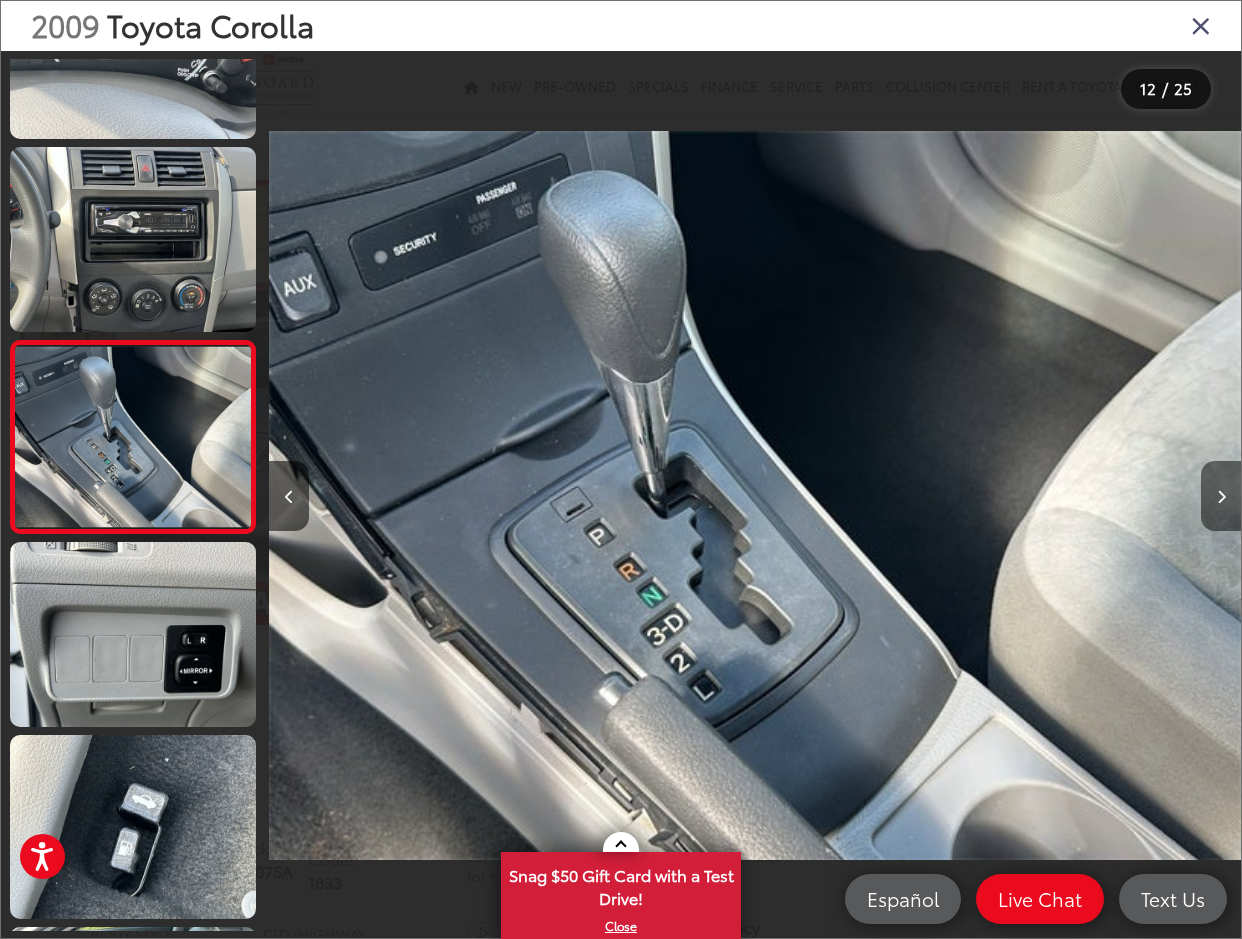click at bounding box center (1221, 496) 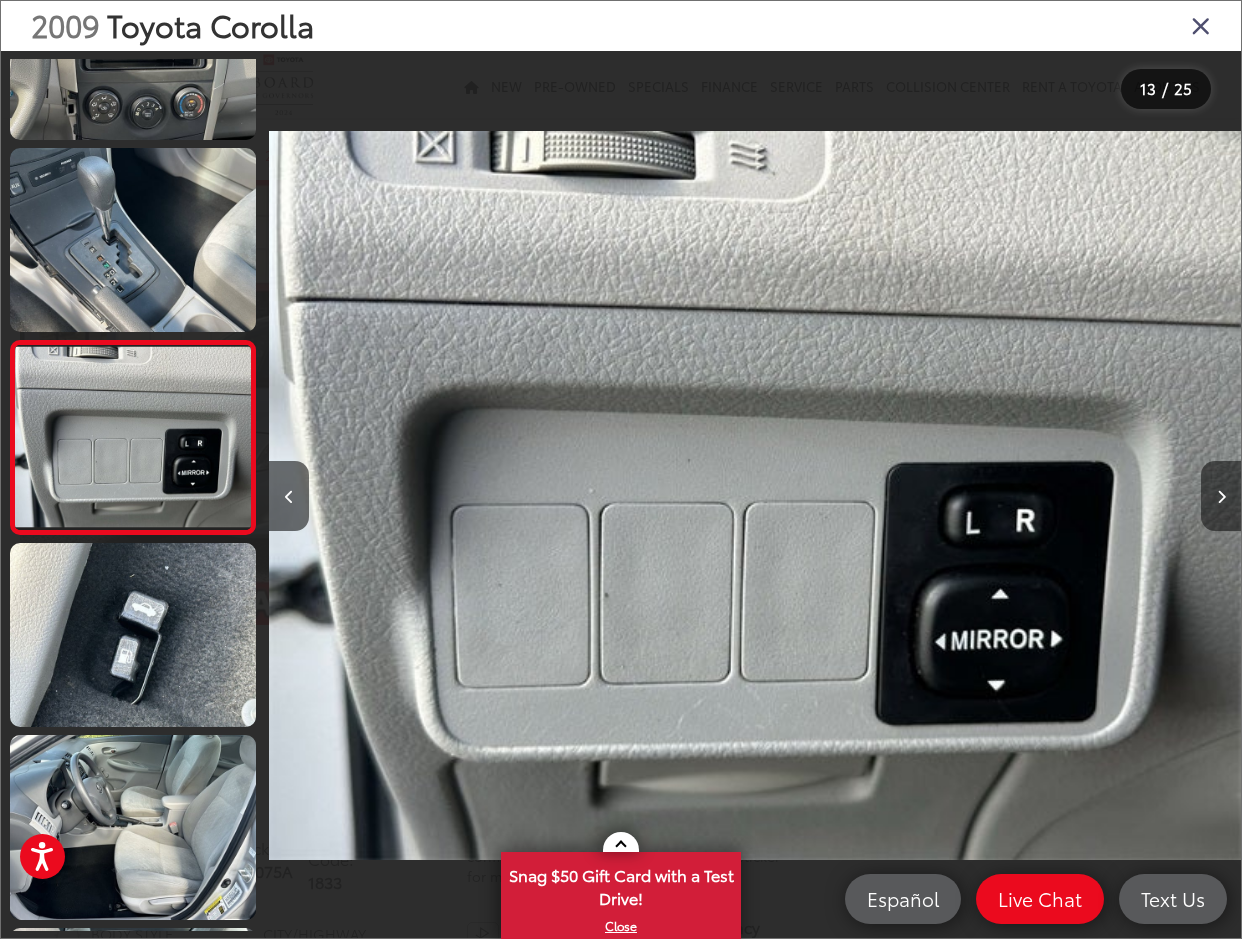 click at bounding box center (1221, 496) 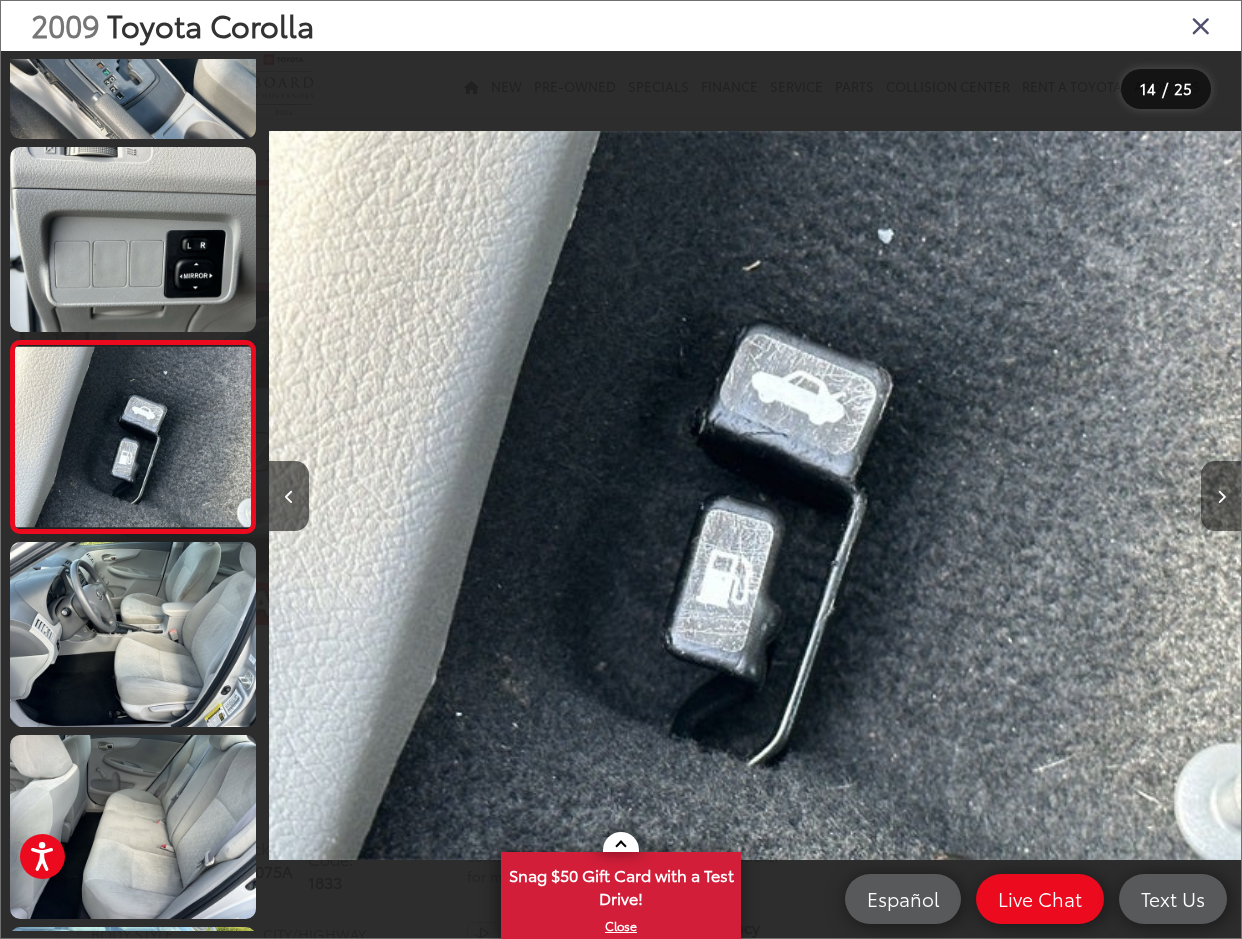 click at bounding box center [1221, 496] 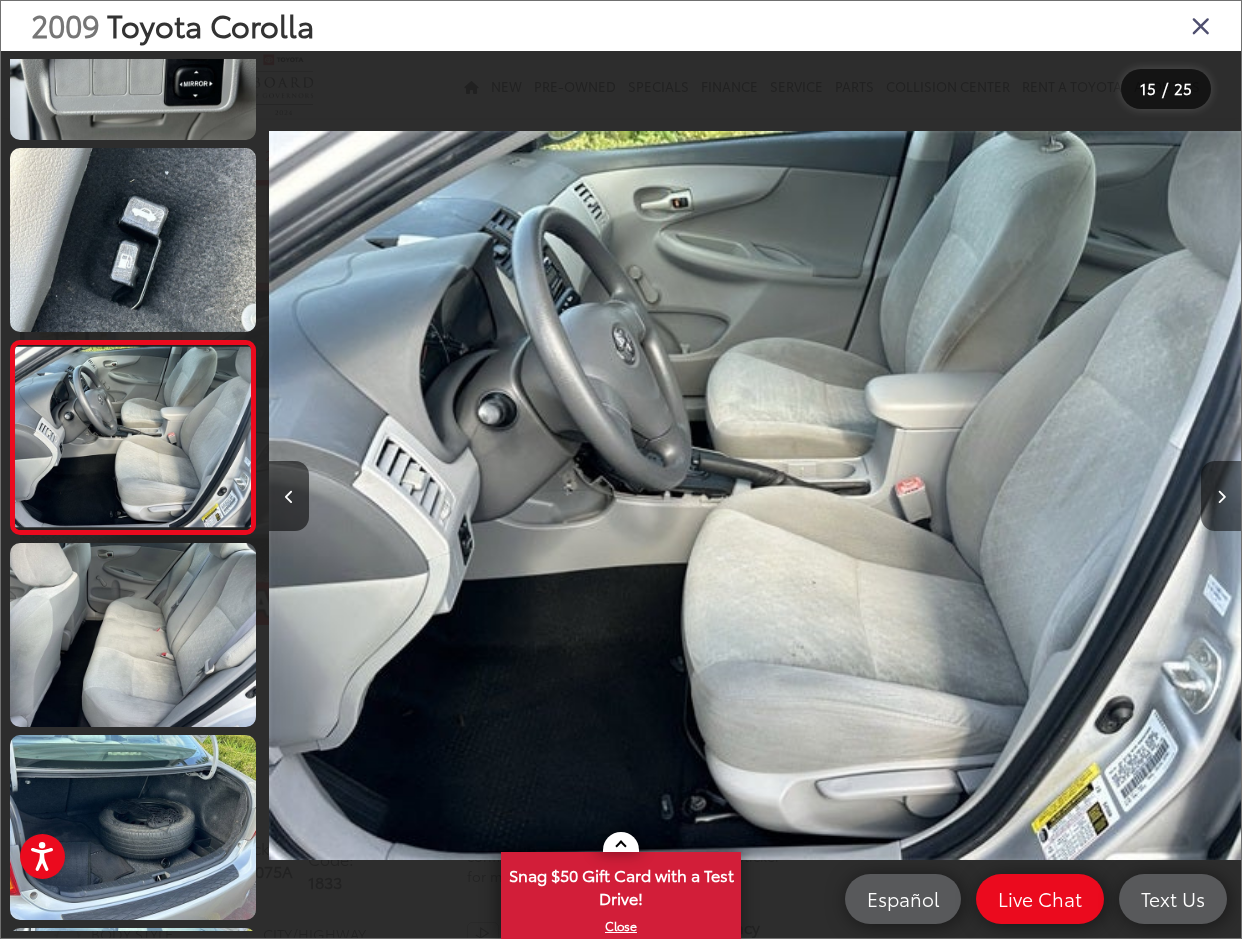 click at bounding box center [1221, 496] 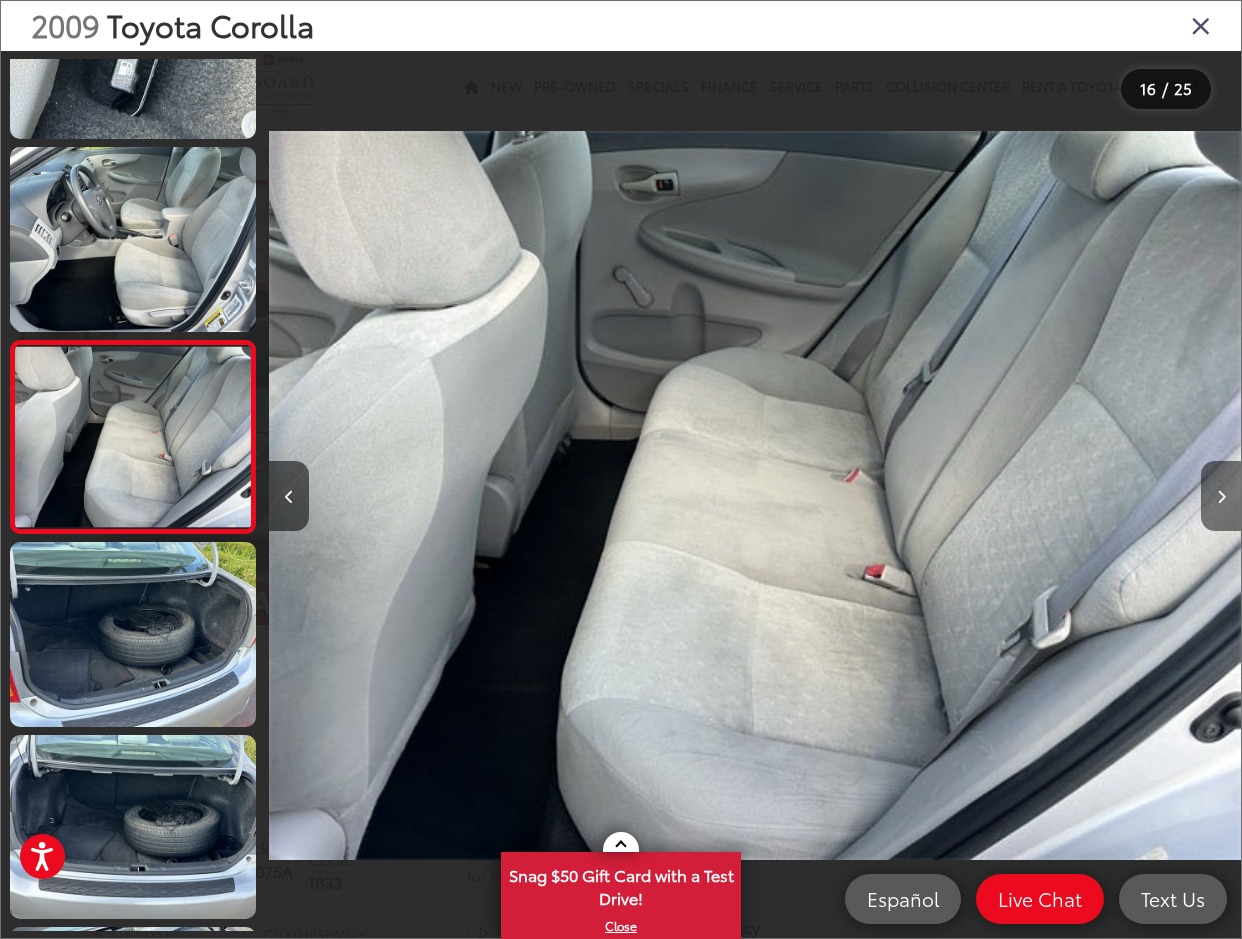 click at bounding box center [1221, 496] 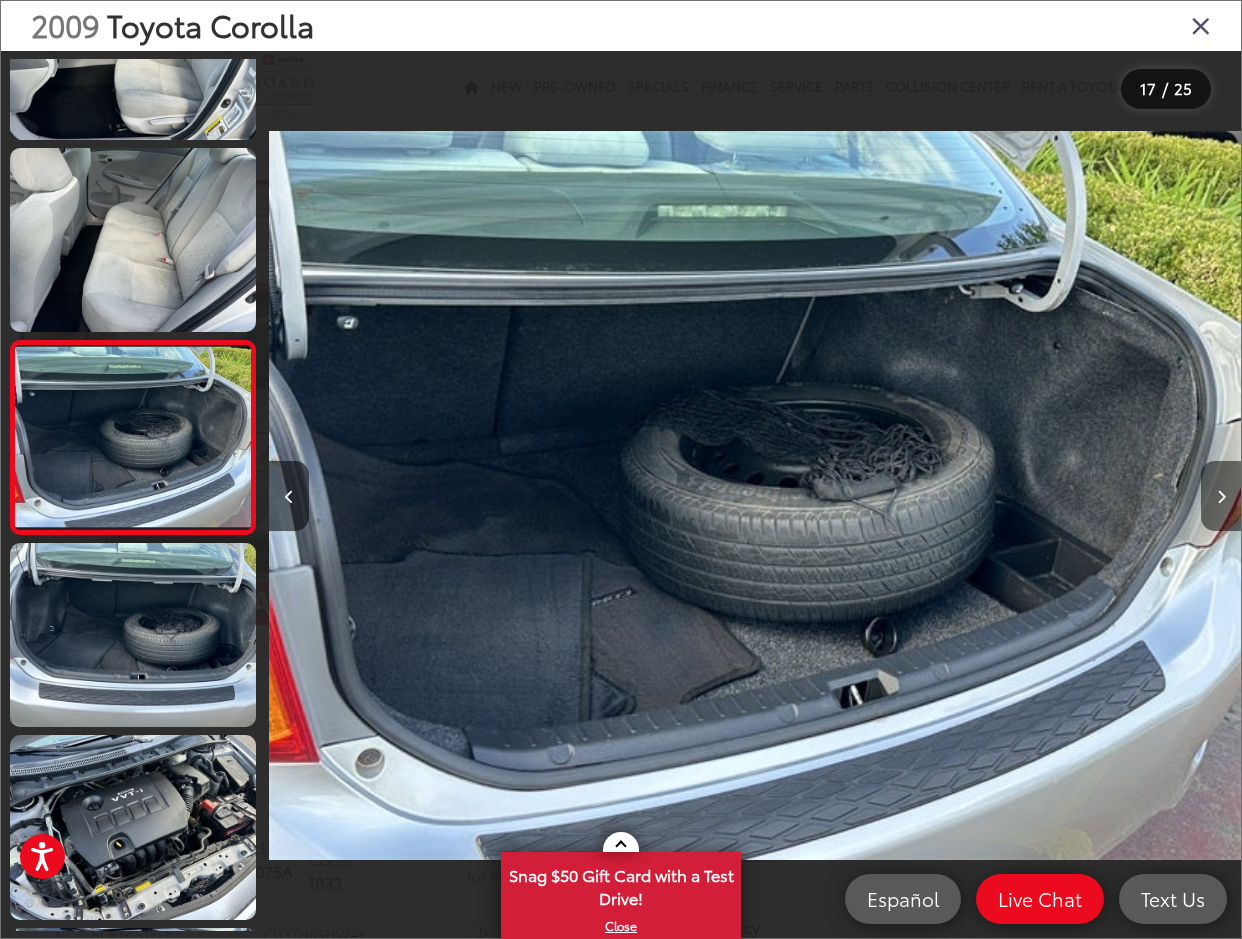 click at bounding box center [1221, 496] 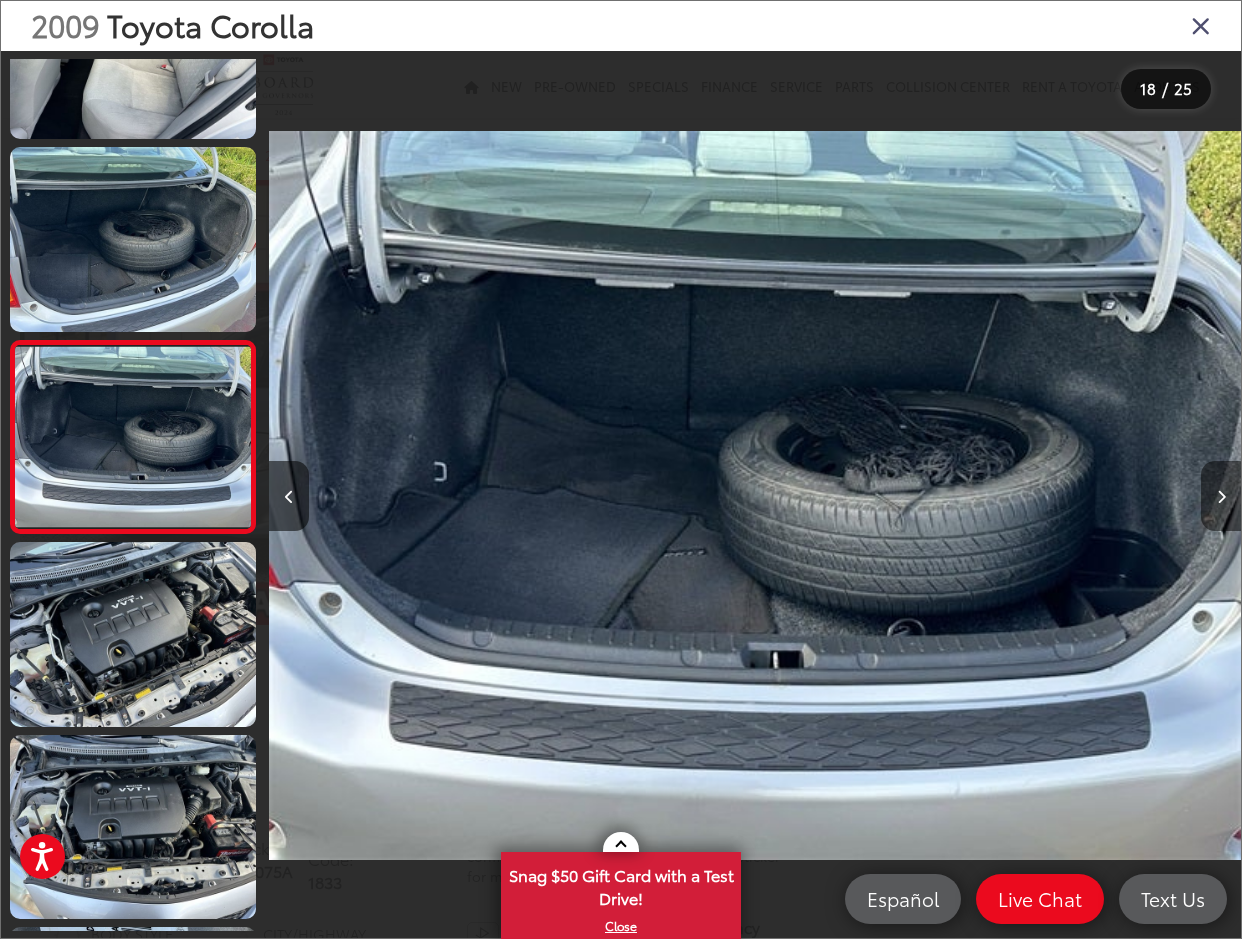 click at bounding box center (1221, 496) 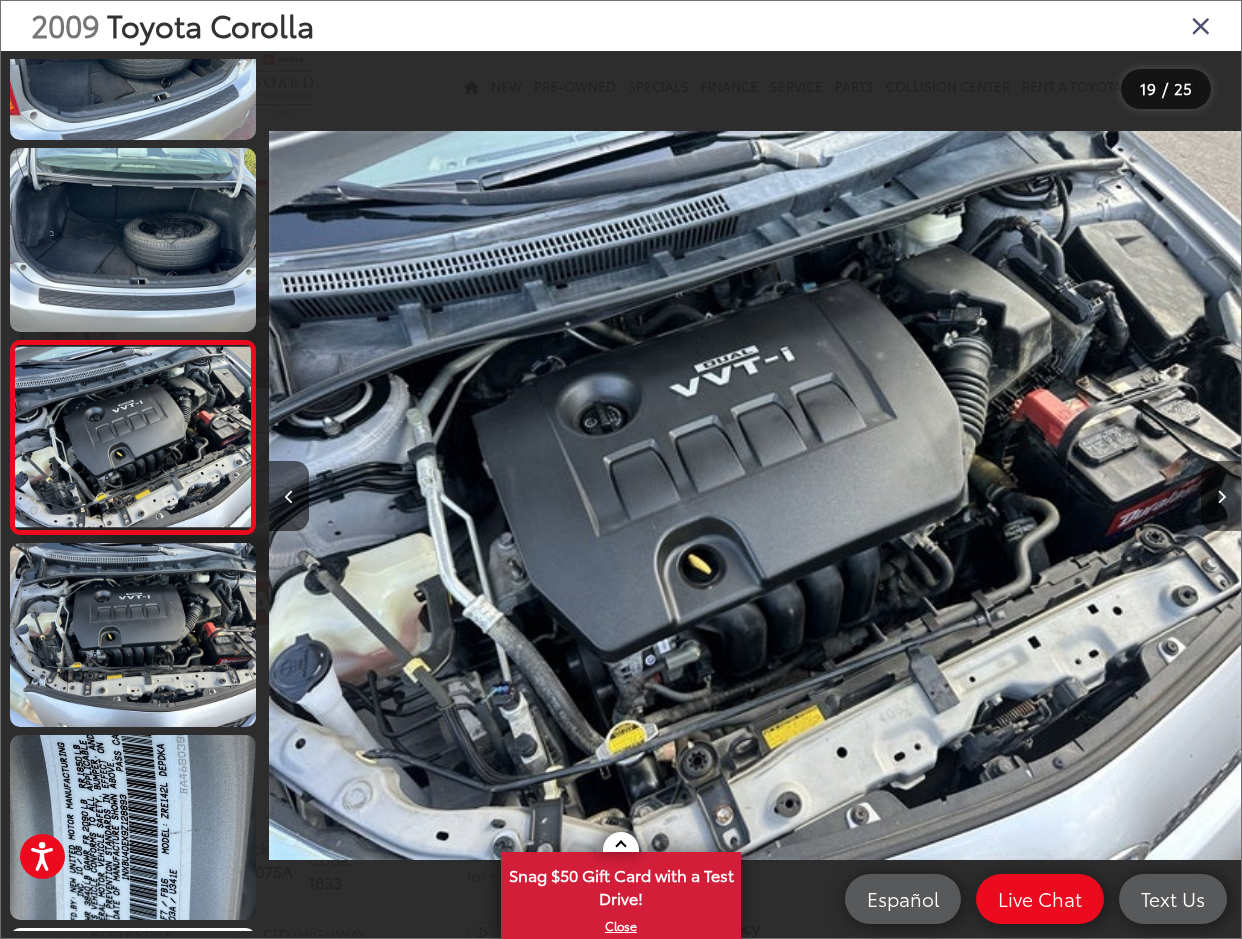 click at bounding box center [1221, 496] 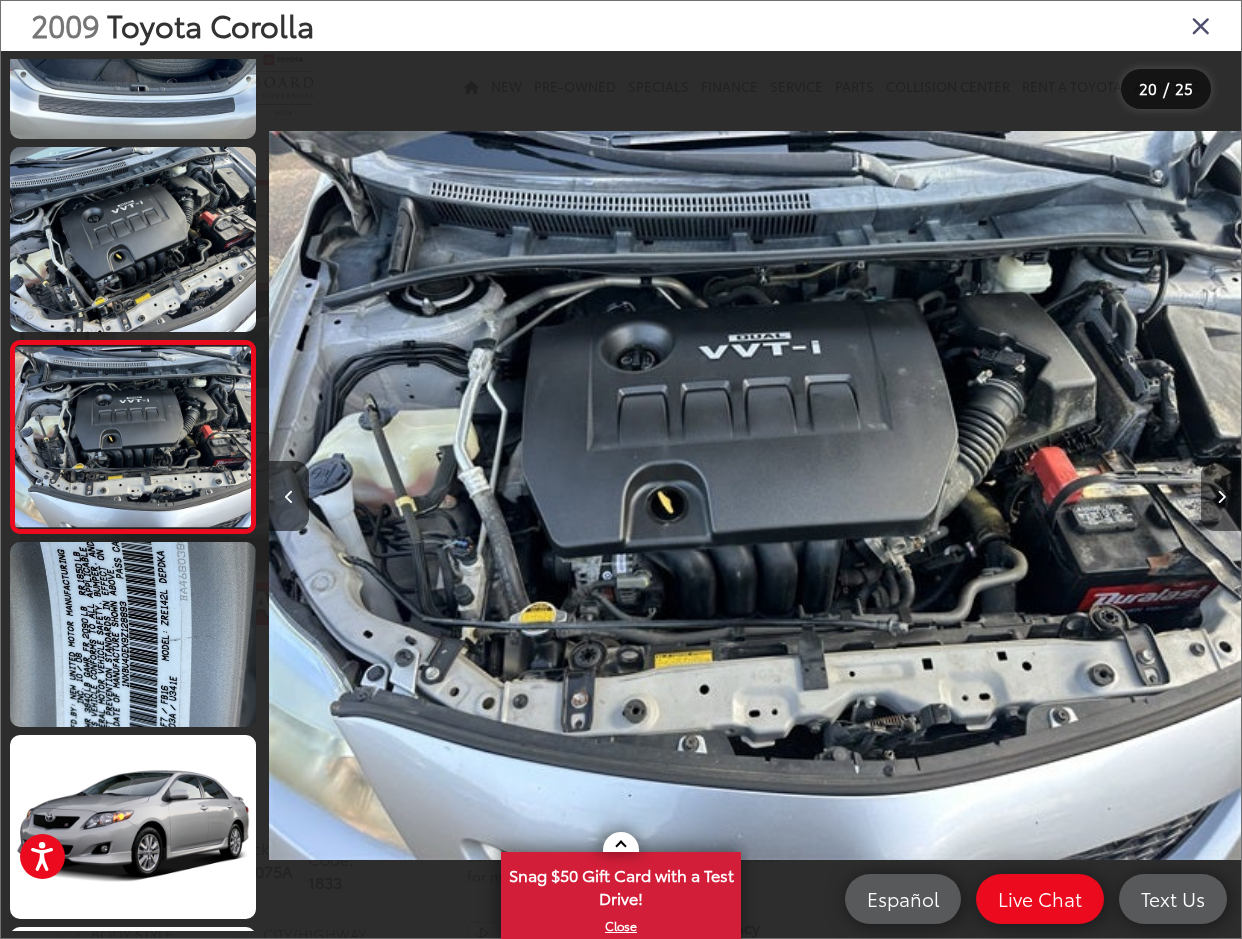 click at bounding box center (1221, 496) 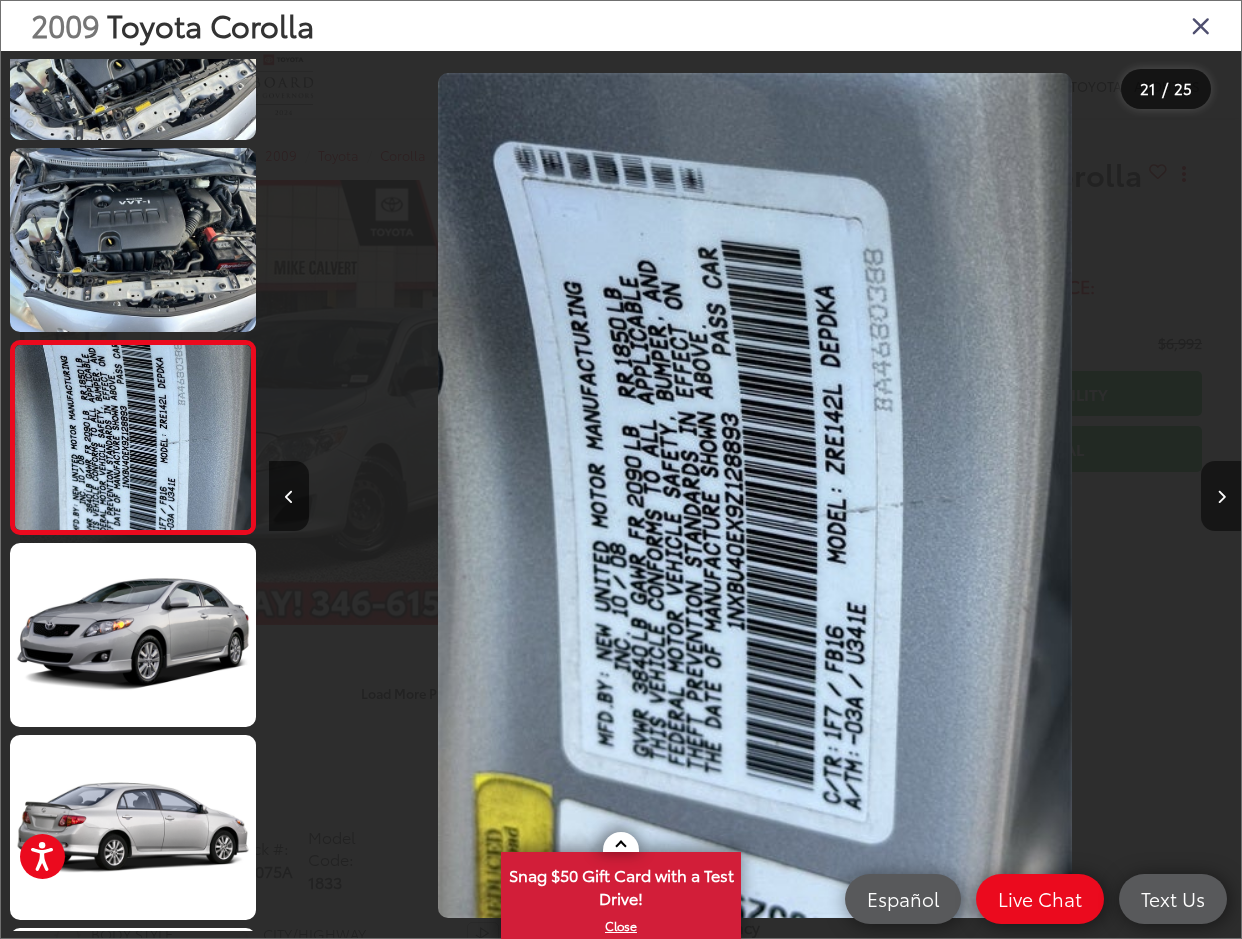 click at bounding box center (1221, 496) 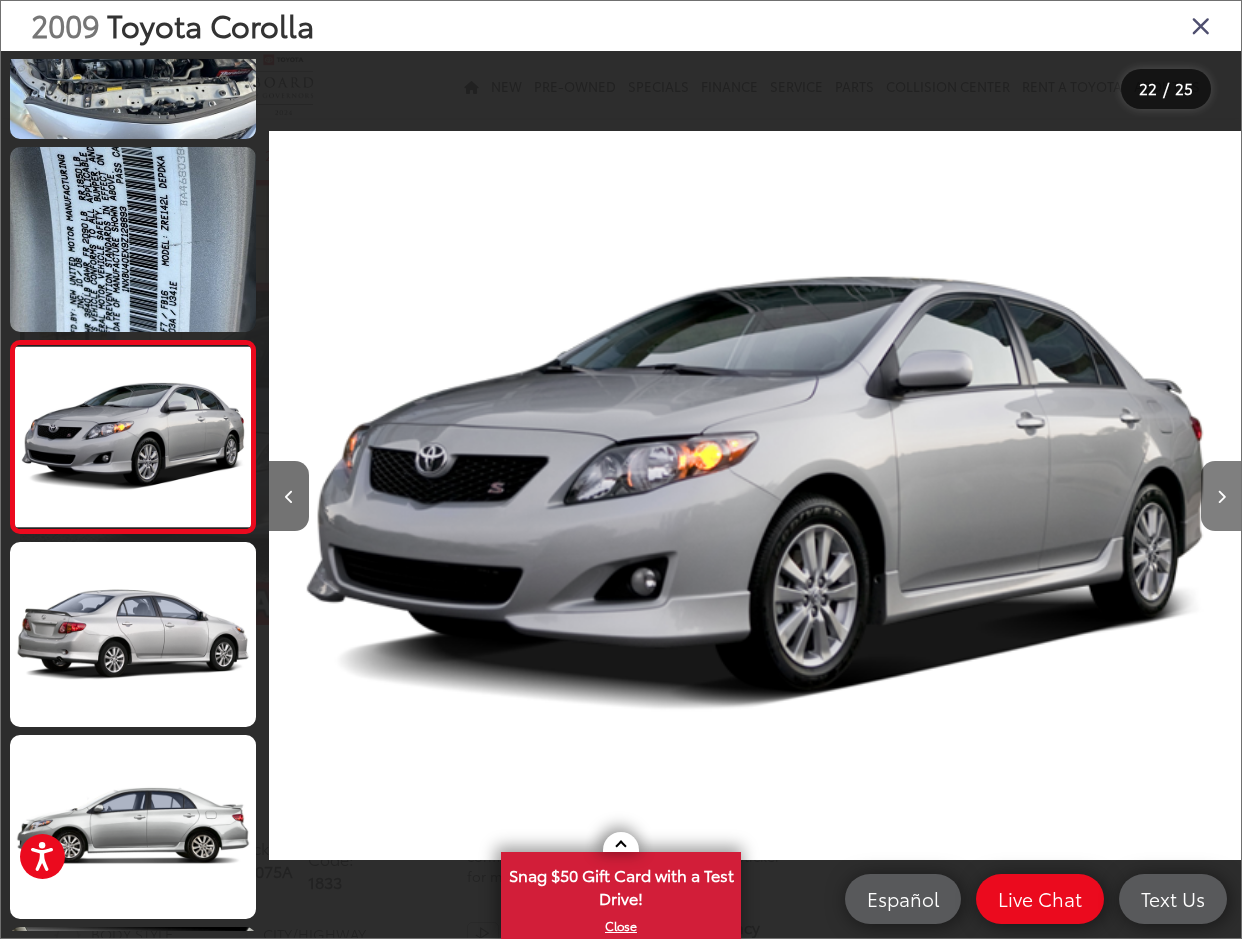 click at bounding box center [1221, 496] 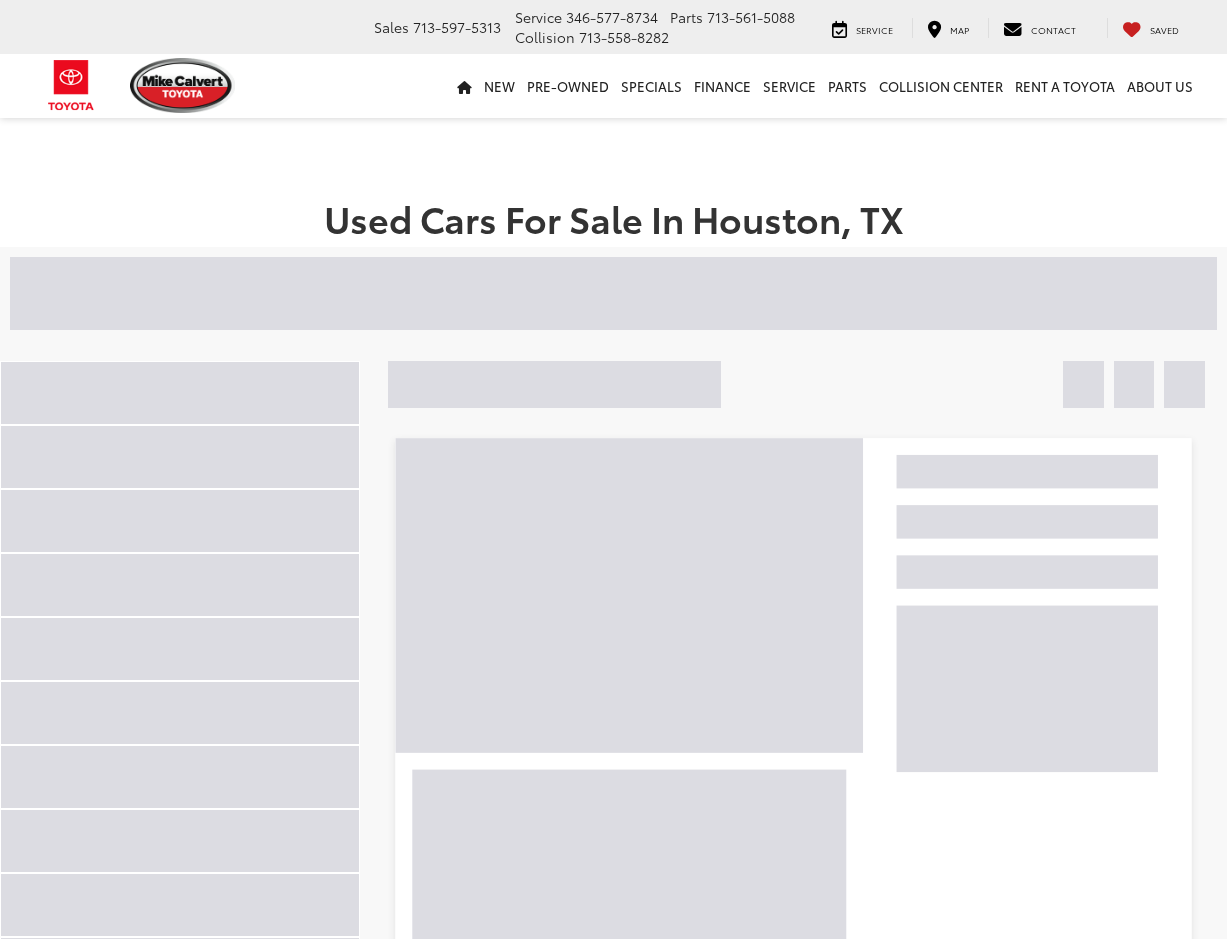 scroll, scrollTop: 5400, scrollLeft: 0, axis: vertical 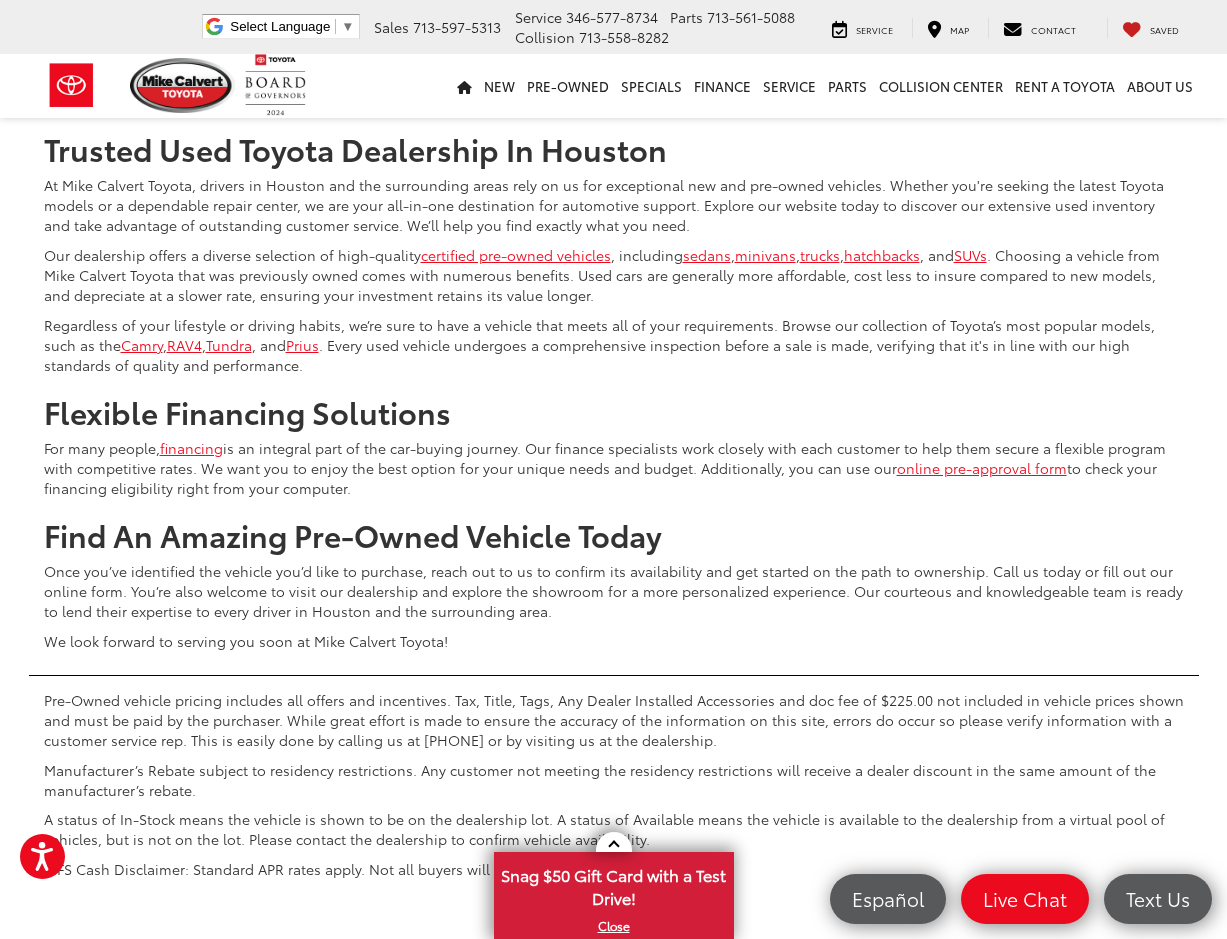 click on "2" at bounding box center [841, 53] 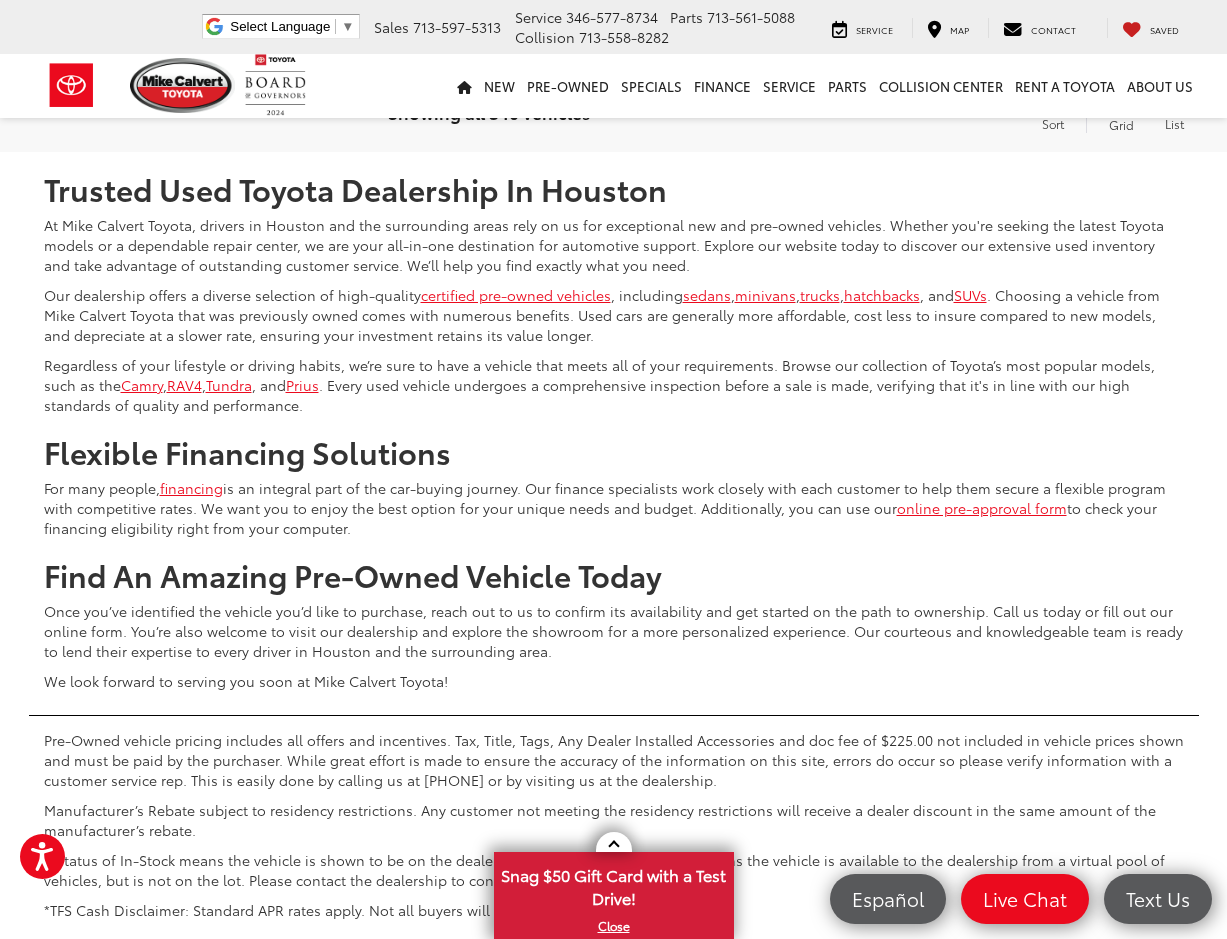 scroll, scrollTop: 7829, scrollLeft: 0, axis: vertical 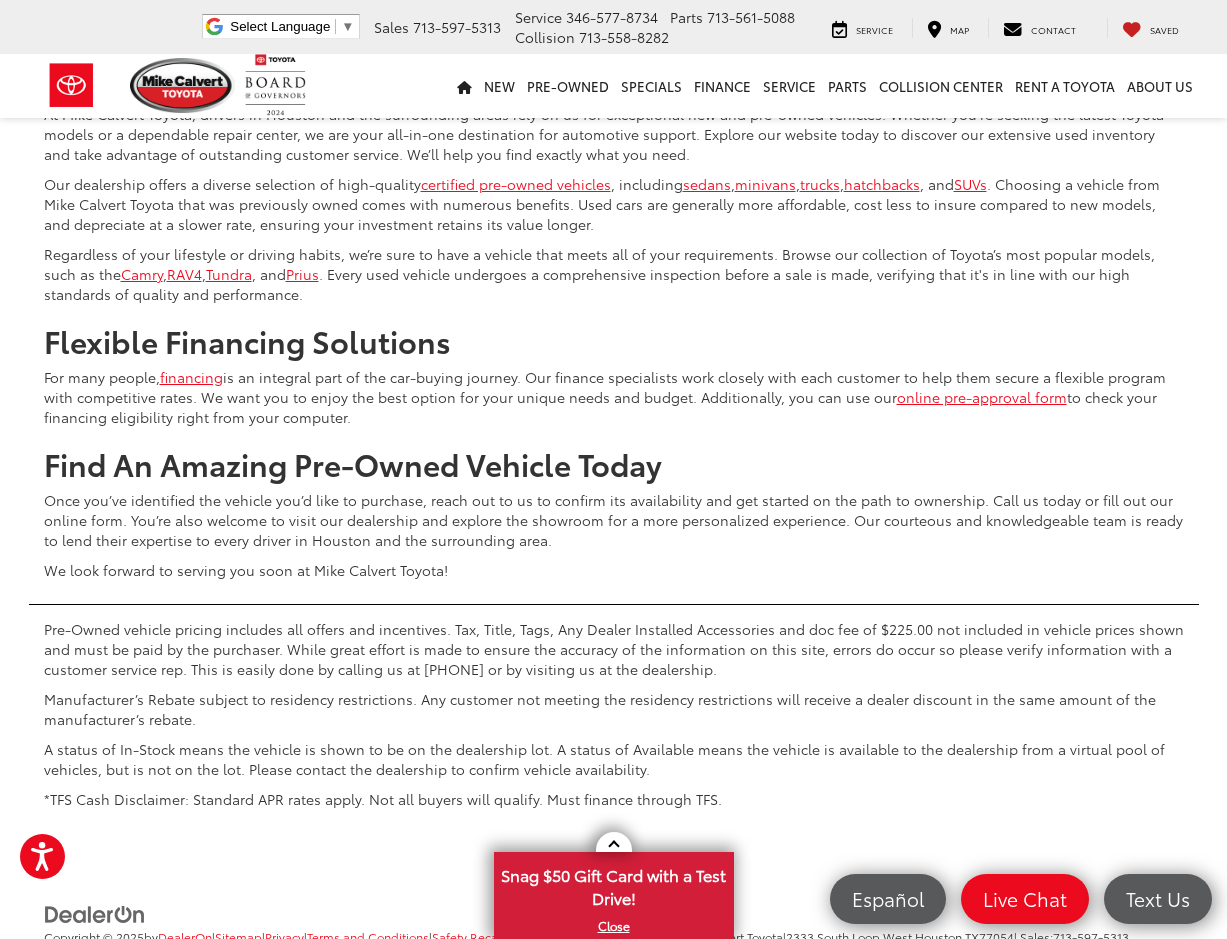 click on "3" at bounding box center [871, -18] 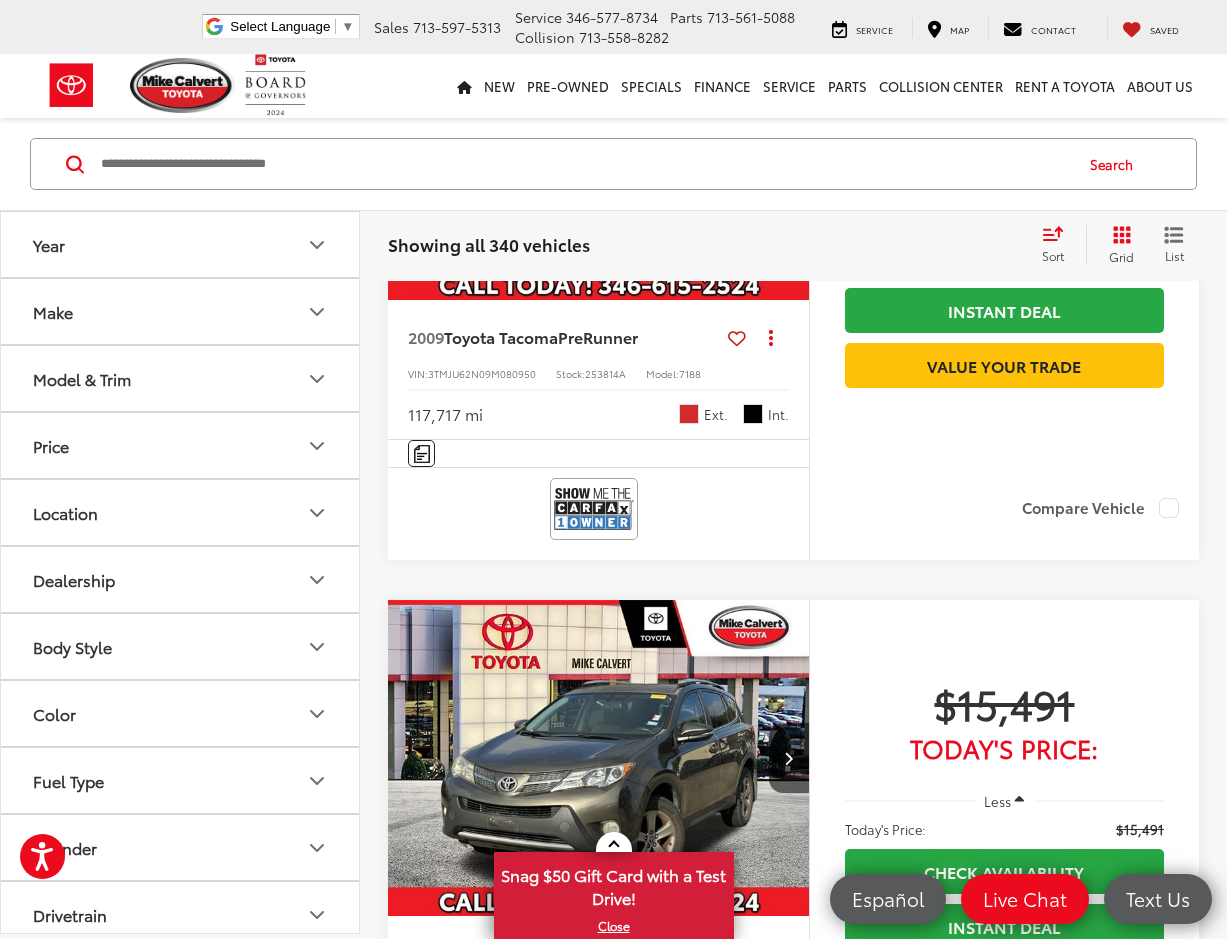scroll, scrollTop: 6029, scrollLeft: 0, axis: vertical 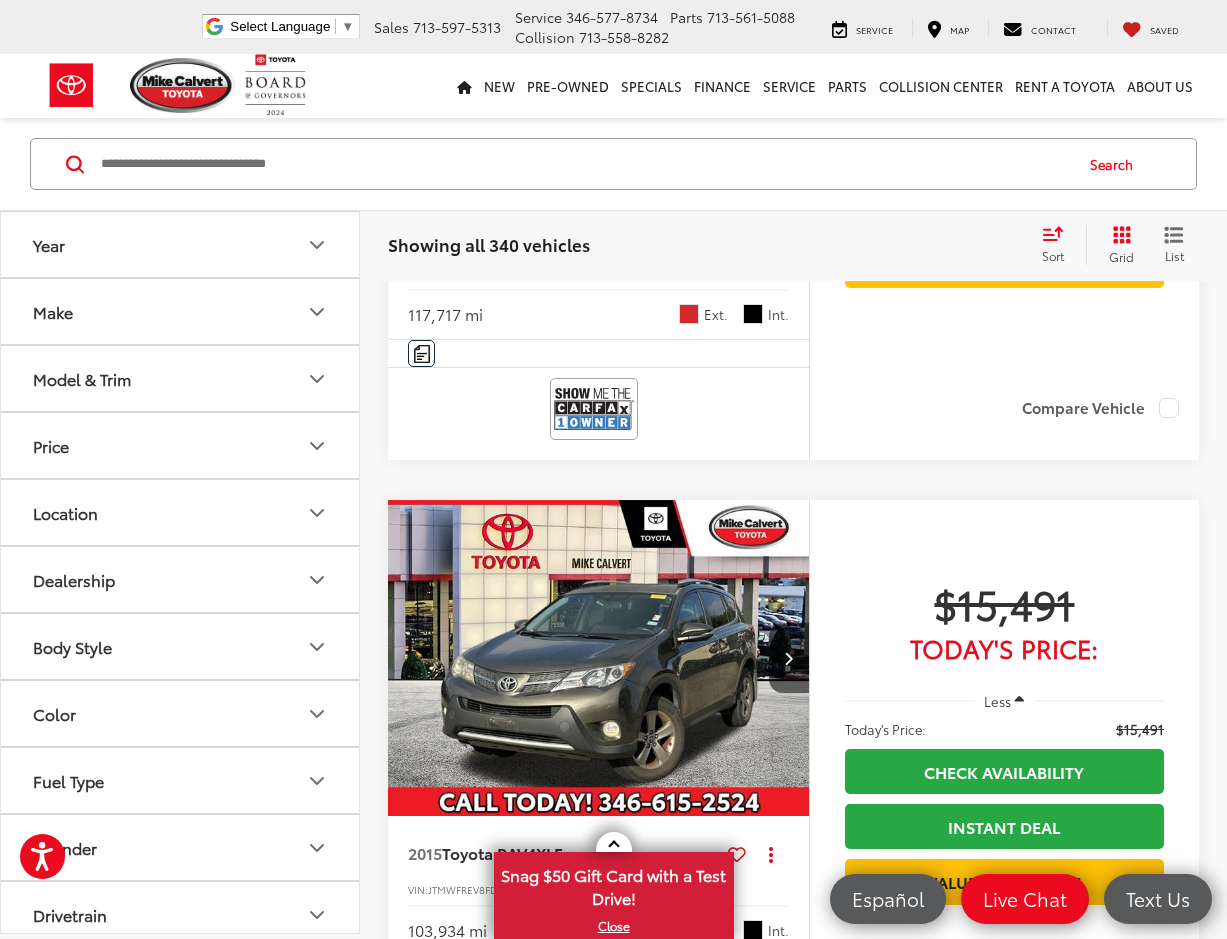 click at bounding box center (788, 42) 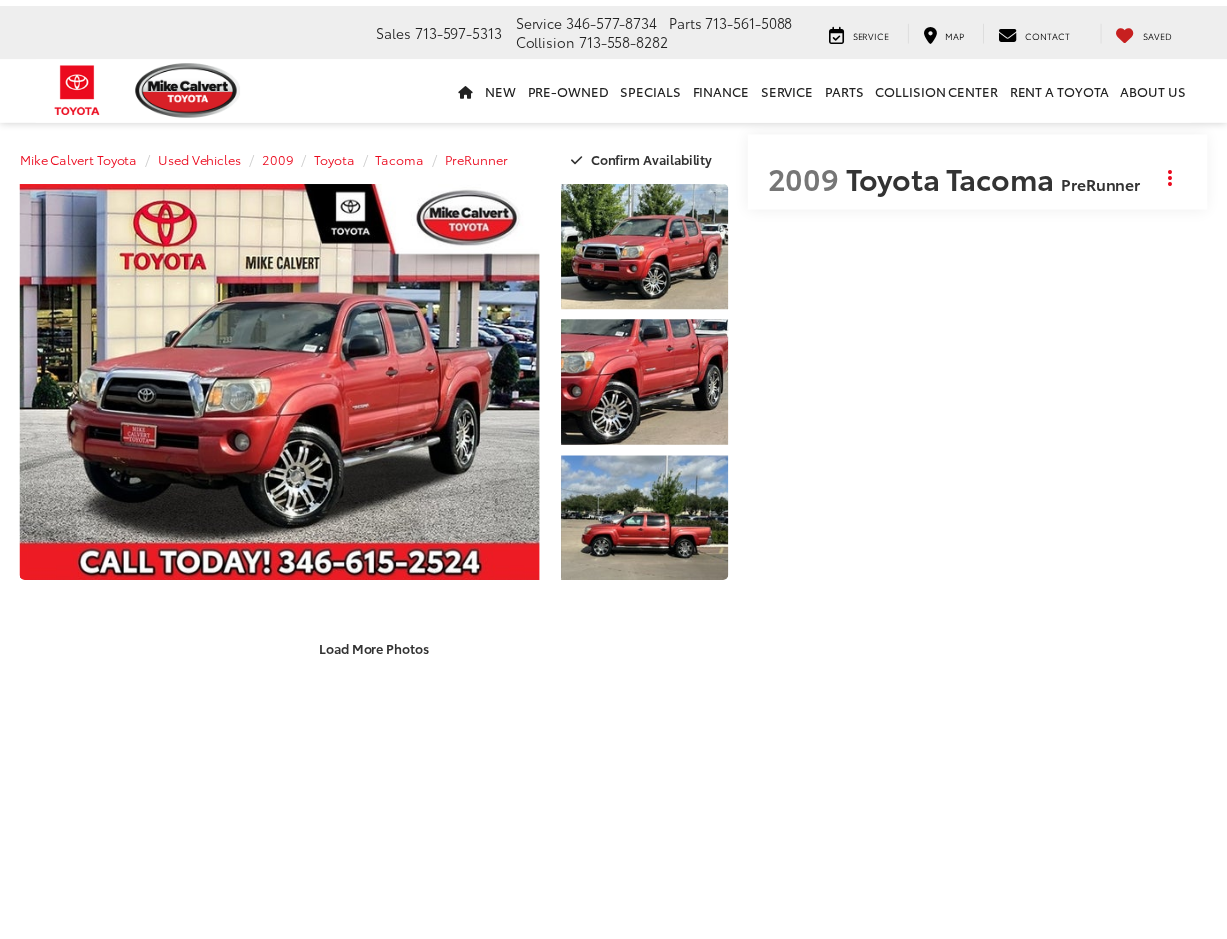 scroll, scrollTop: 0, scrollLeft: 0, axis: both 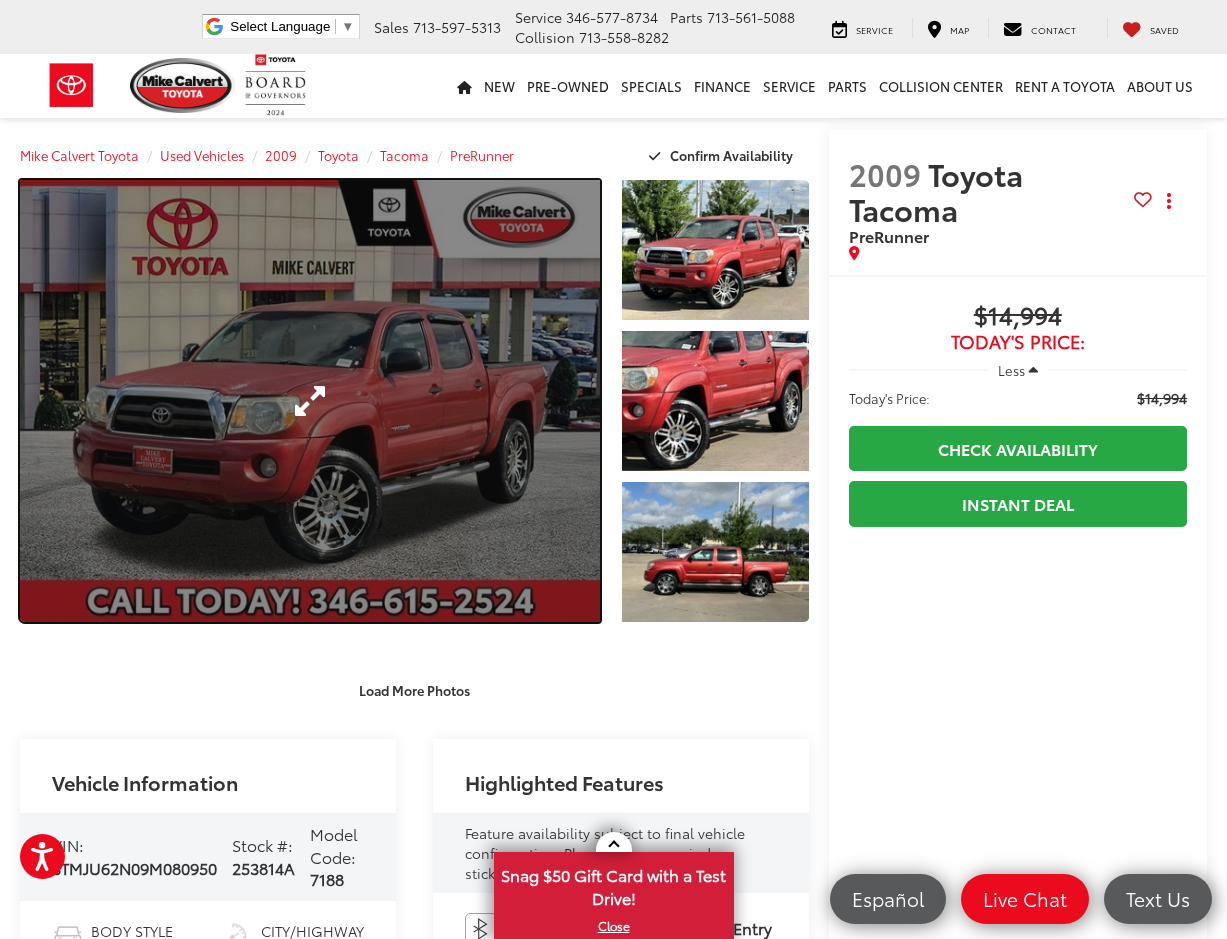 click at bounding box center (310, 401) 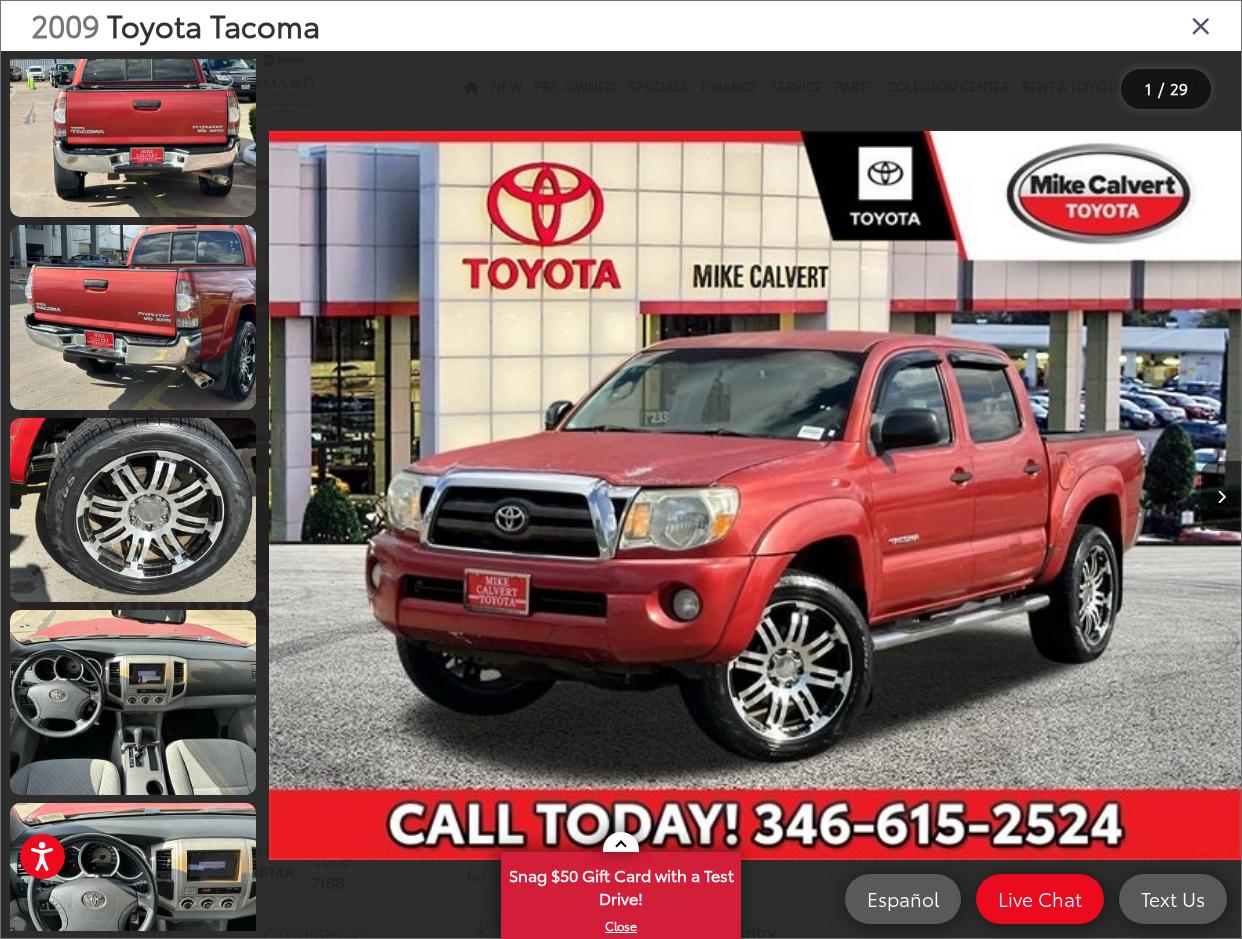 scroll, scrollTop: 1300, scrollLeft: 0, axis: vertical 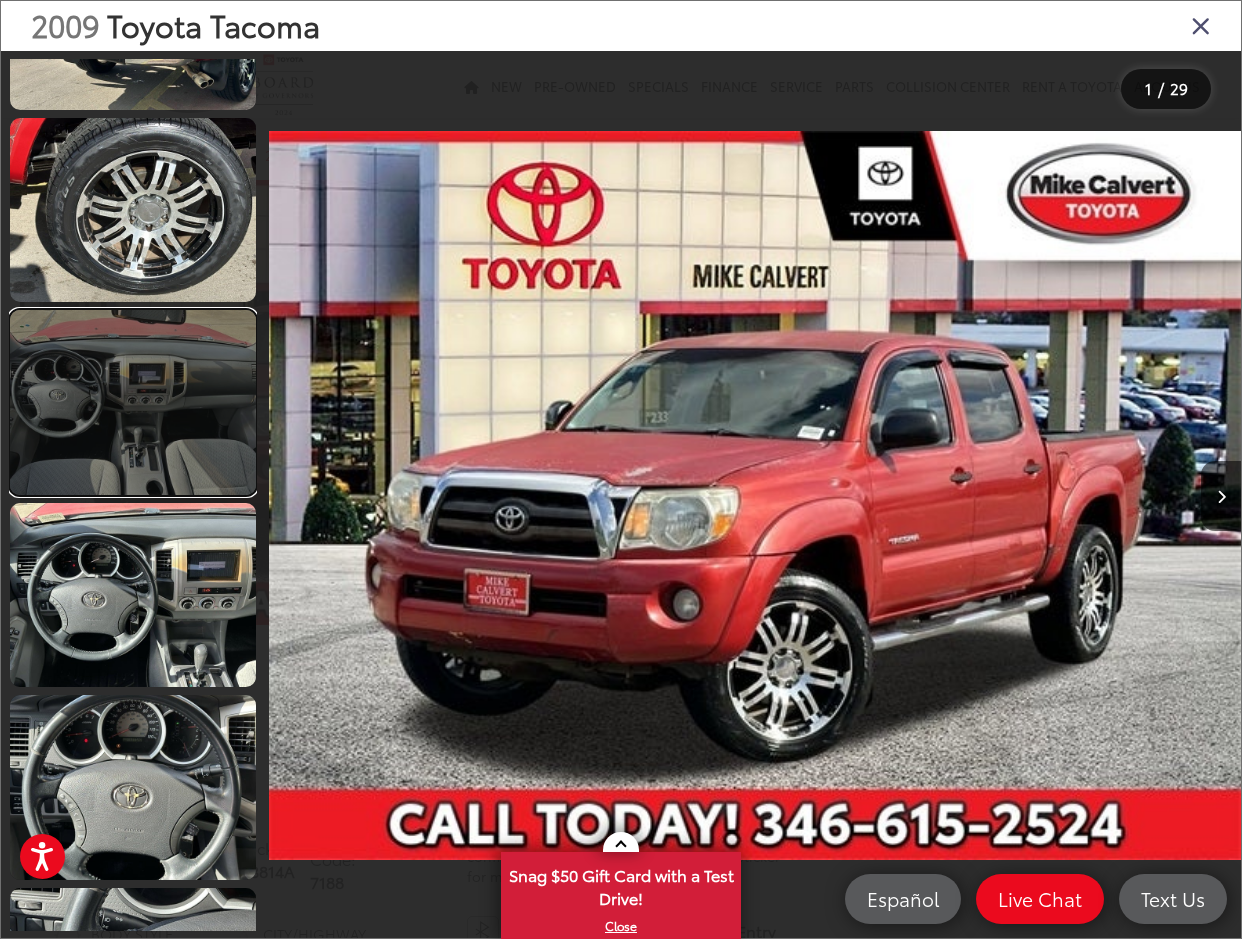 click at bounding box center [133, 402] 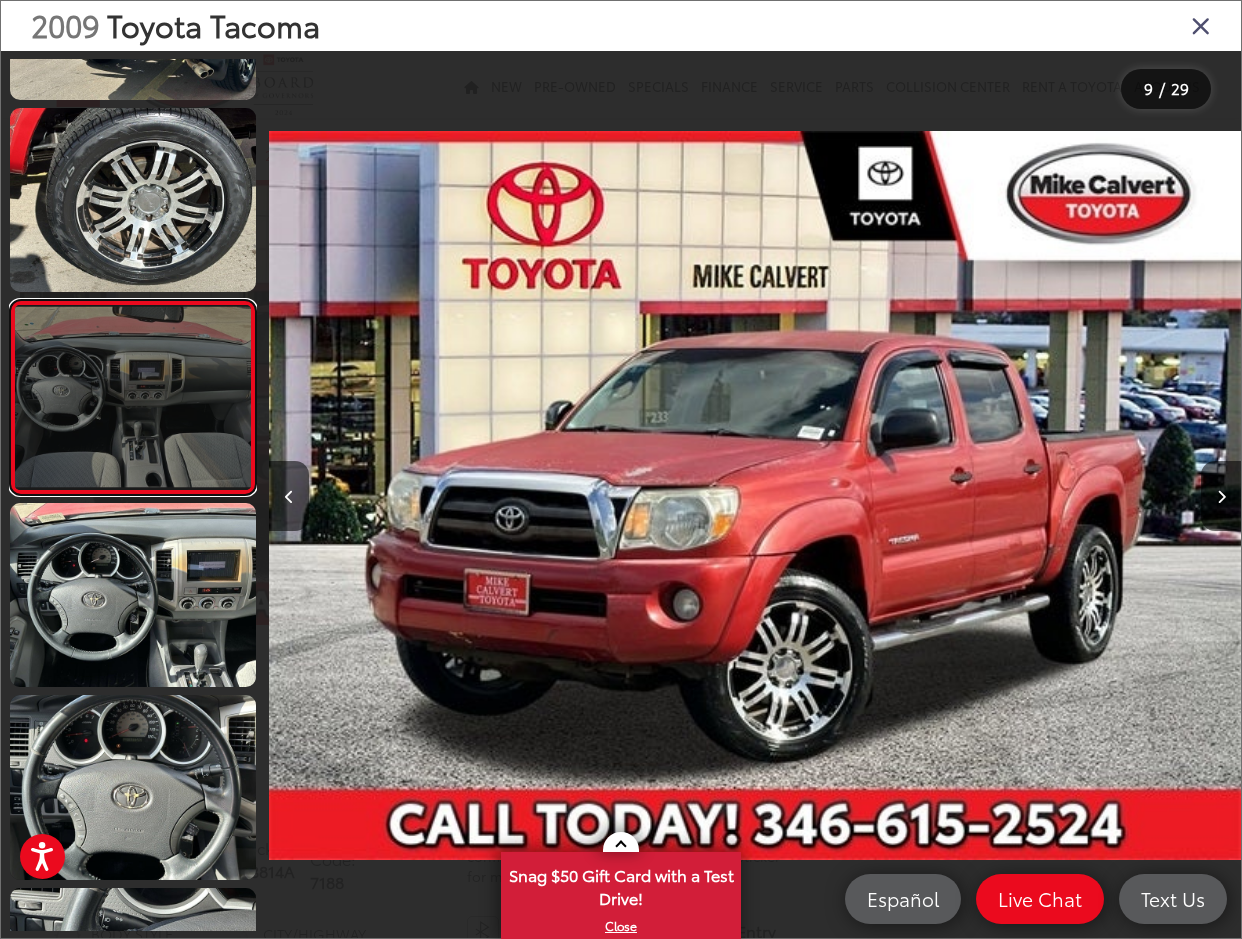 scroll, scrollTop: 1260, scrollLeft: 0, axis: vertical 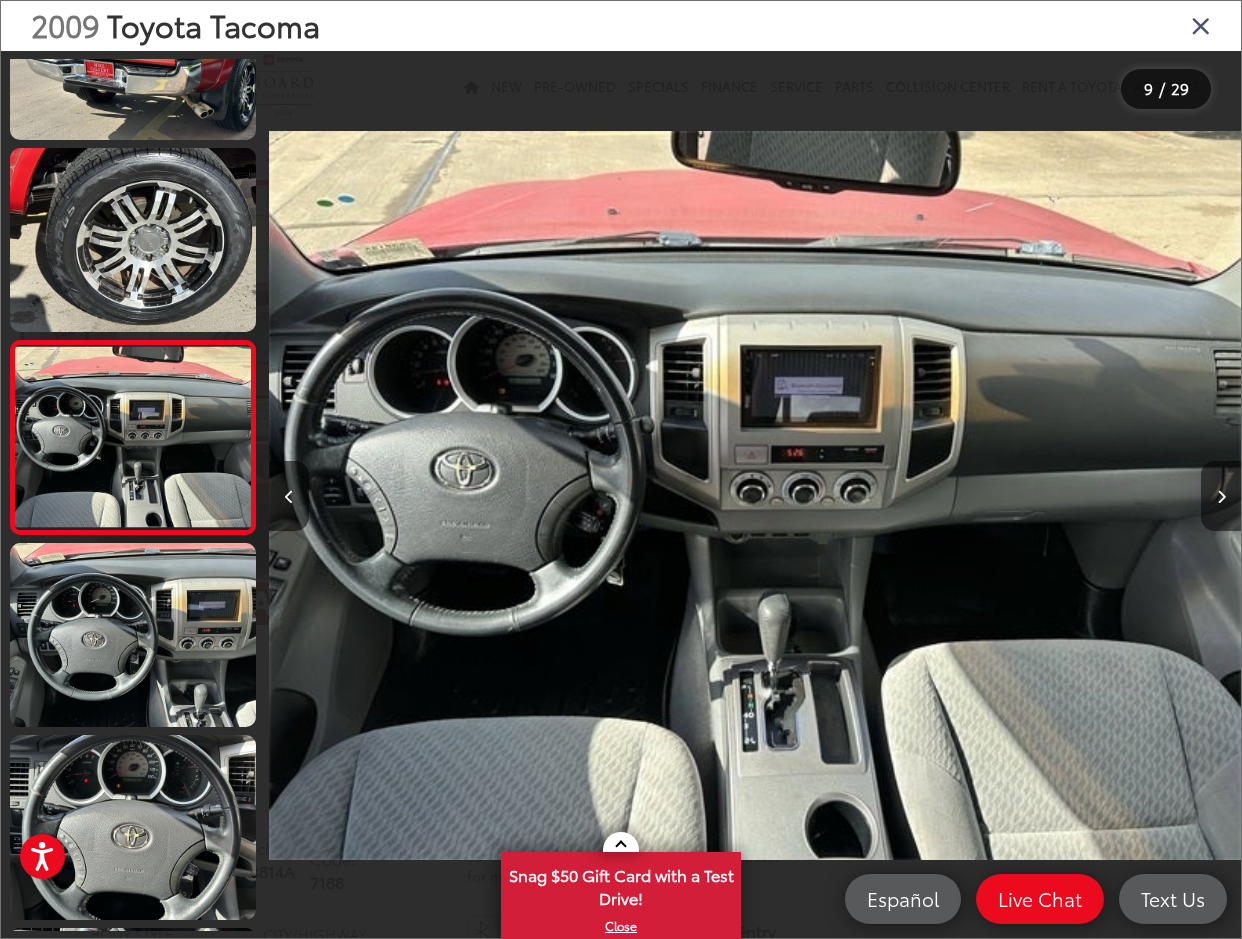 click at bounding box center [1221, 497] 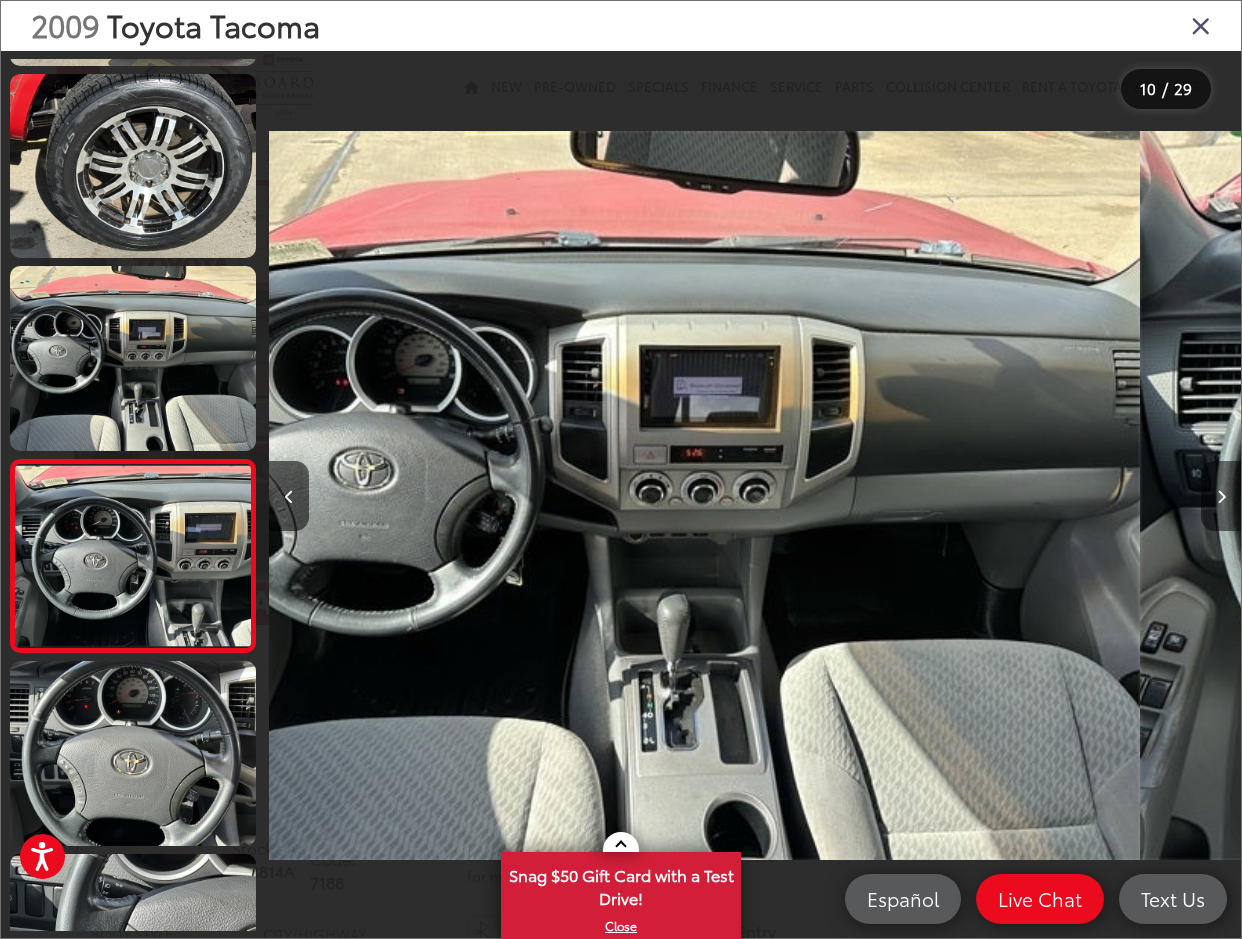 scroll, scrollTop: 1452, scrollLeft: 0, axis: vertical 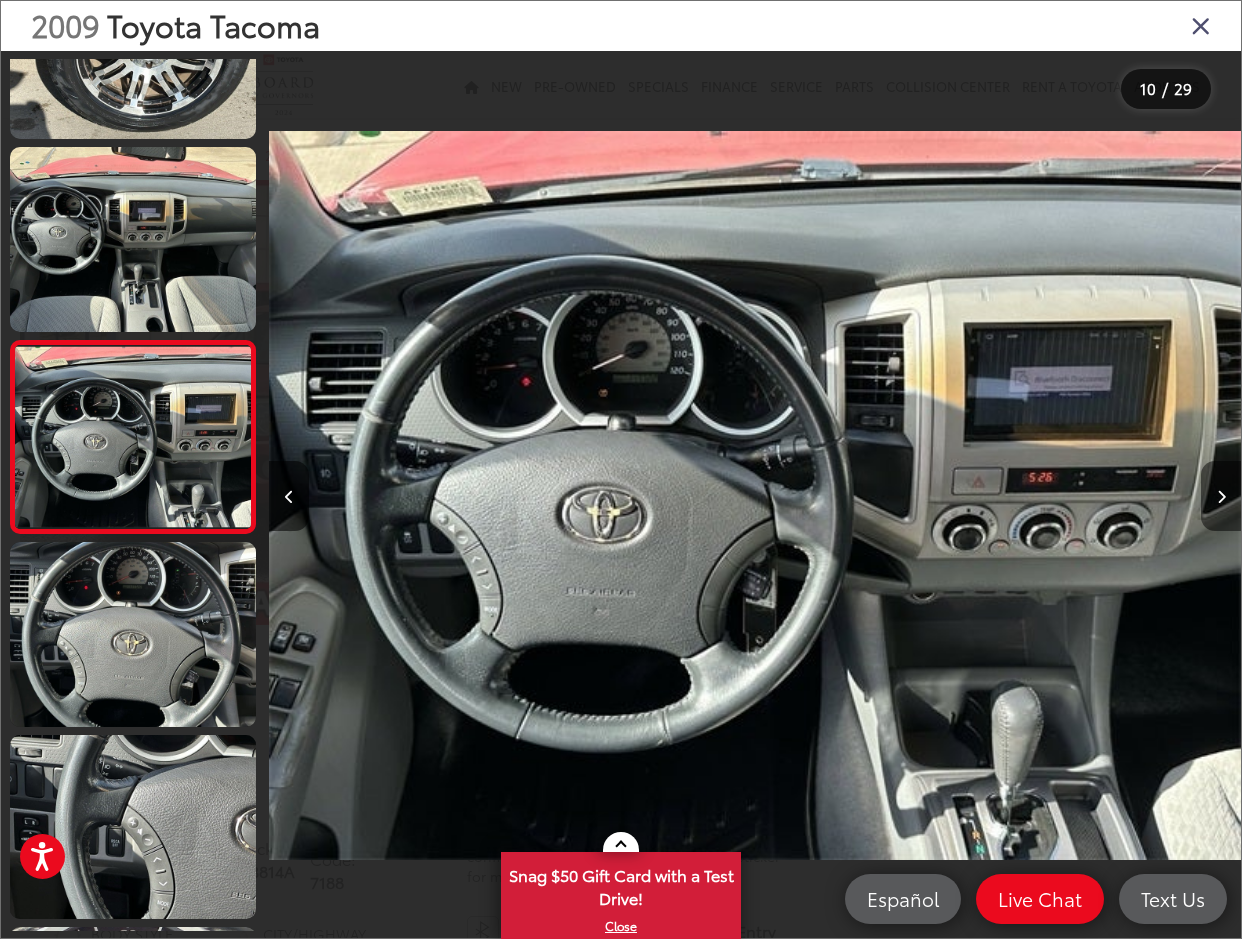 click at bounding box center (1221, 497) 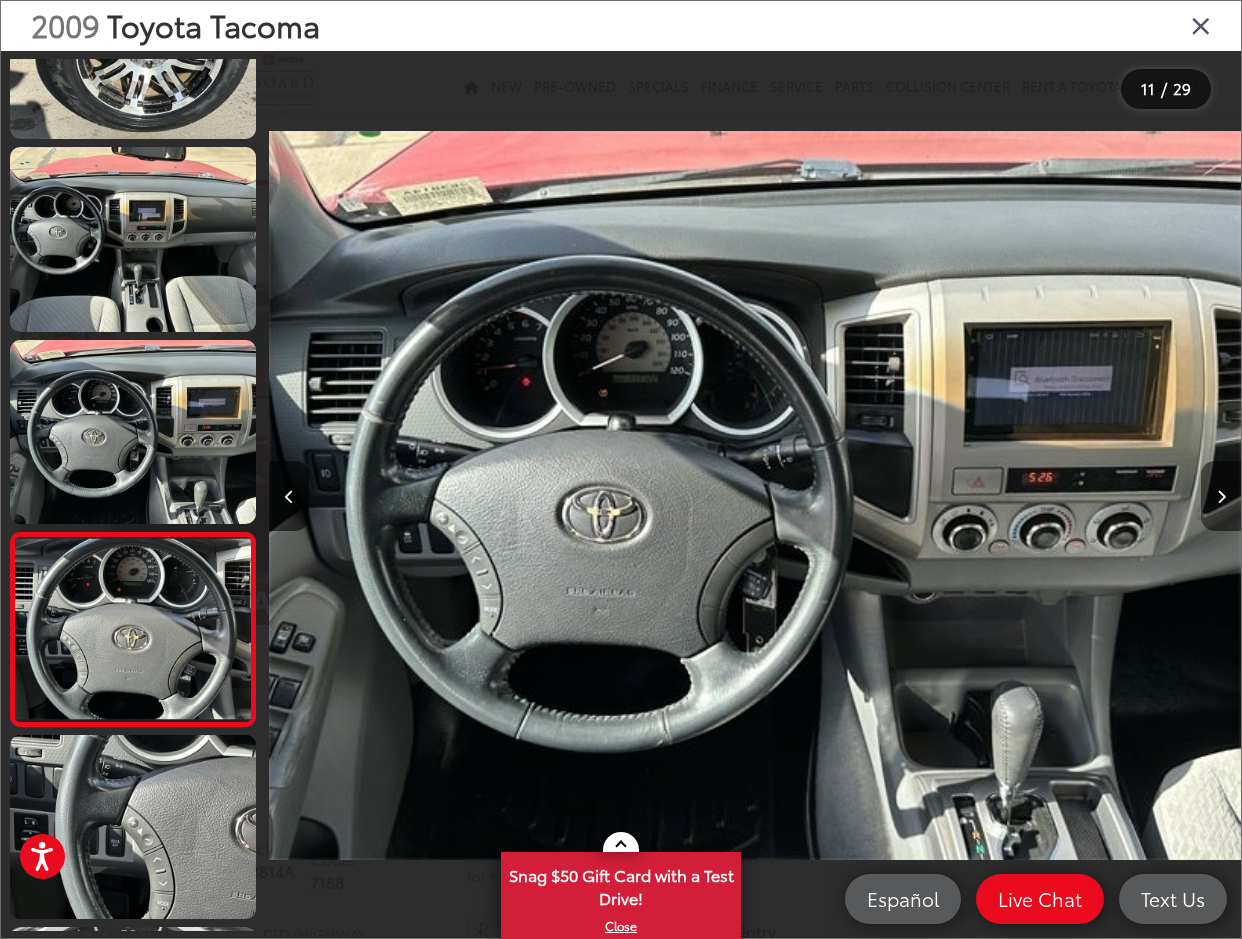 scroll, scrollTop: 0, scrollLeft: 9098, axis: horizontal 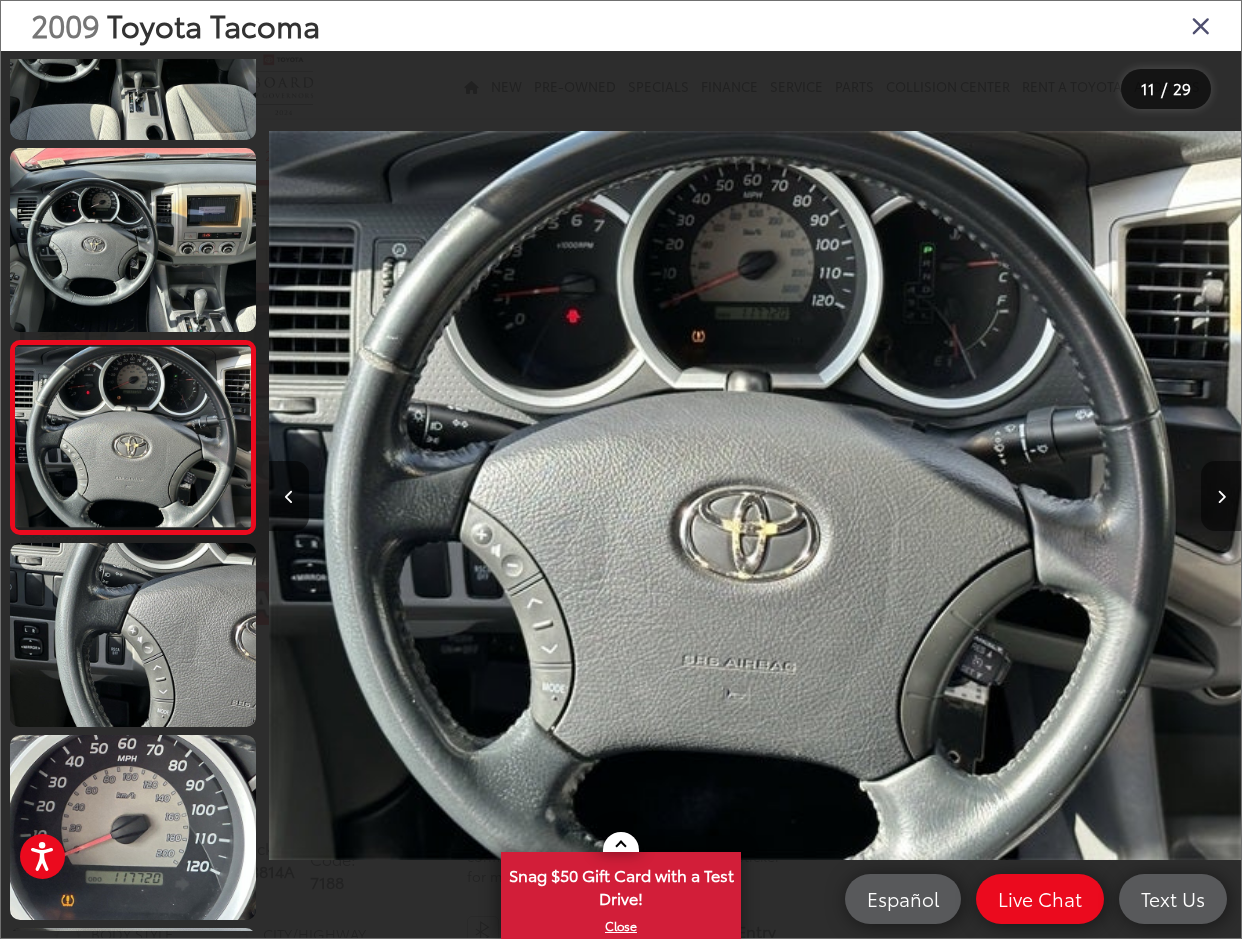 click at bounding box center [1221, 497] 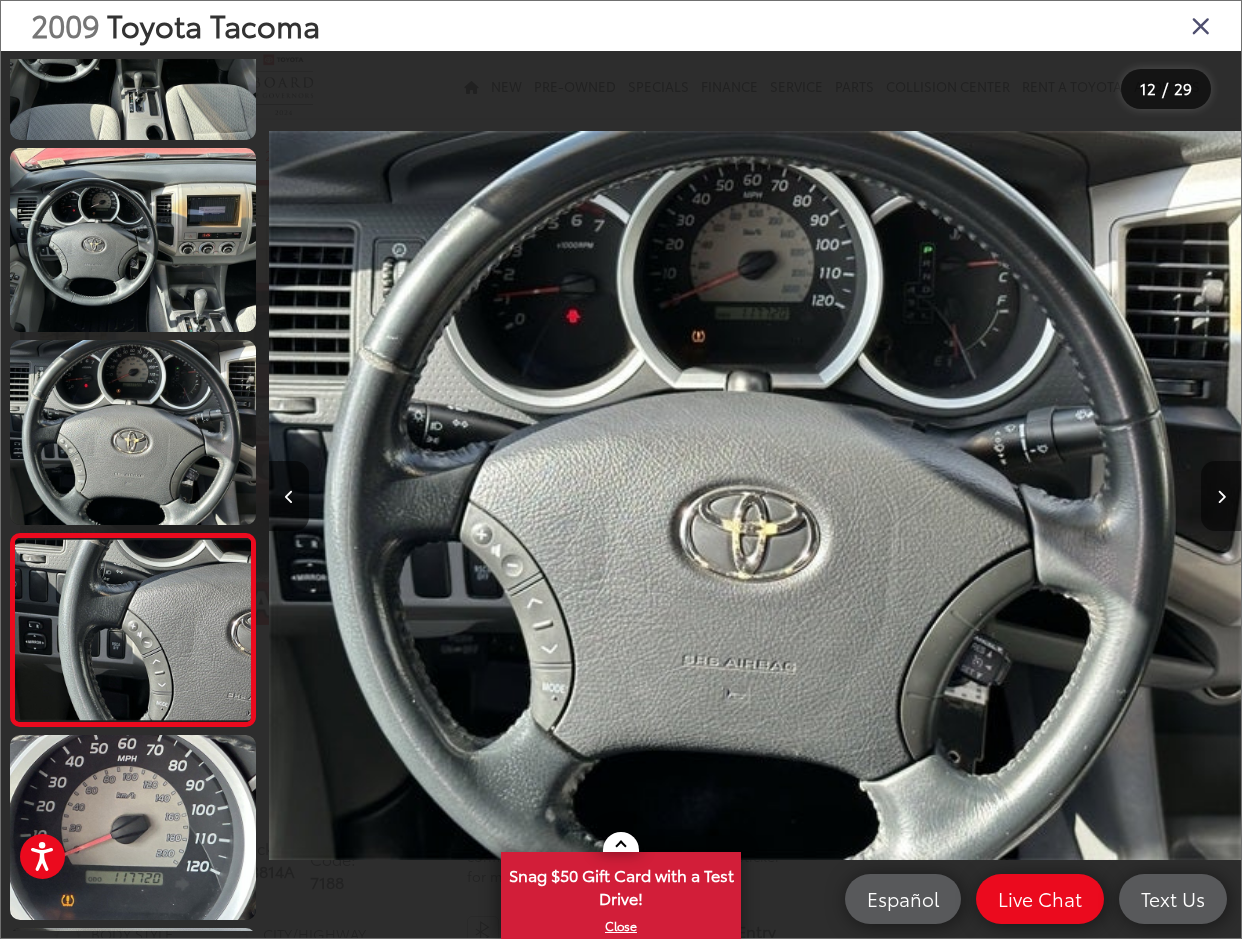 scroll, scrollTop: 0, scrollLeft: 10070, axis: horizontal 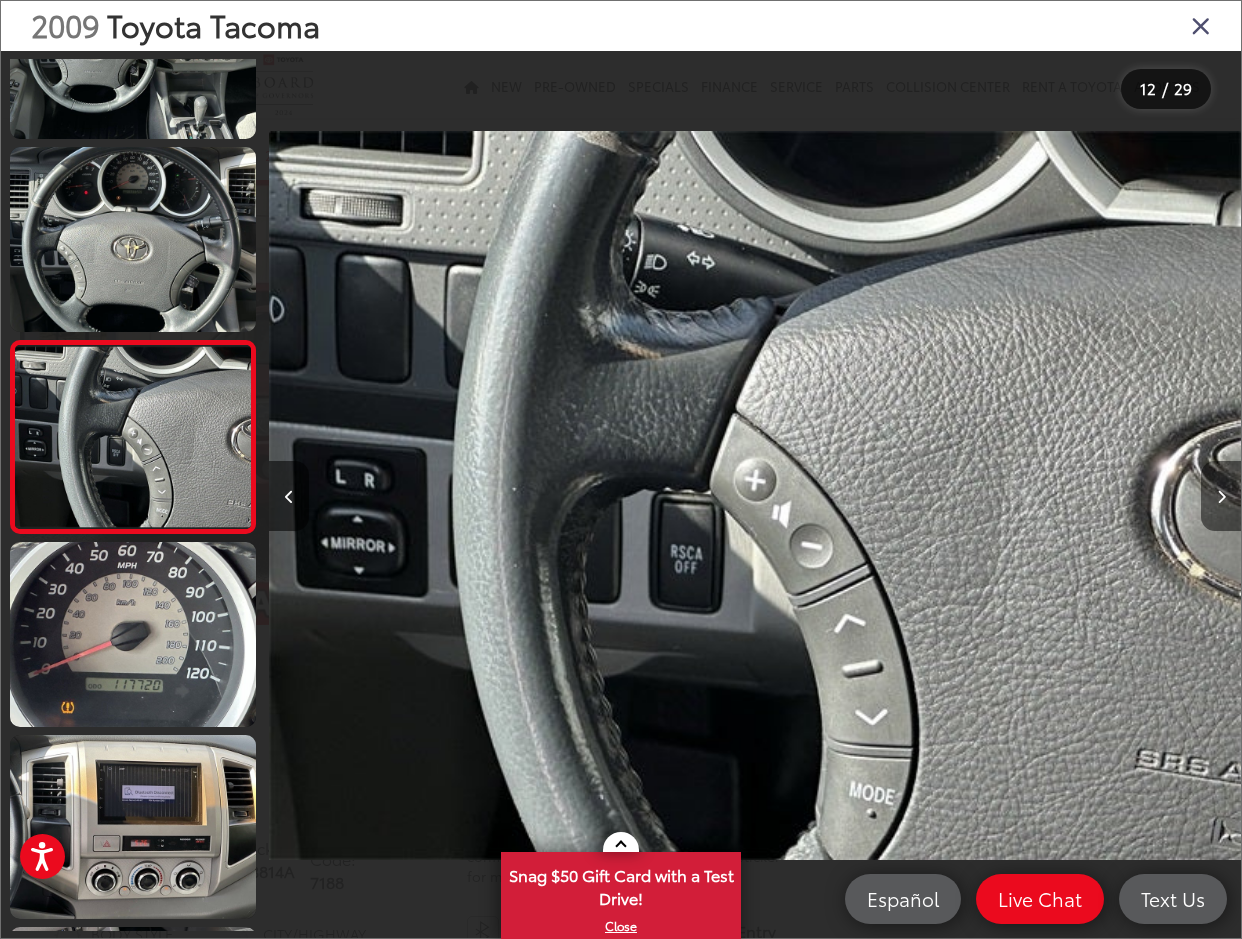 click at bounding box center [1221, 497] 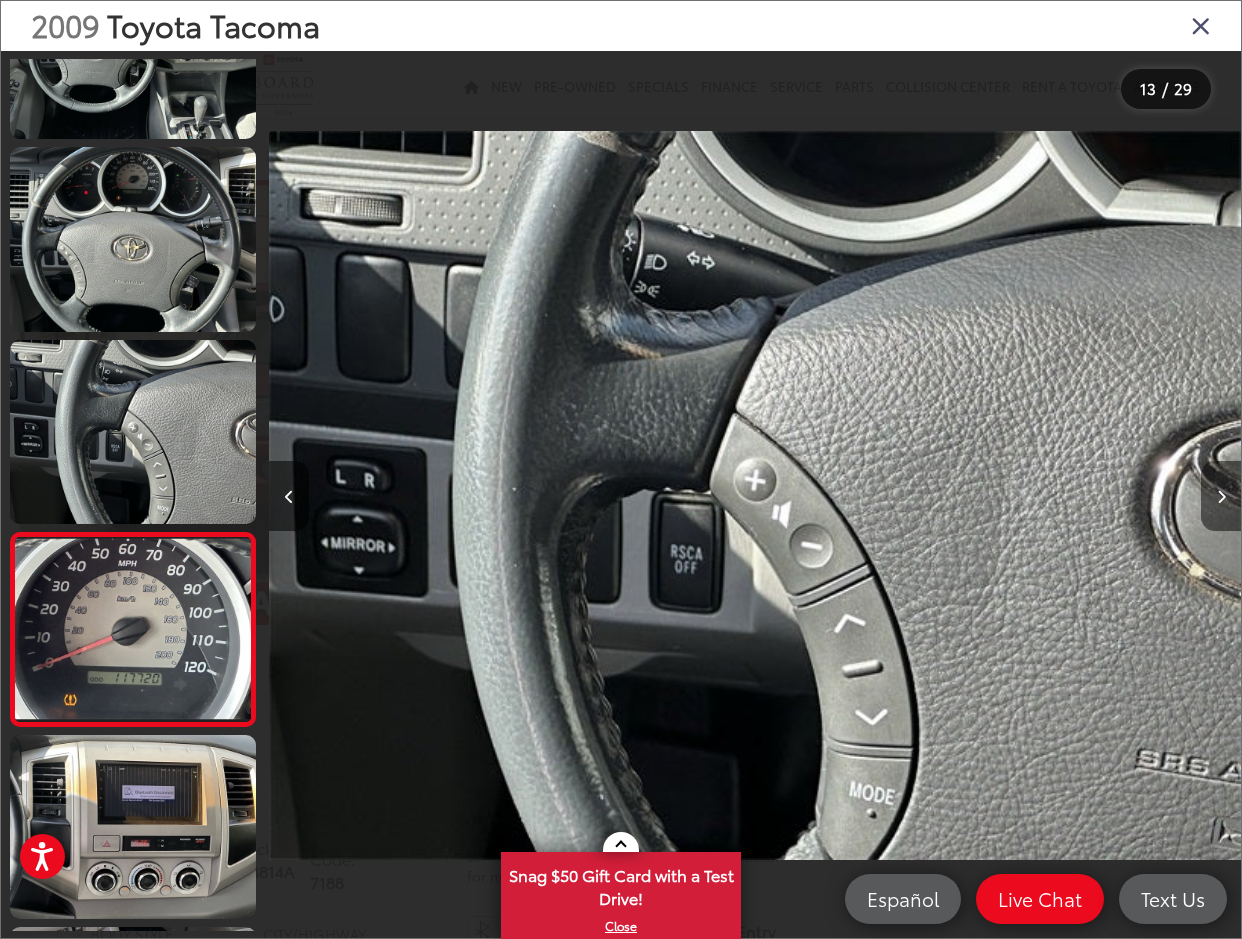 scroll, scrollTop: 0, scrollLeft: 10793, axis: horizontal 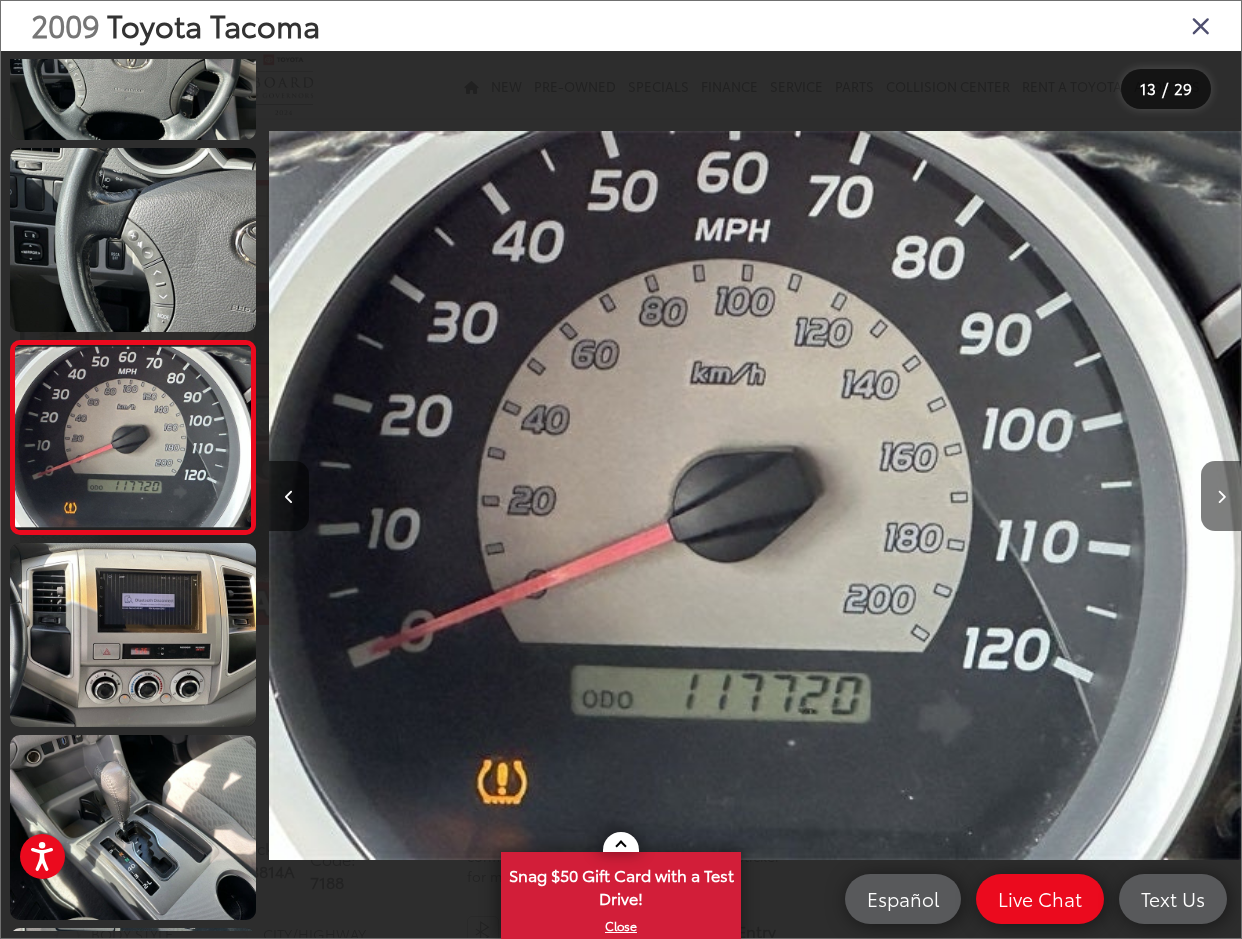 click at bounding box center [1221, 497] 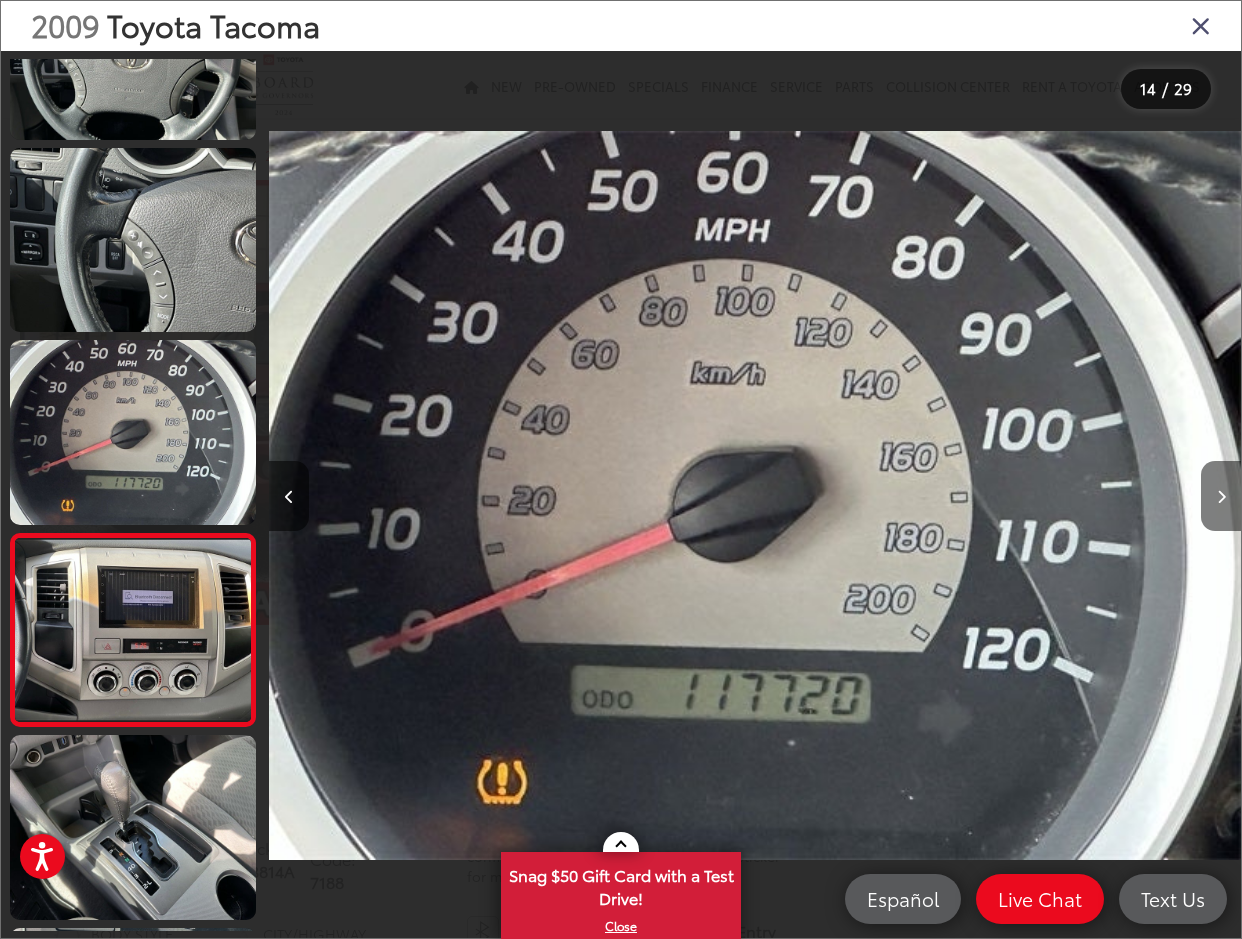 scroll, scrollTop: 0, scrollLeft: 12066, axis: horizontal 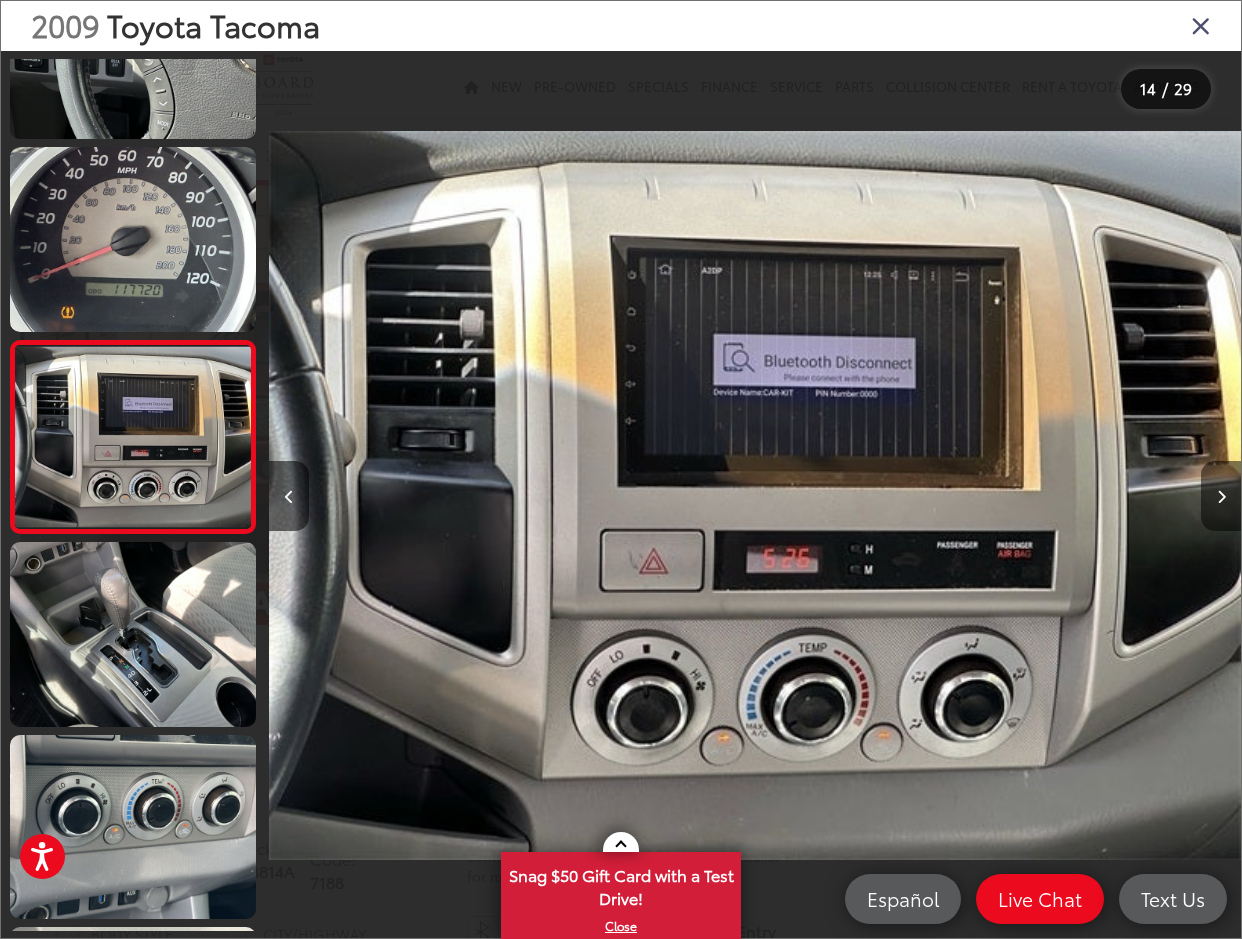 click at bounding box center (1221, 497) 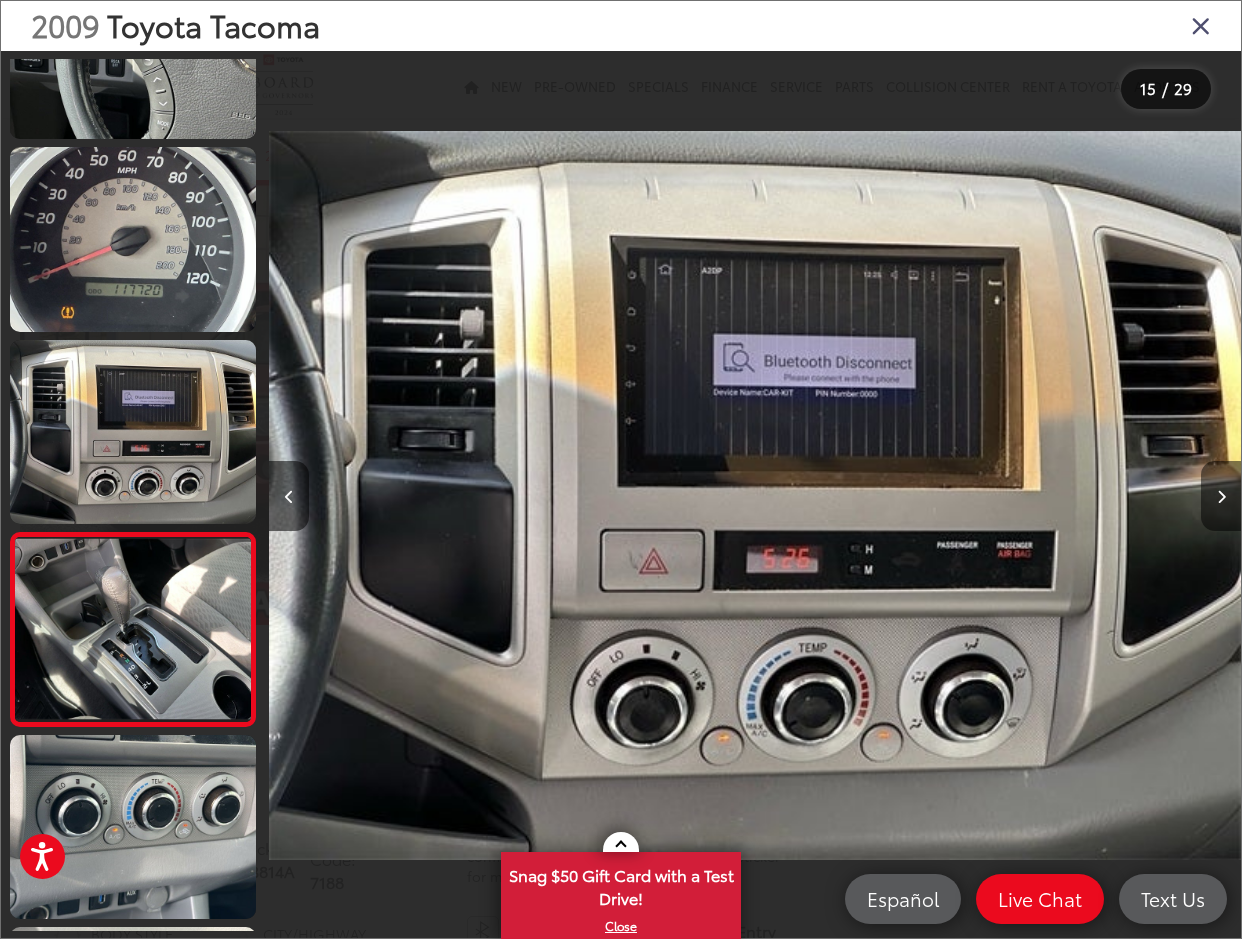 scroll, scrollTop: 0, scrollLeft: 13038, axis: horizontal 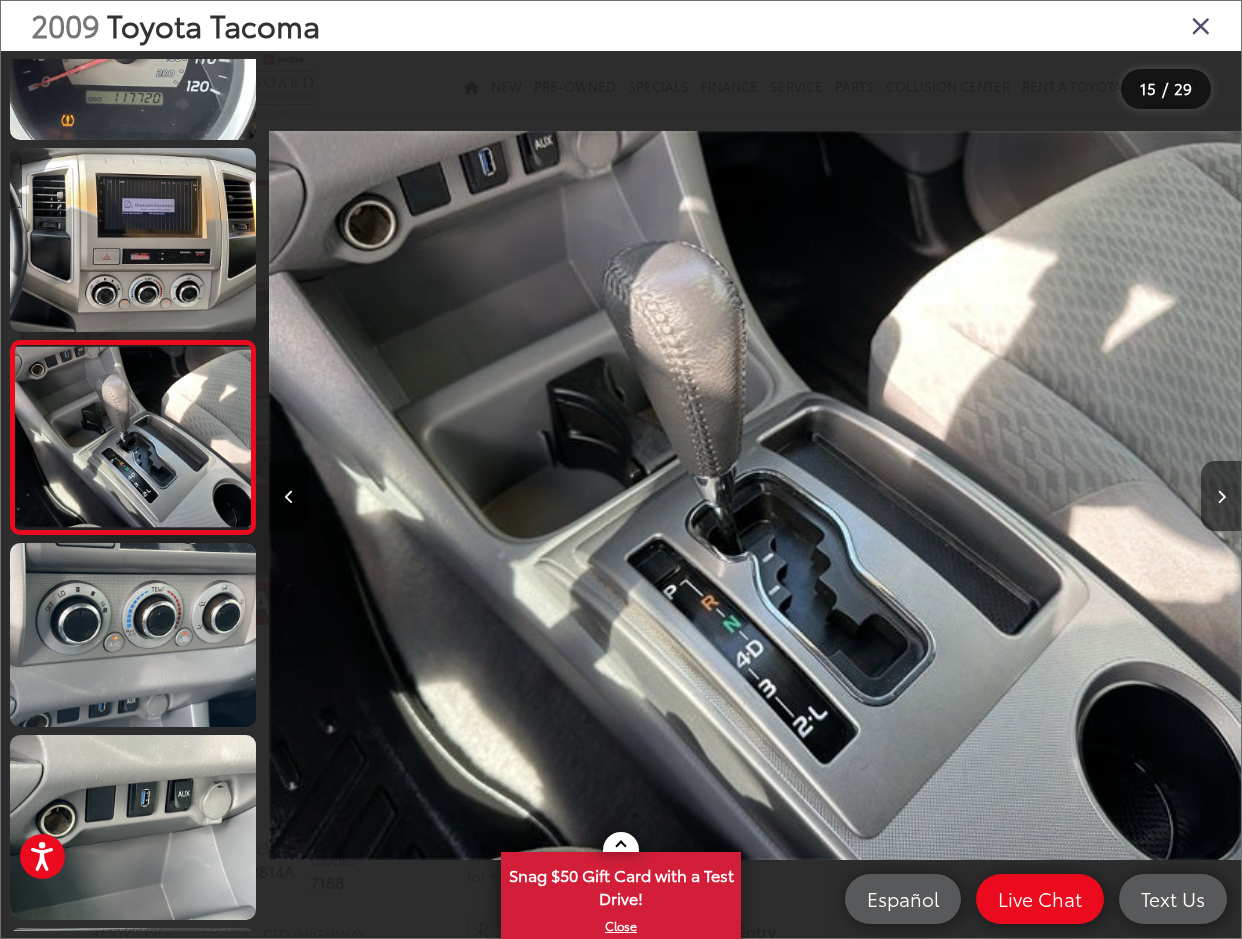 click at bounding box center (1221, 497) 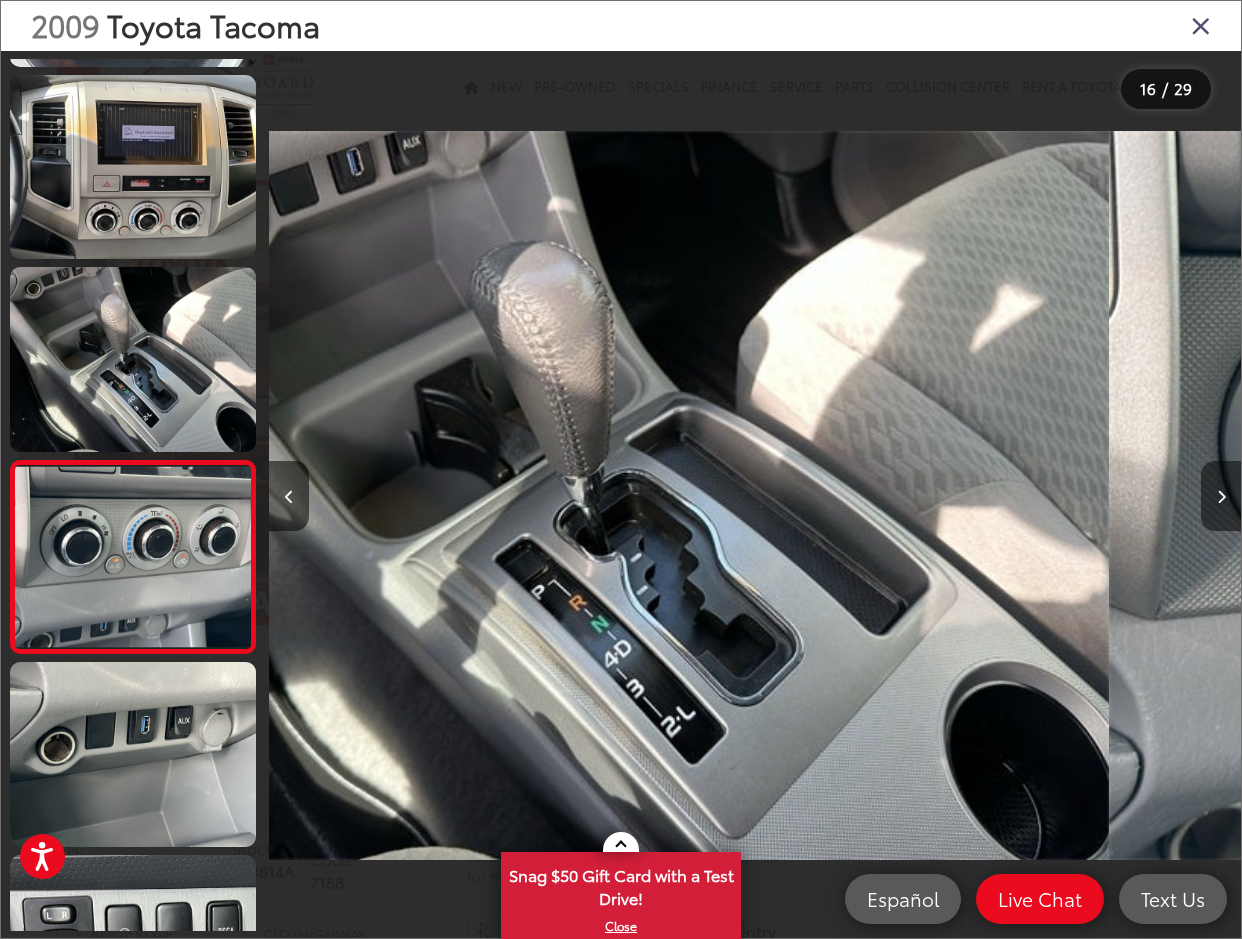 scroll, scrollTop: 2606, scrollLeft: 0, axis: vertical 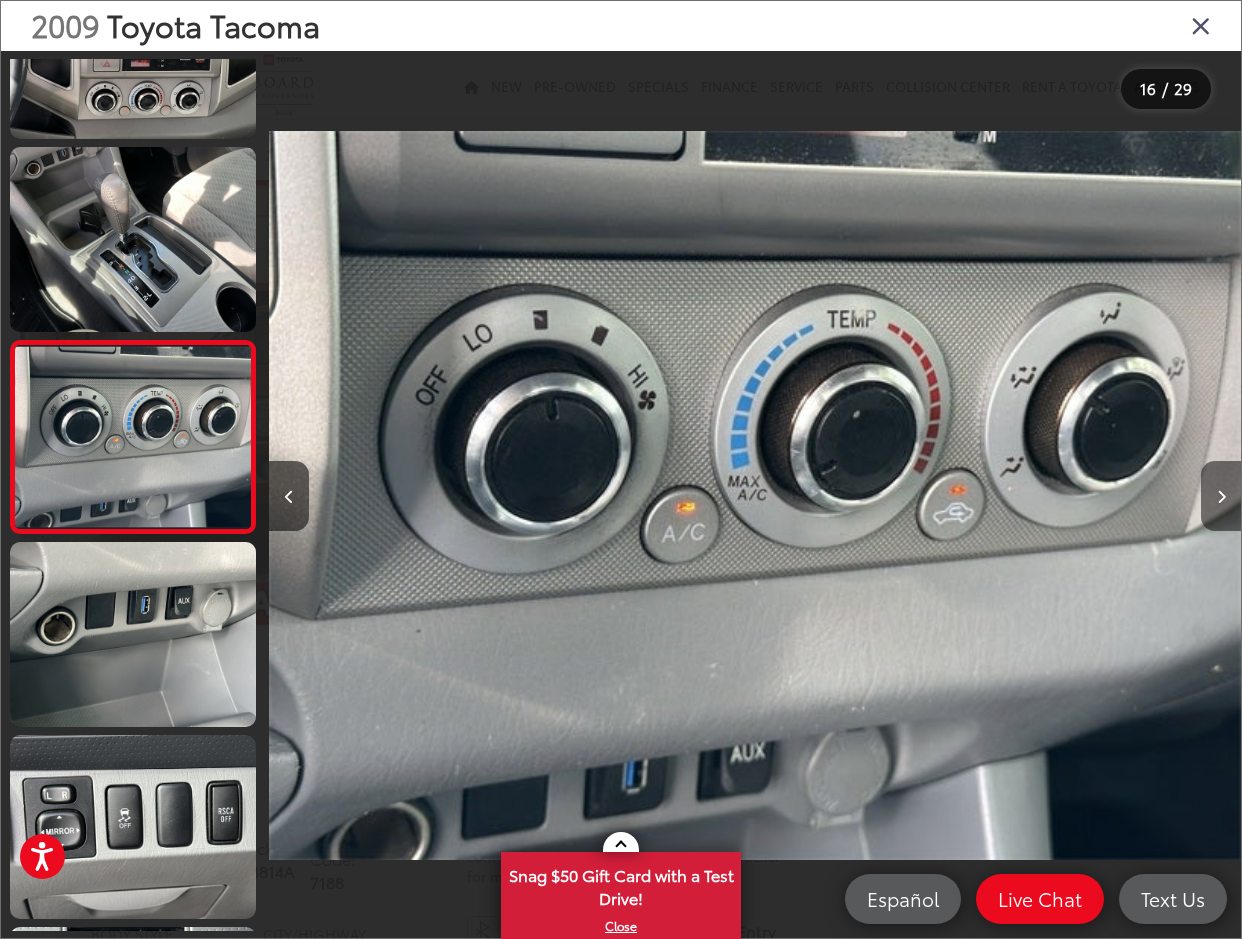 click at bounding box center (1221, 497) 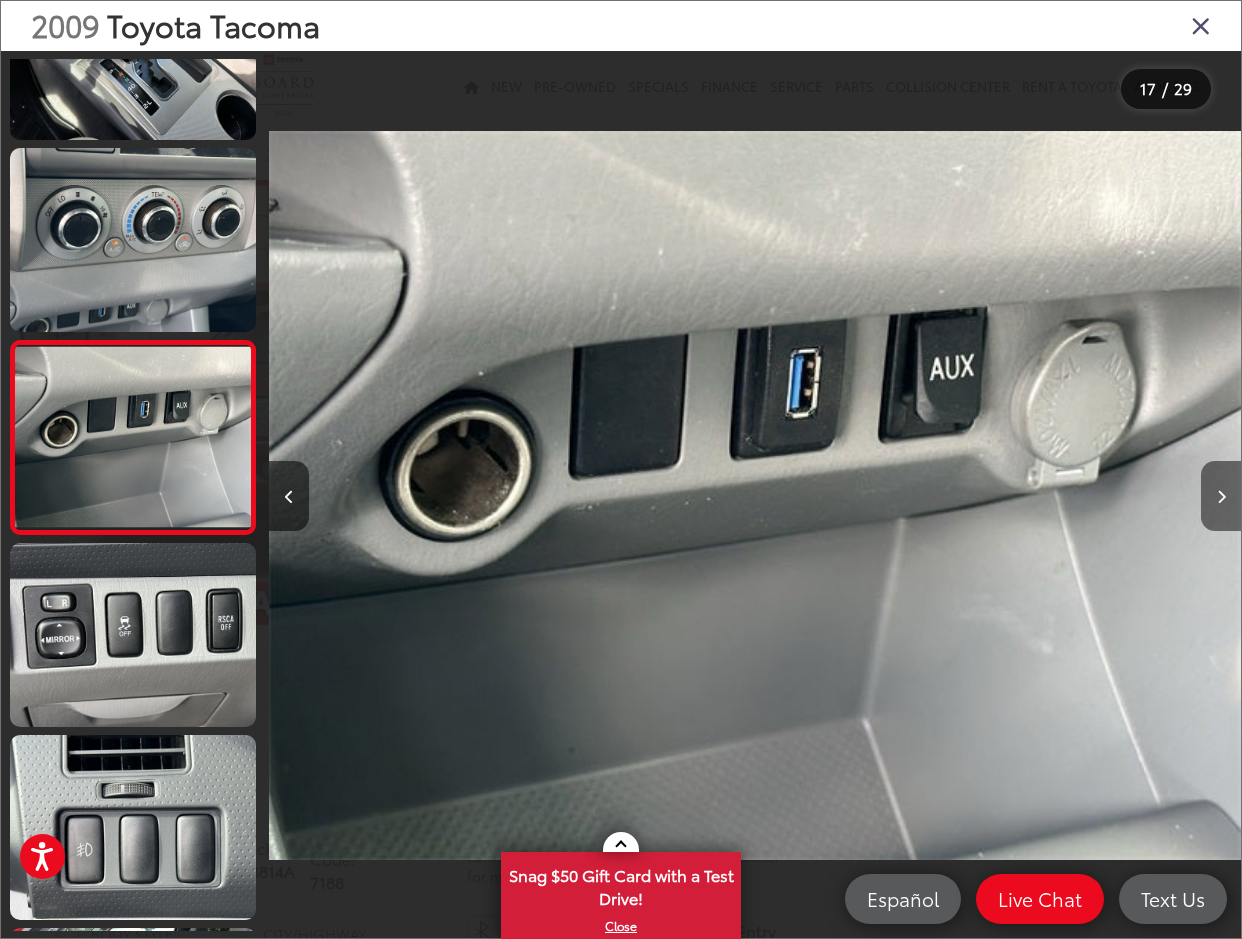 click at bounding box center (1221, 497) 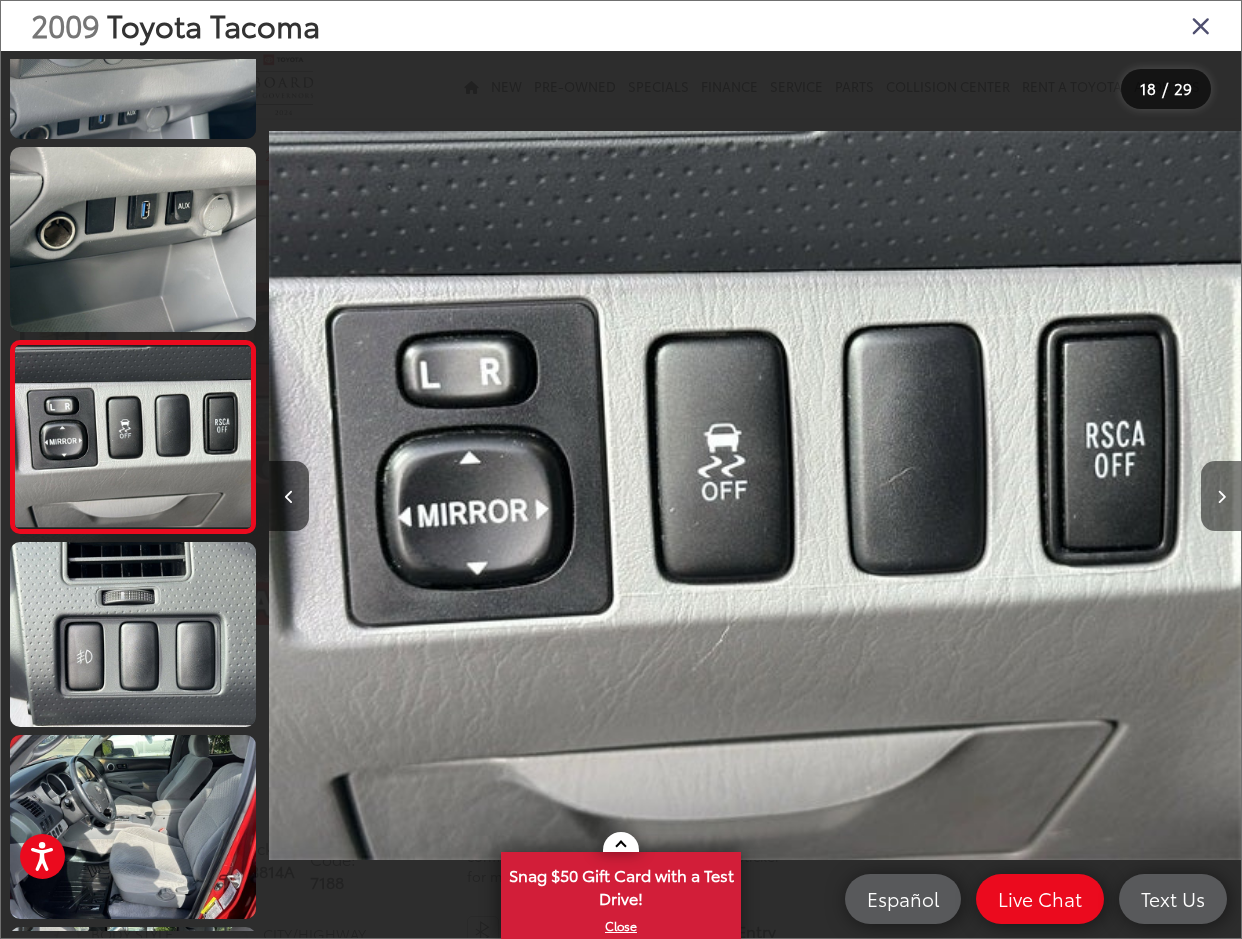 click at bounding box center [1221, 497] 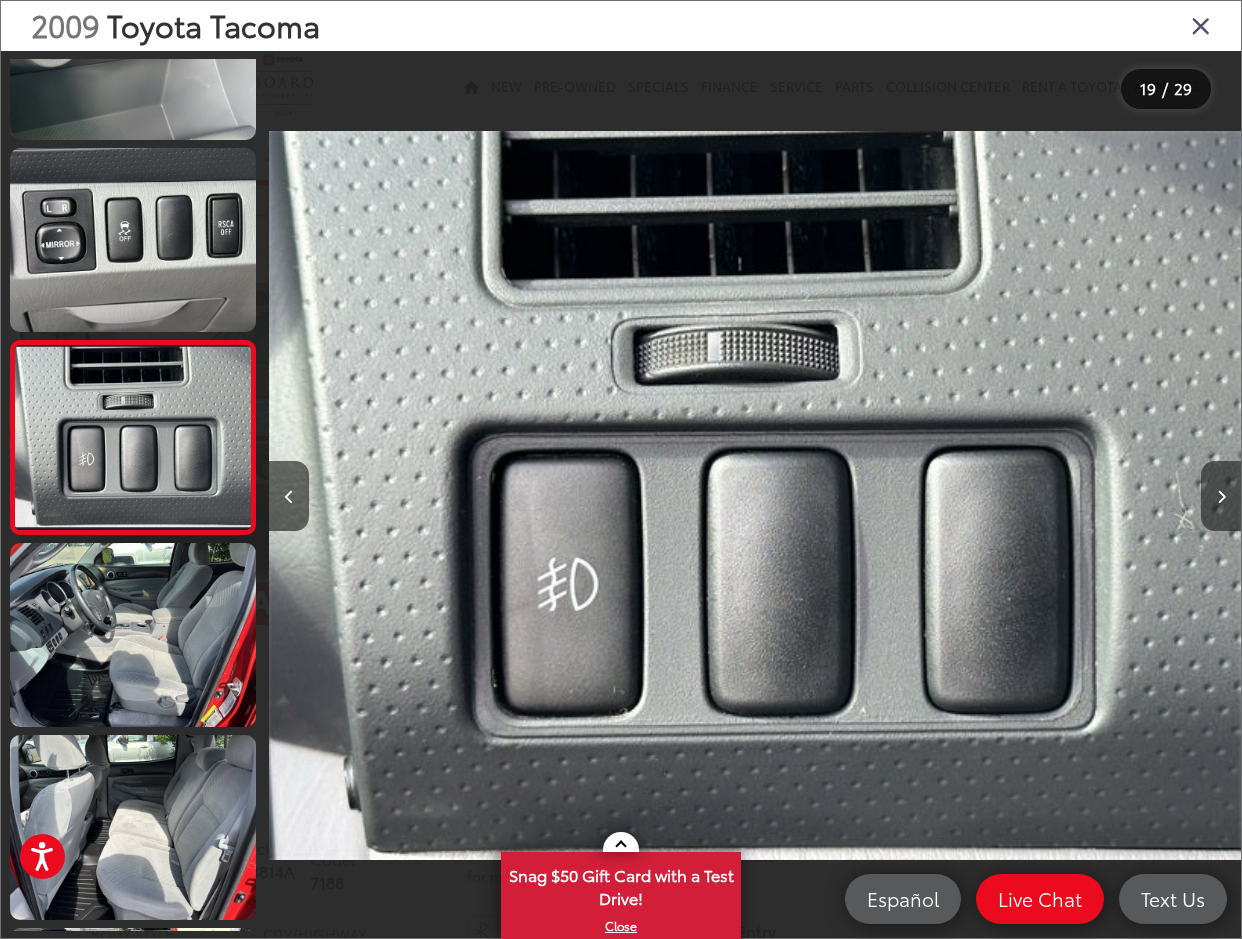 click at bounding box center (1221, 497) 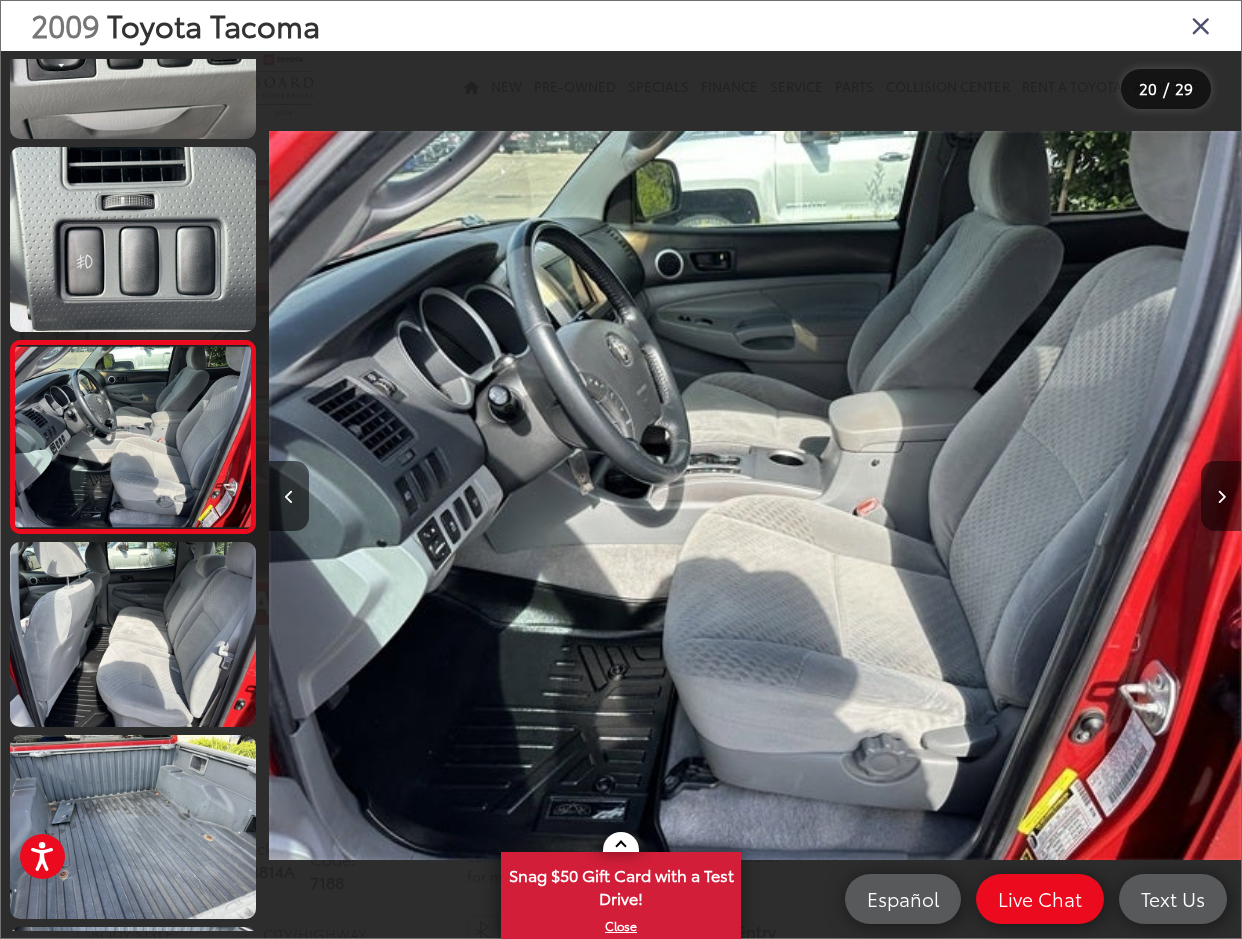 click at bounding box center [1221, 497] 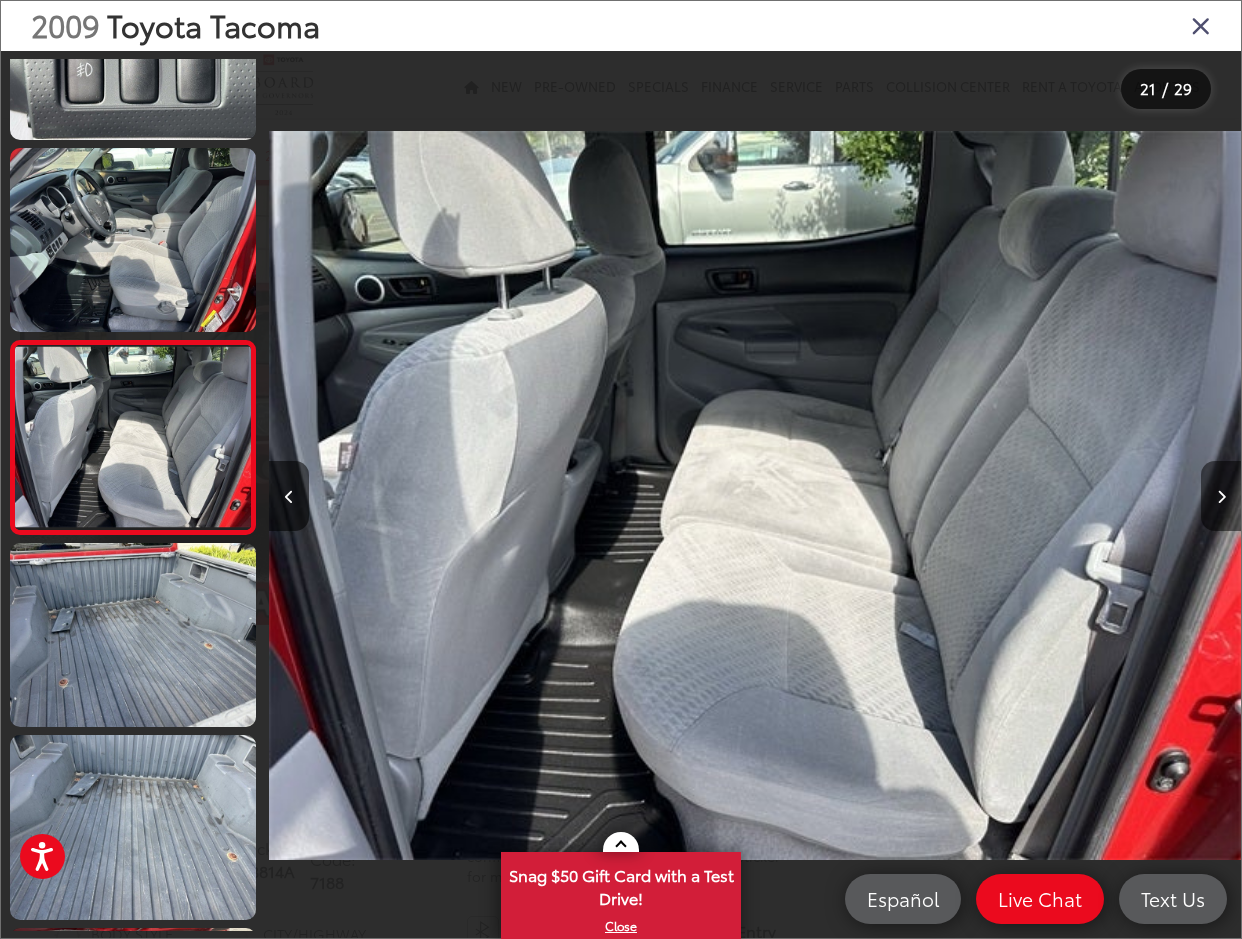 click at bounding box center (1221, 497) 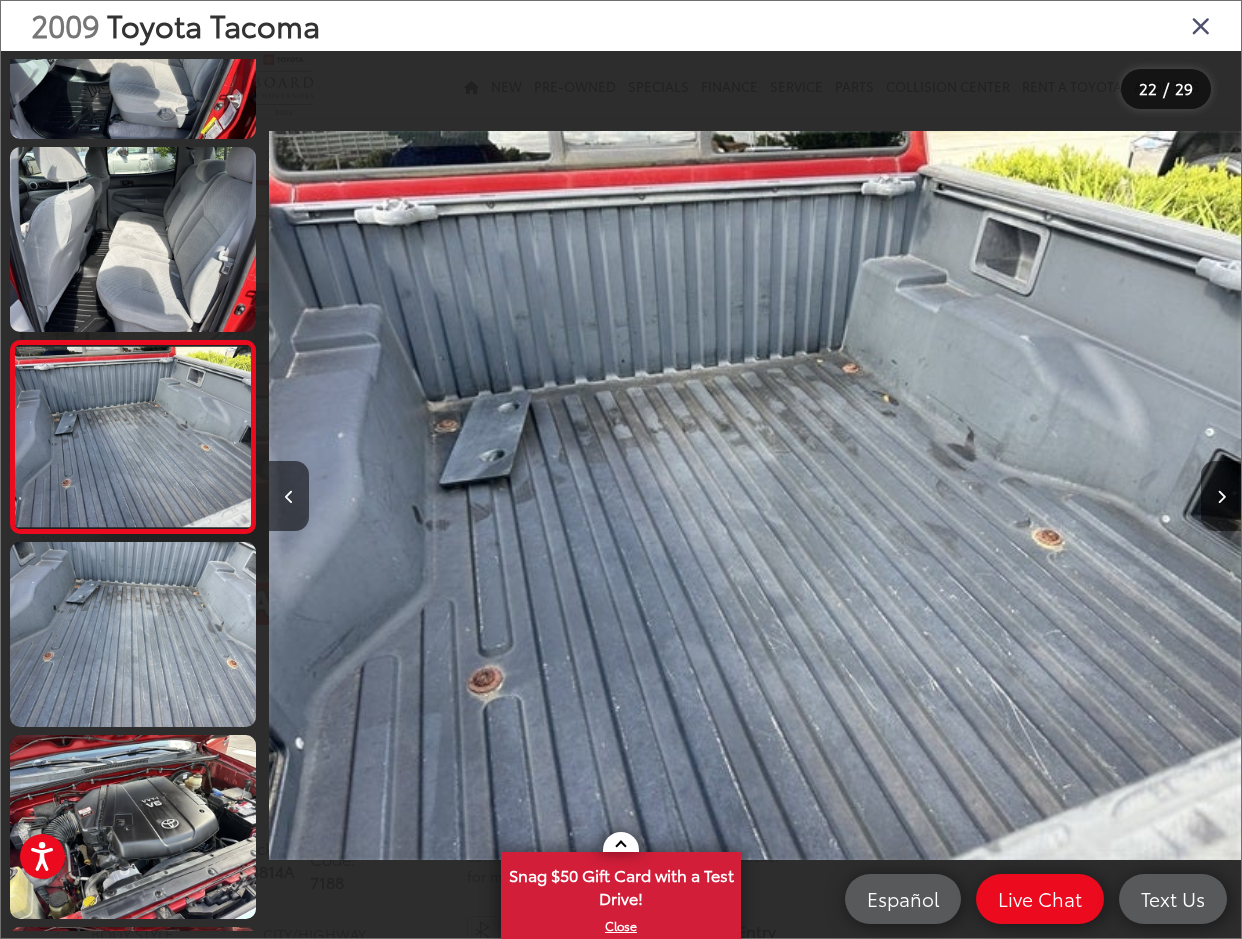 click at bounding box center (1221, 497) 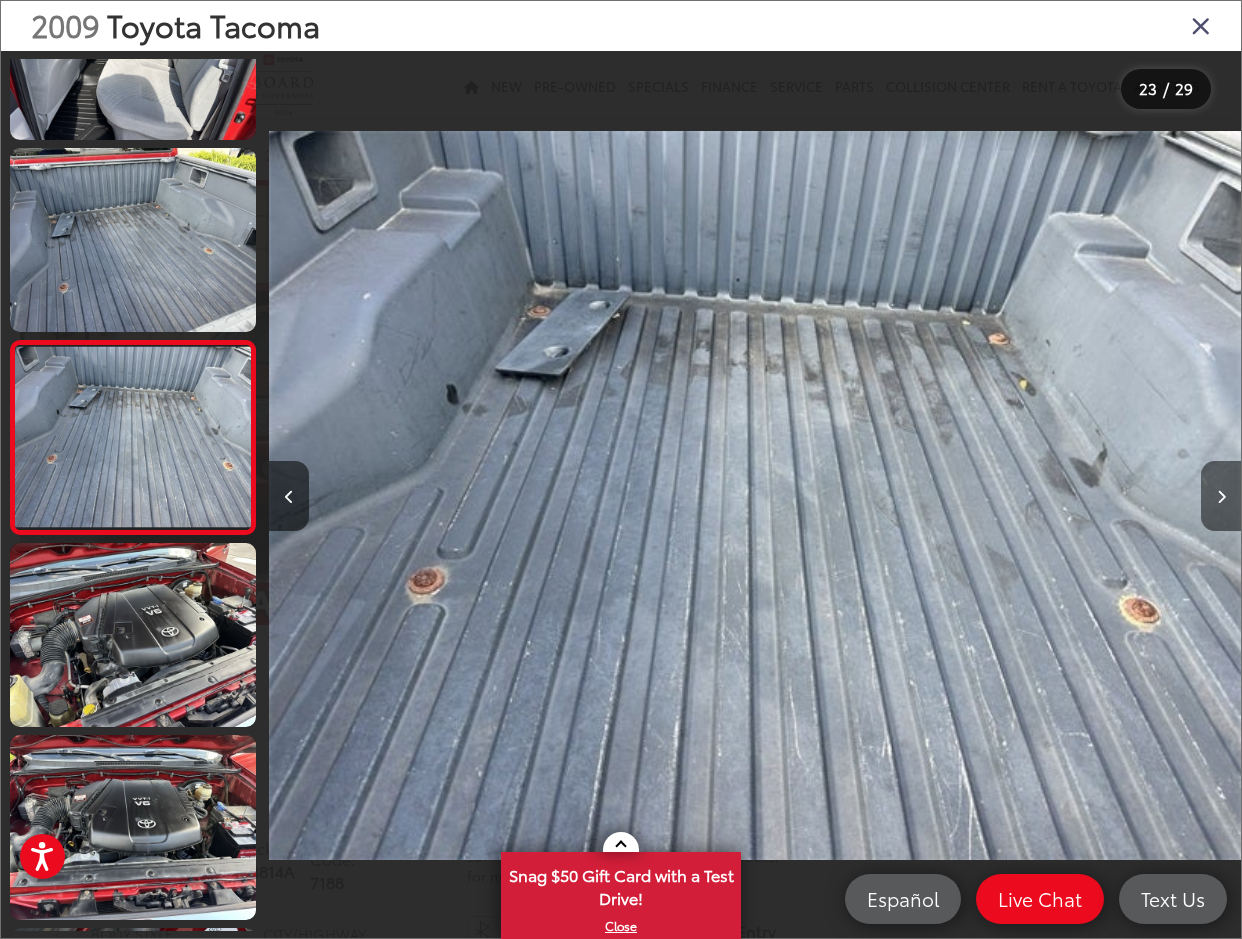 click at bounding box center (1221, 497) 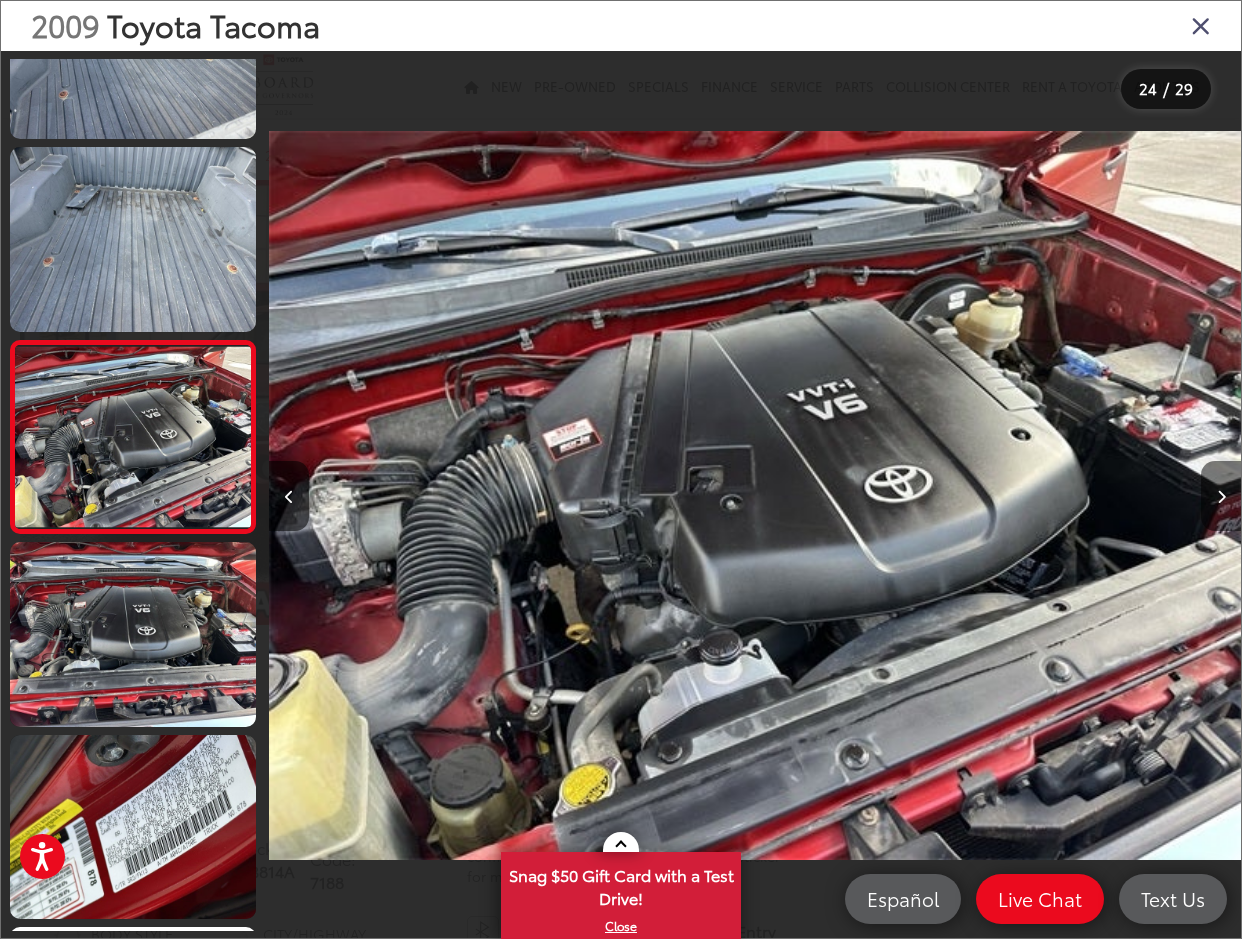 click at bounding box center [1221, 497] 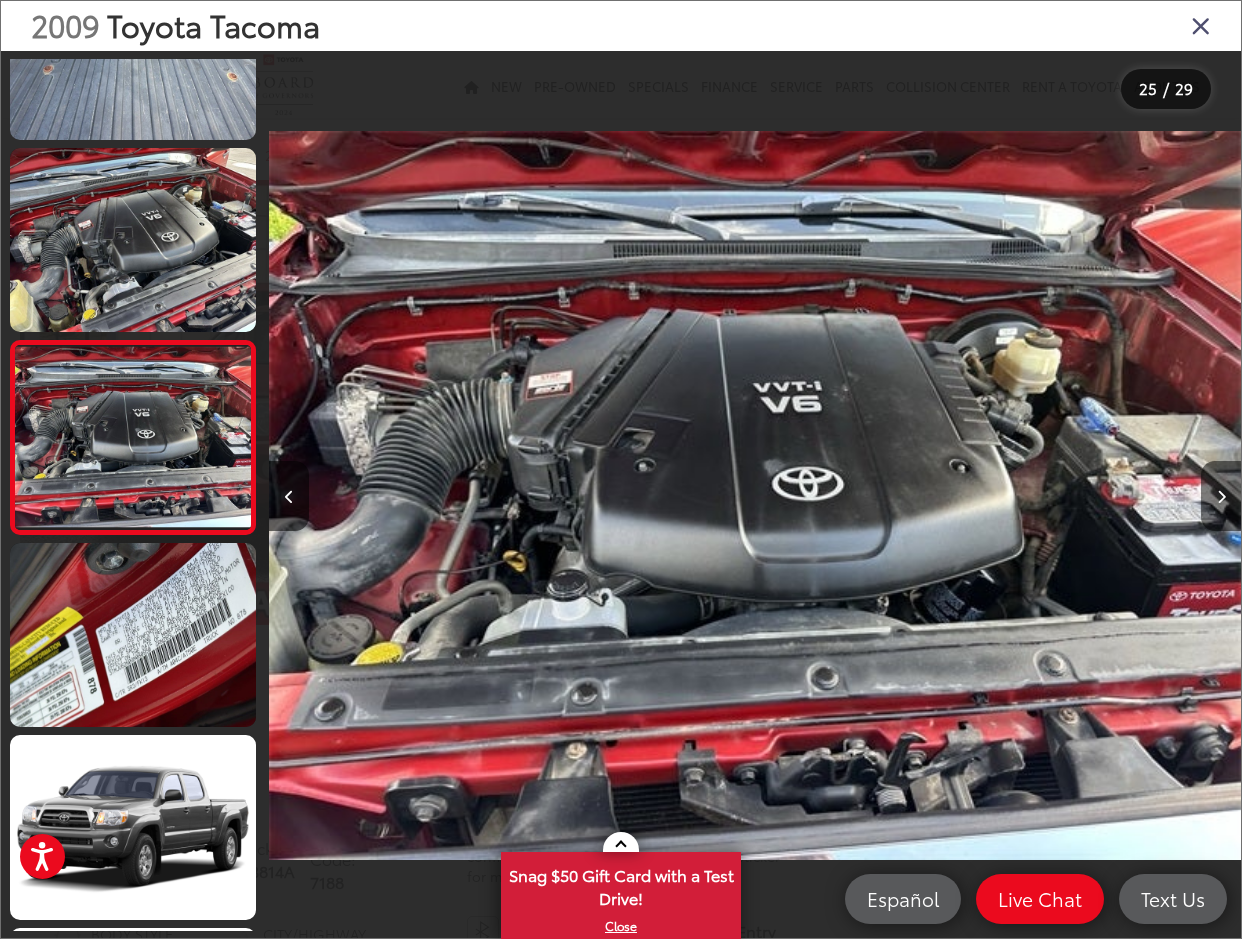click at bounding box center (1221, 497) 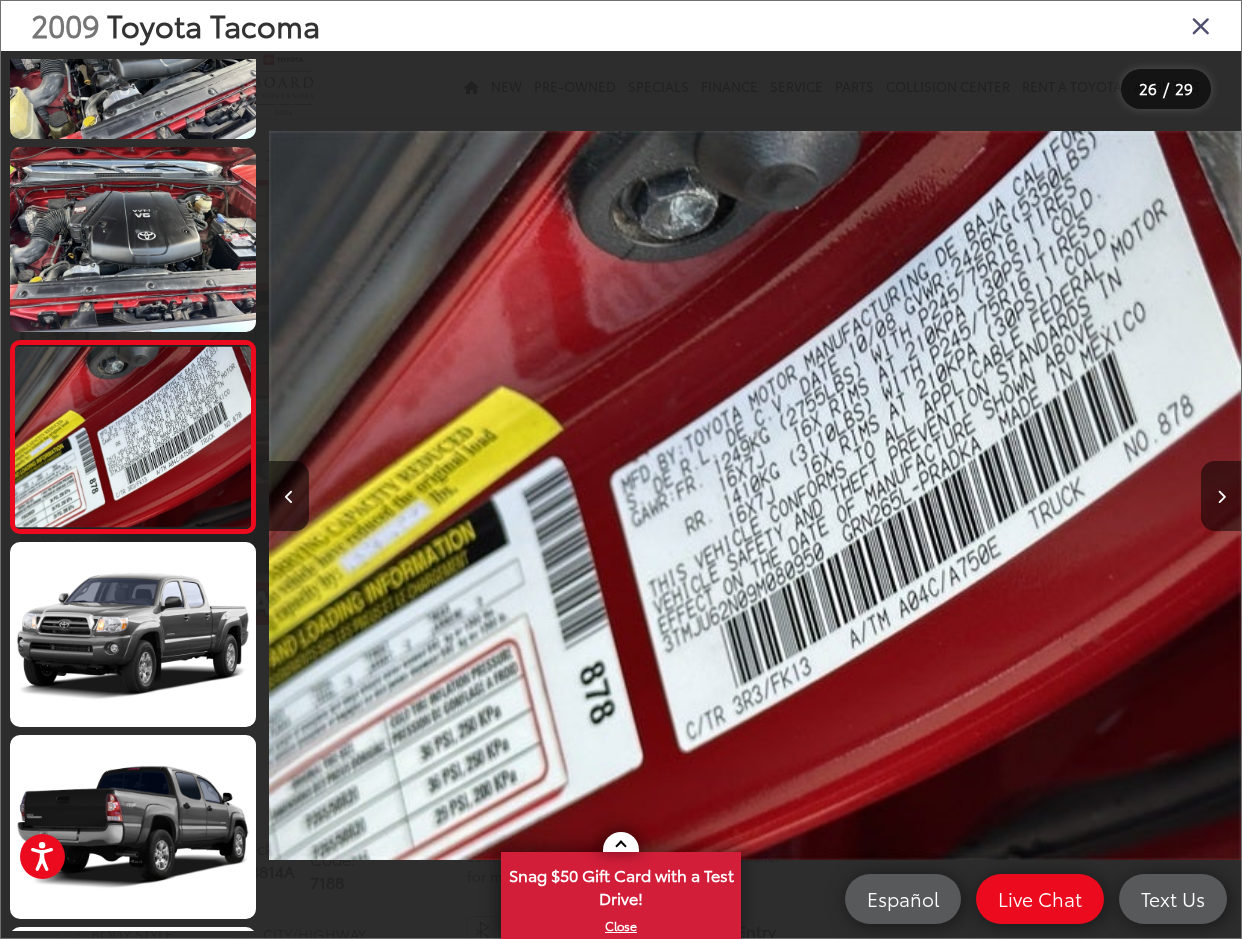 click at bounding box center (1221, 497) 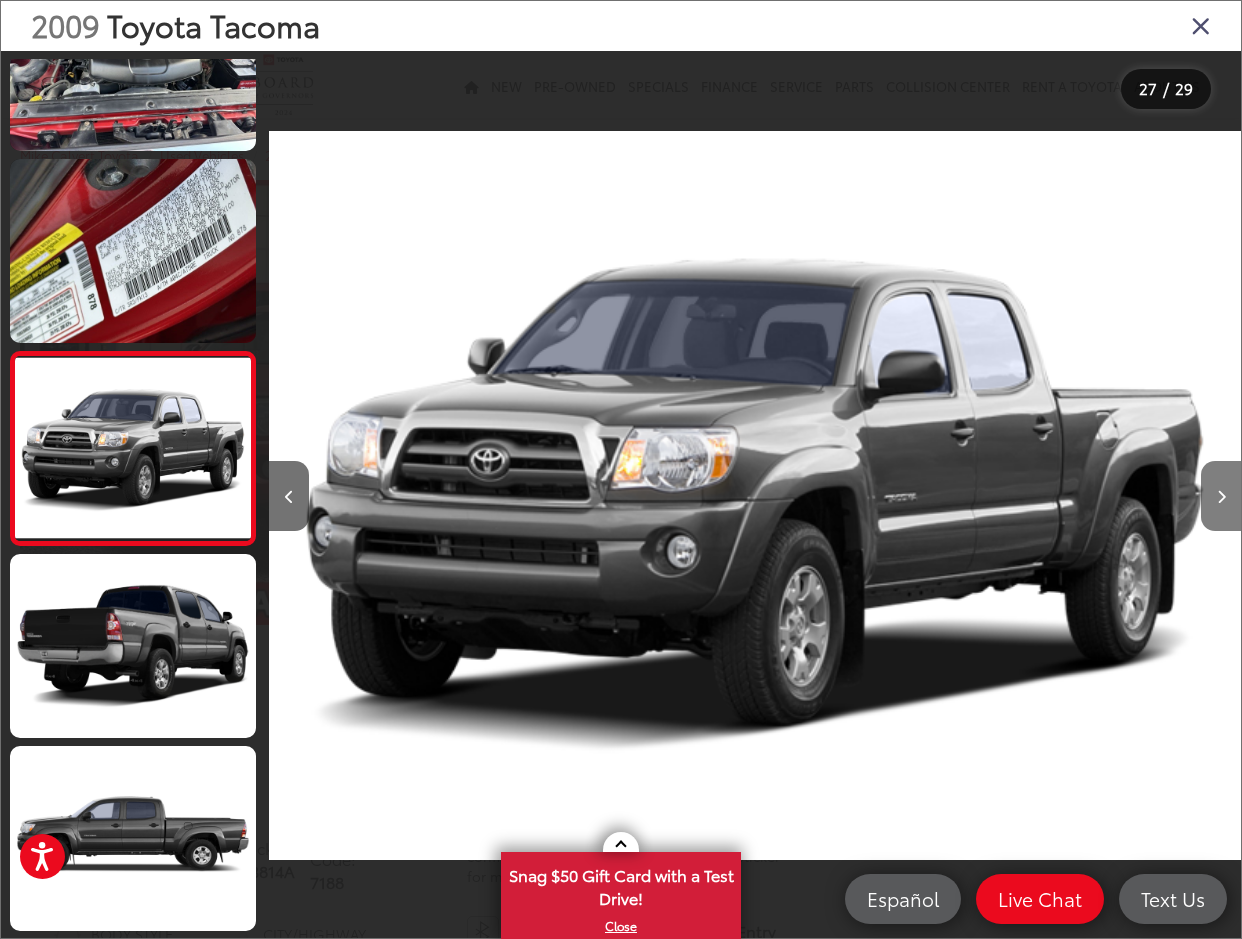 click at bounding box center (1221, 497) 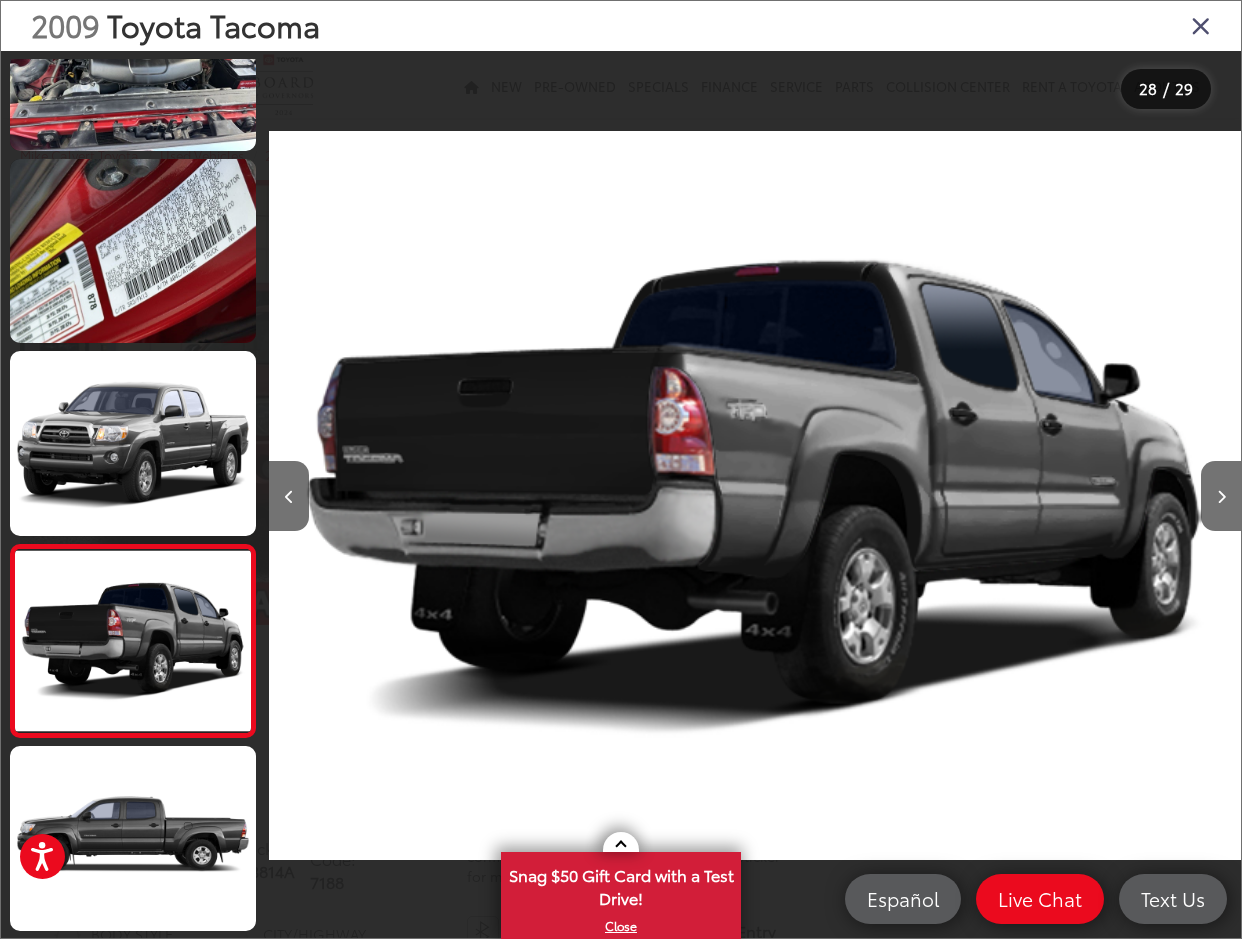 click on "2009   Toyota Tacoma" at bounding box center (621, 26) 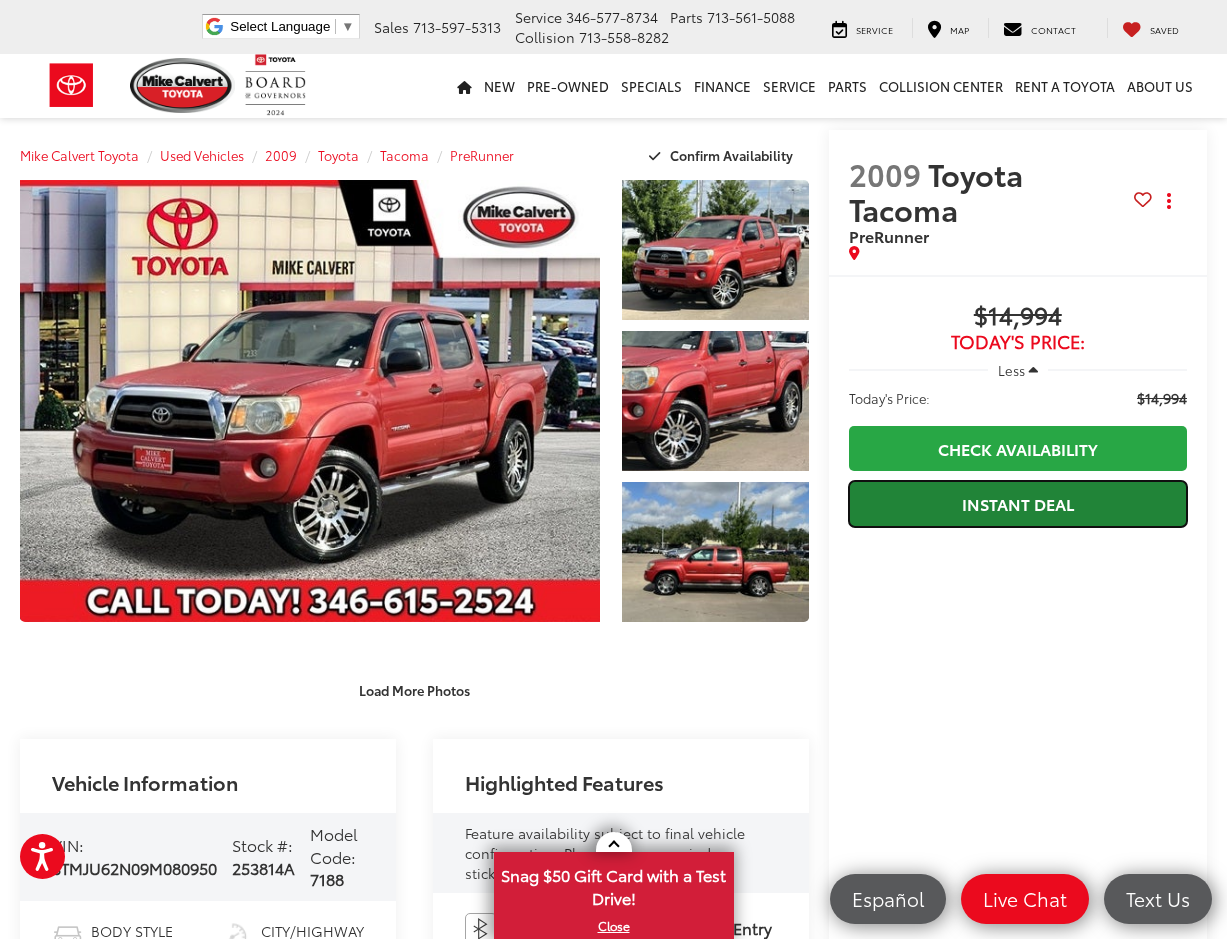 click on "Instant Deal" at bounding box center [1018, 503] 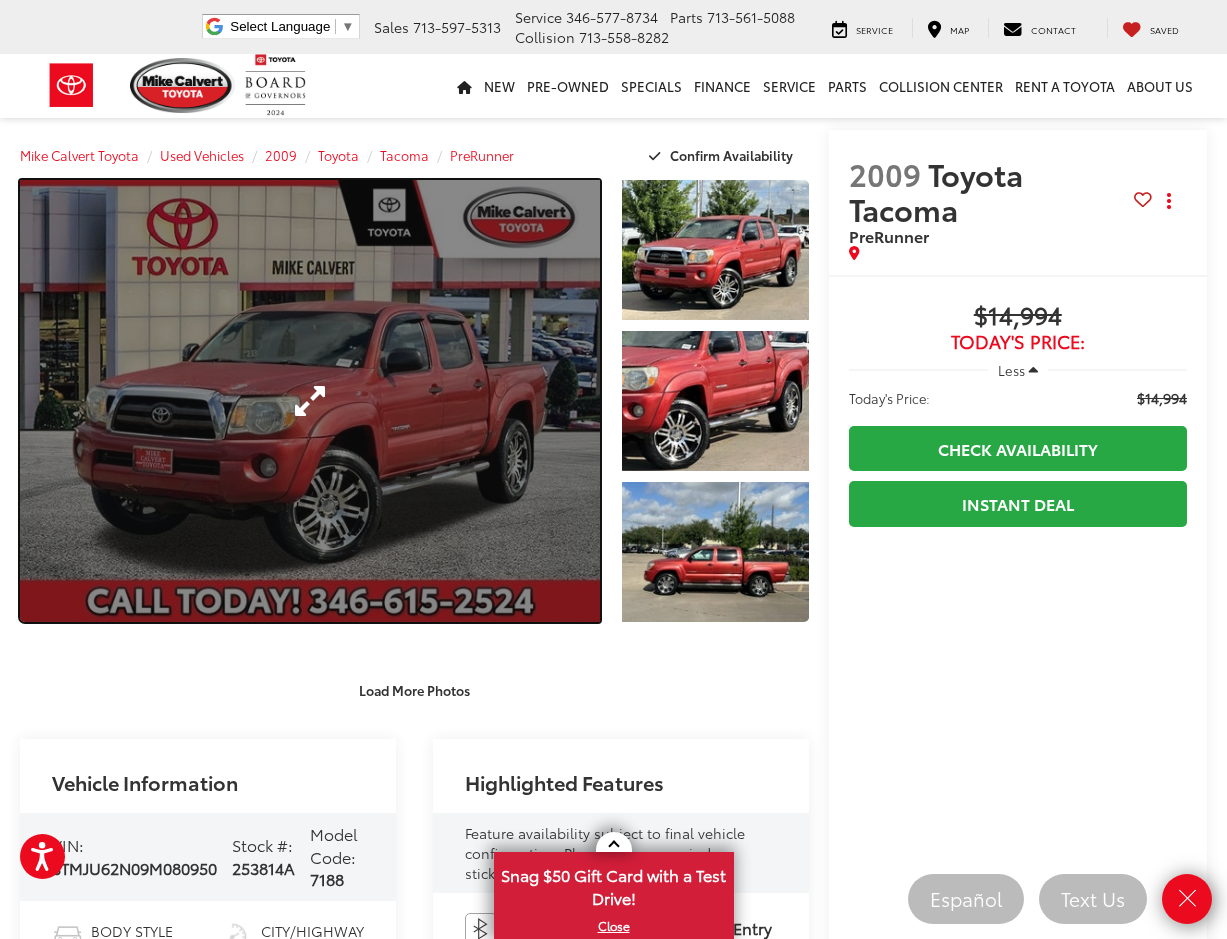 click at bounding box center (310, 401) 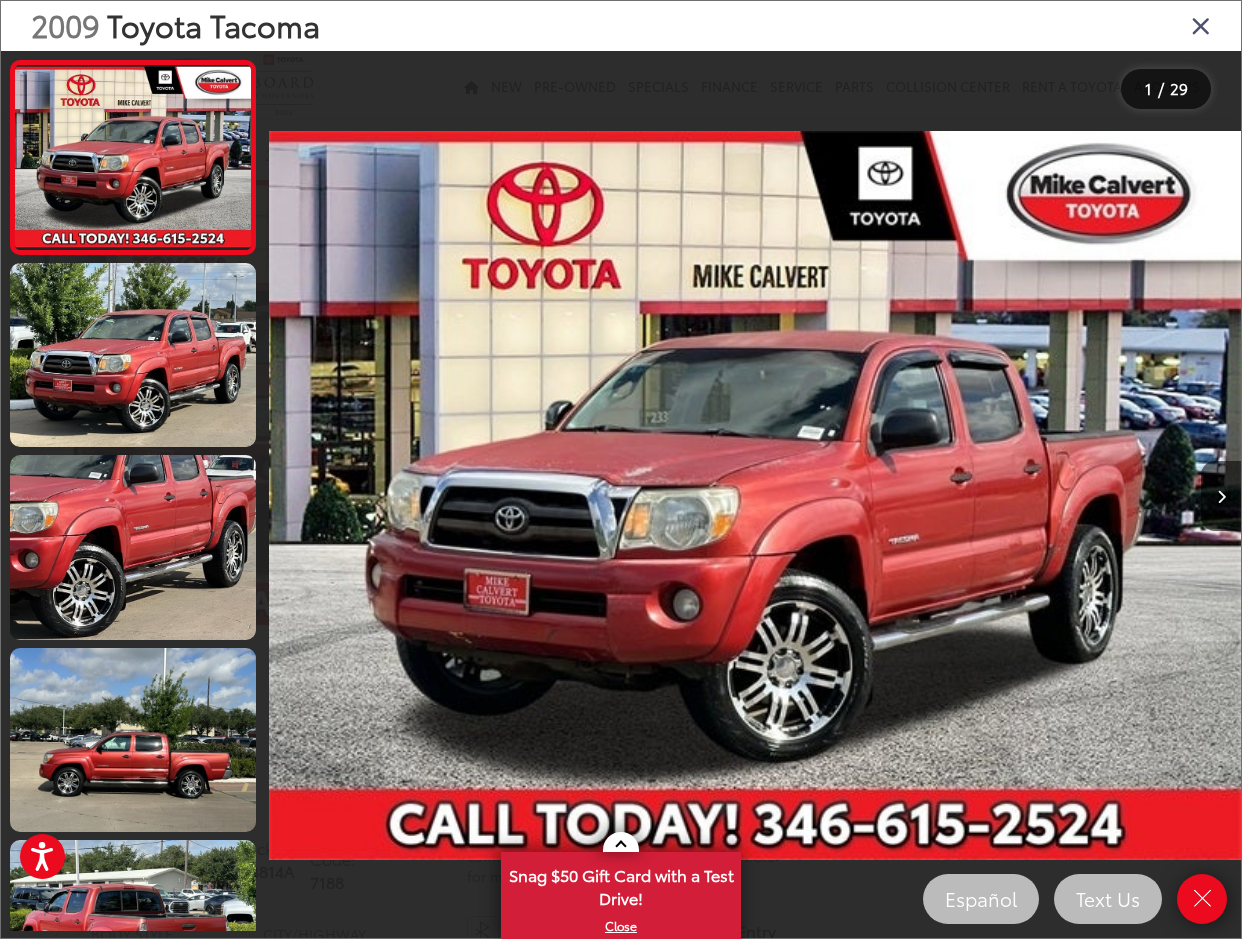 click at bounding box center (390, 495) 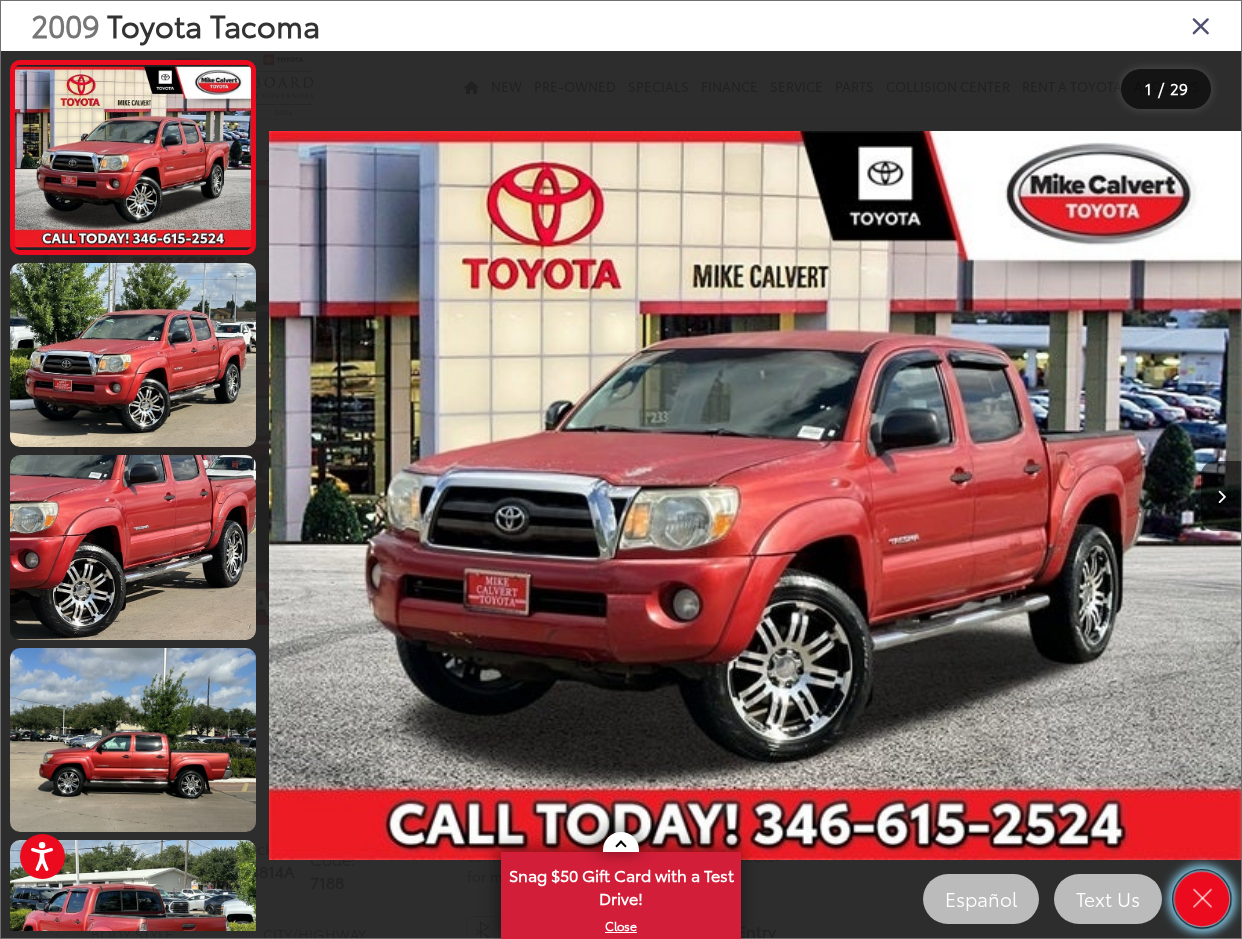 click at bounding box center (1202, 899) 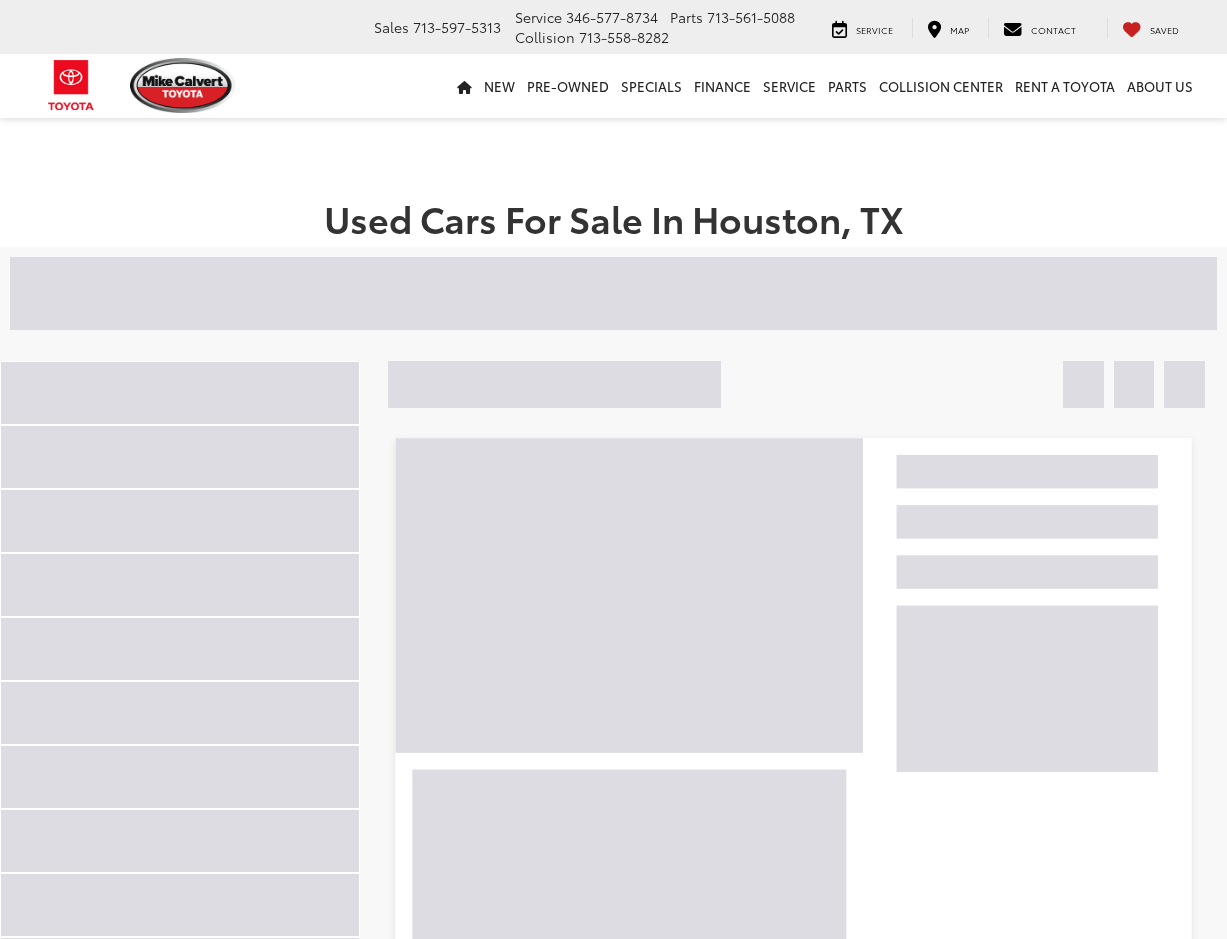 scroll, scrollTop: 0, scrollLeft: 0, axis: both 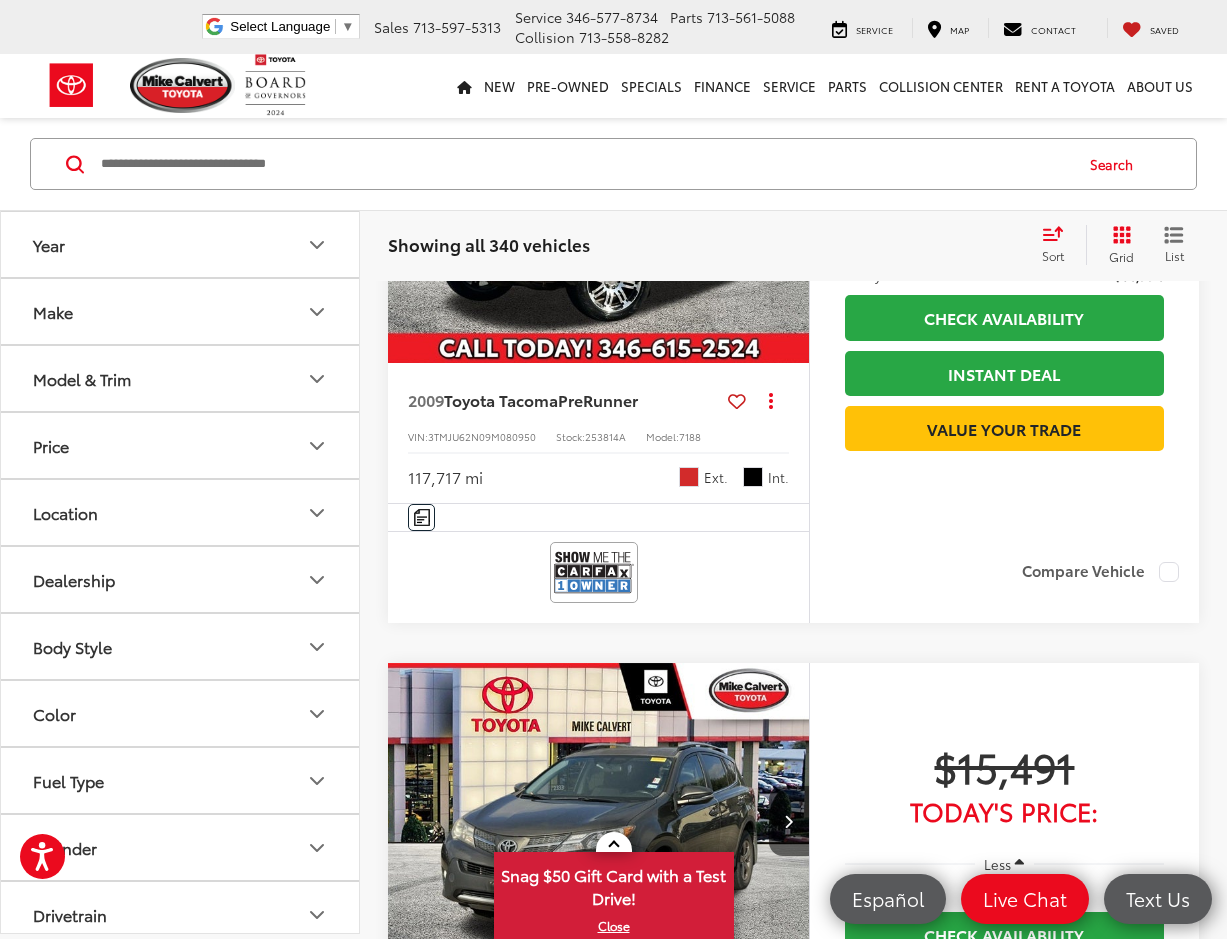 click on "Body Style" at bounding box center [181, 646] 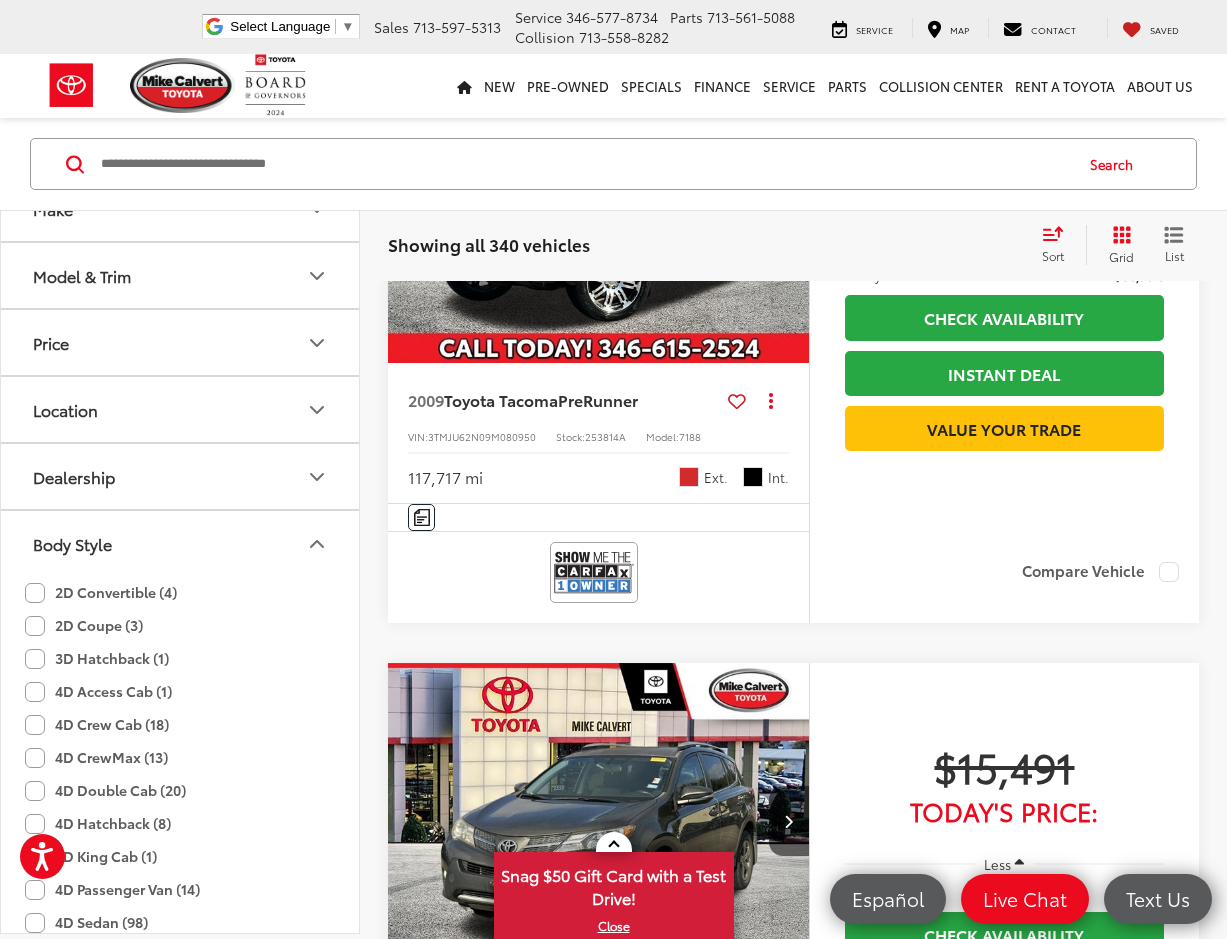 scroll, scrollTop: 200, scrollLeft: 0, axis: vertical 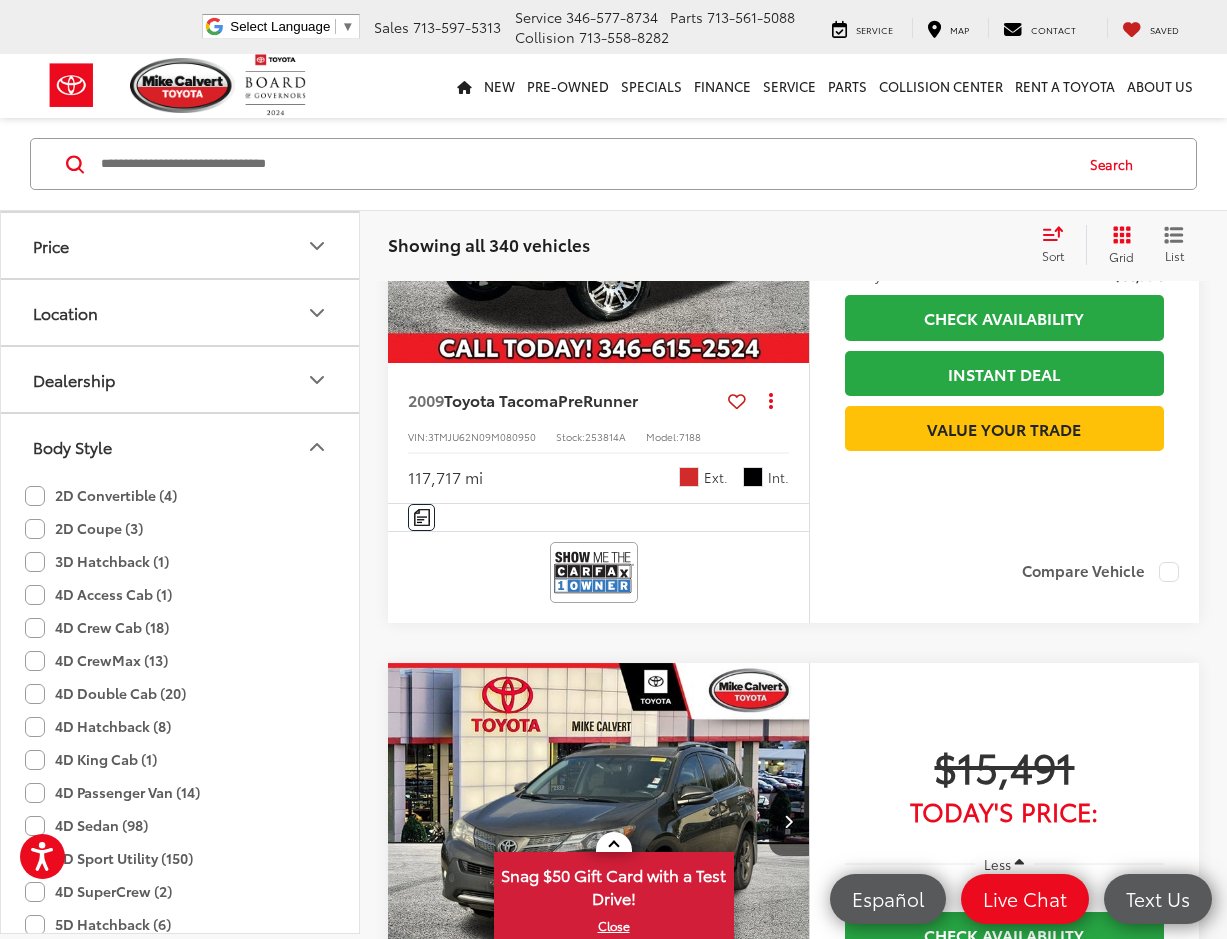 click on "4D Double Cab (20)" 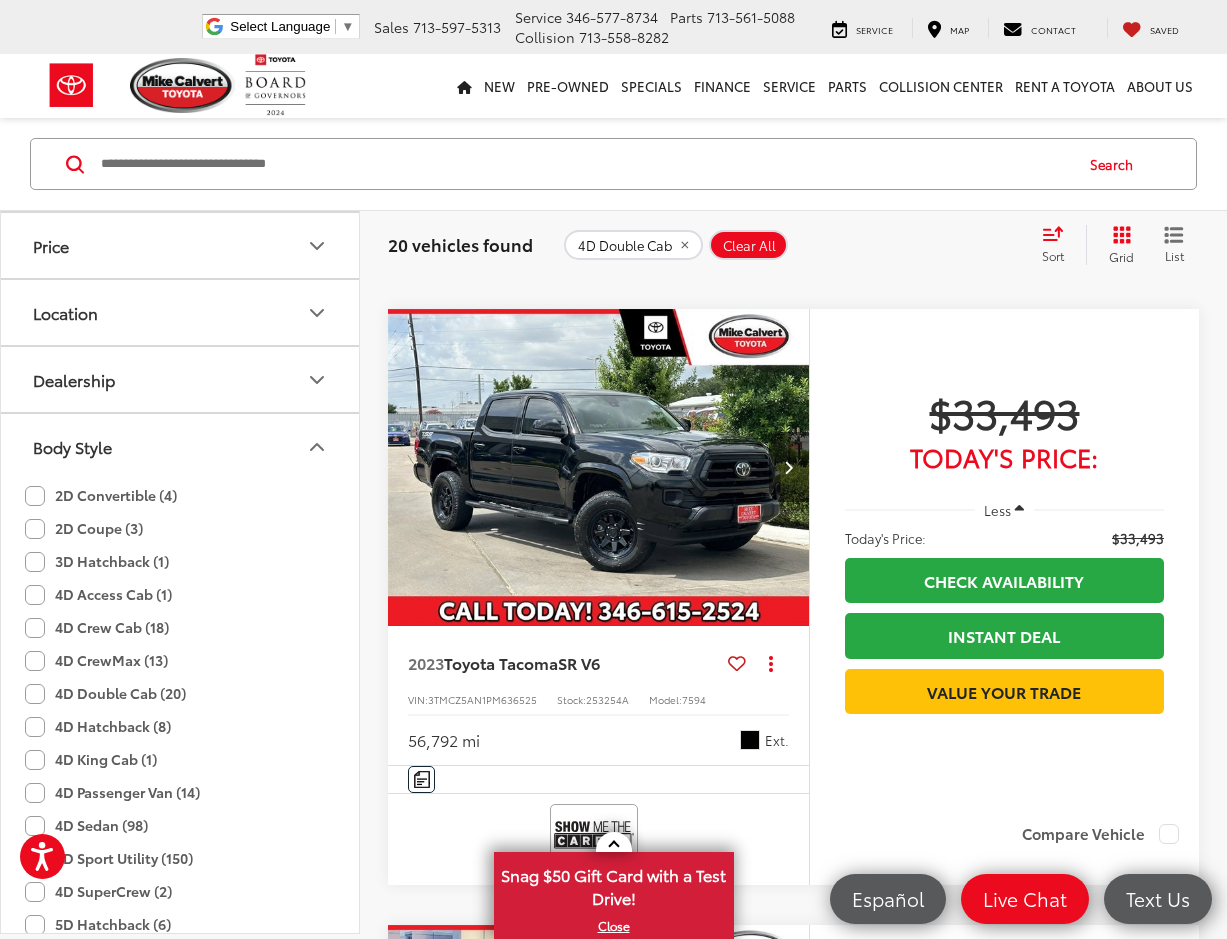 scroll, scrollTop: 2129, scrollLeft: 0, axis: vertical 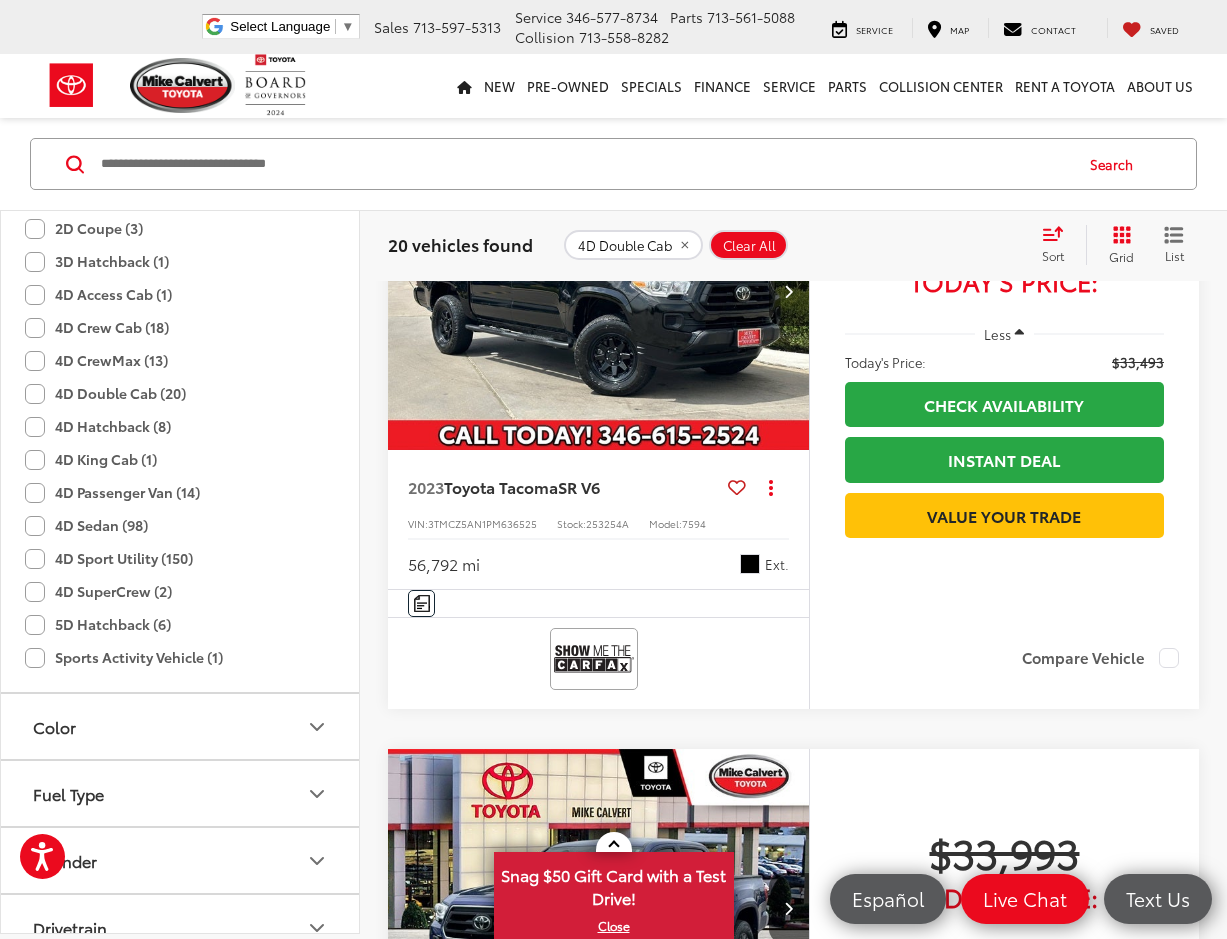 click on "4D Double Cab (20)" 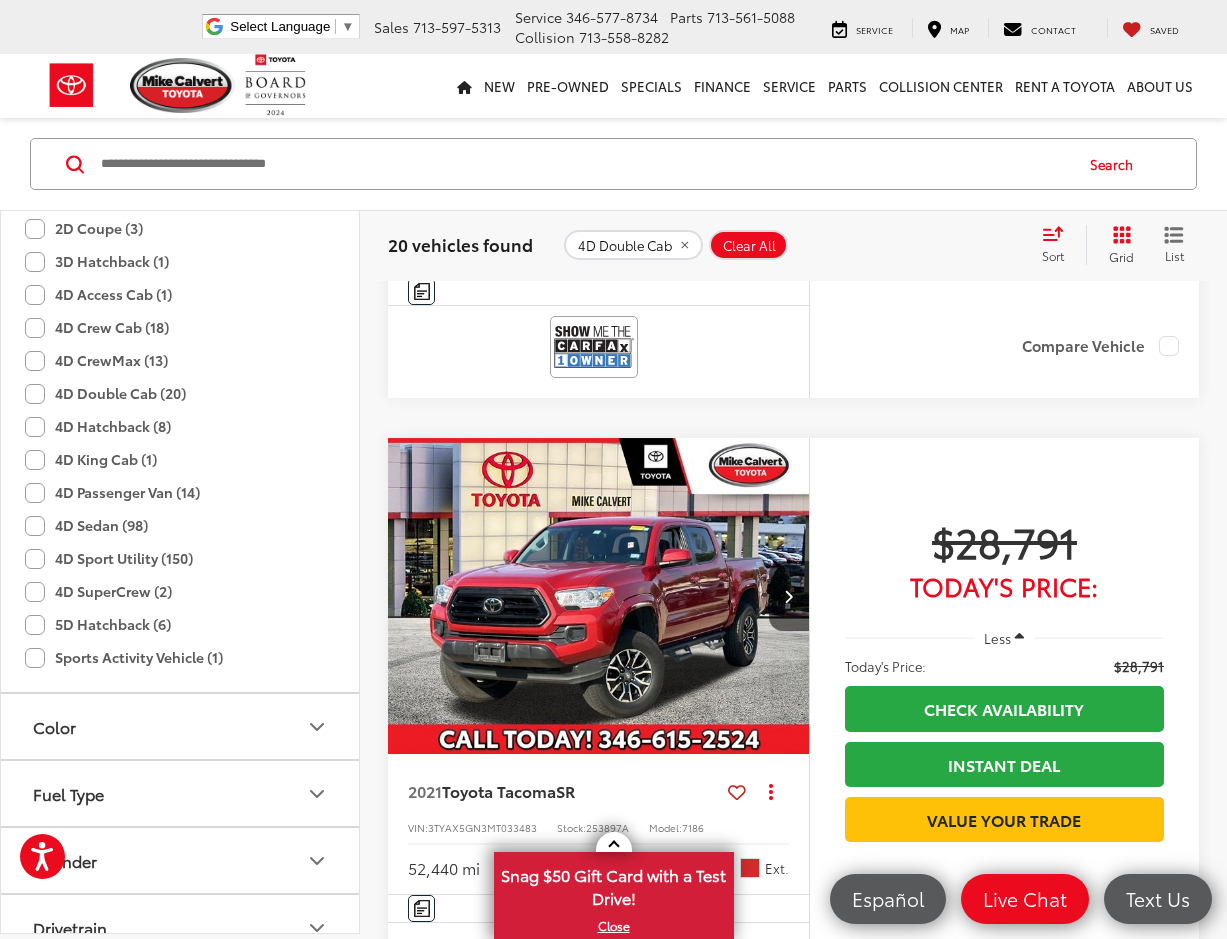 scroll, scrollTop: 129, scrollLeft: 0, axis: vertical 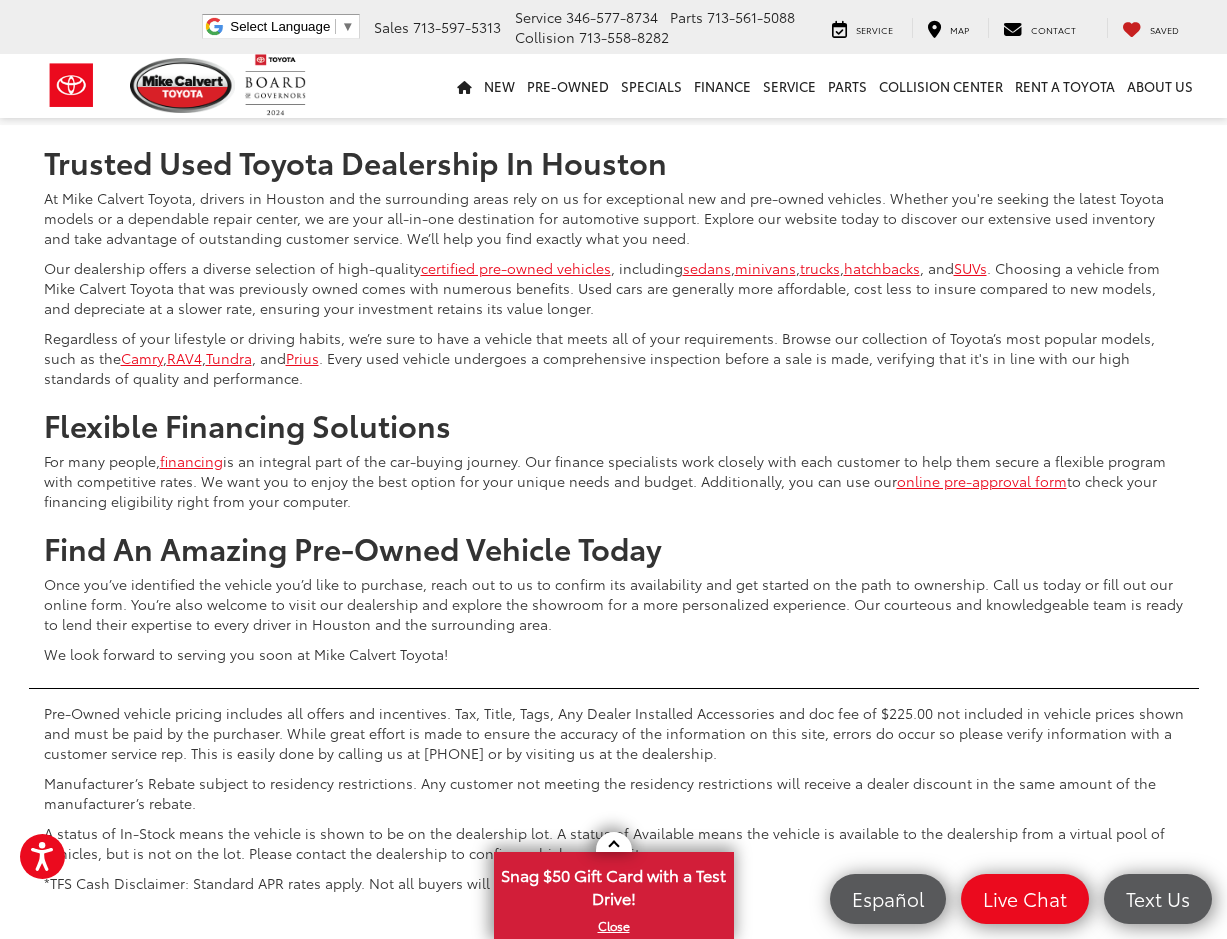 click on "2" at bounding box center [841, 66] 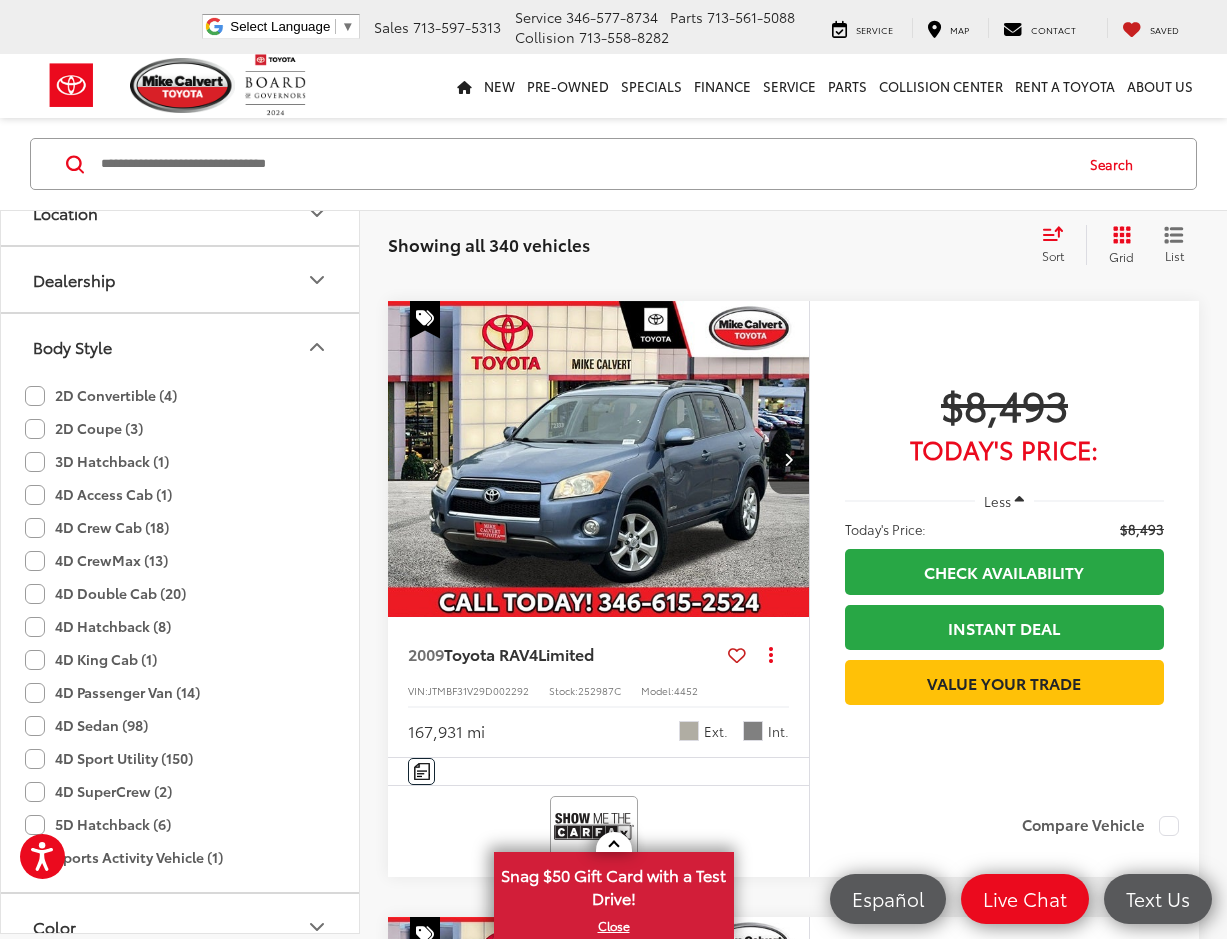scroll, scrollTop: 829, scrollLeft: 0, axis: vertical 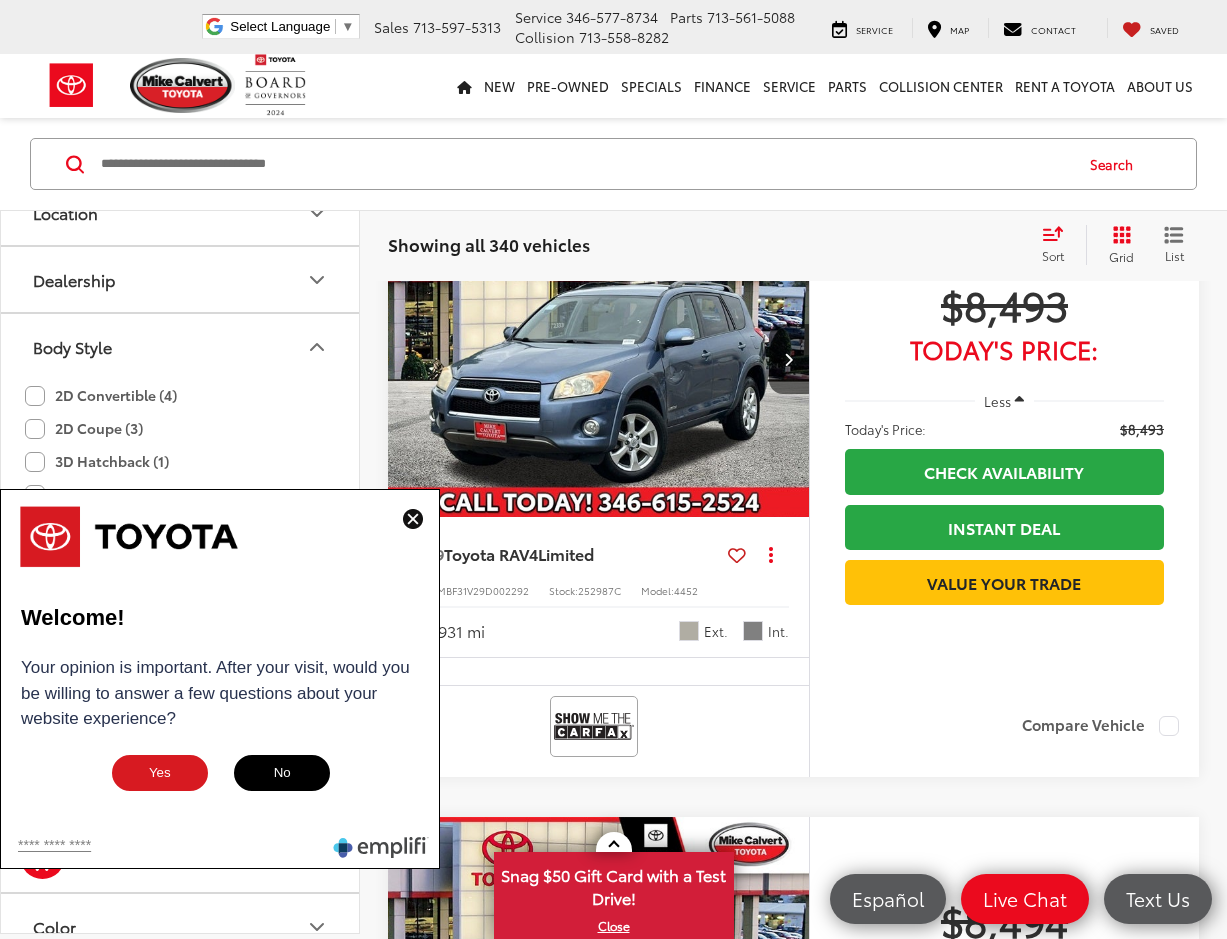 click at bounding box center (413, 519) 